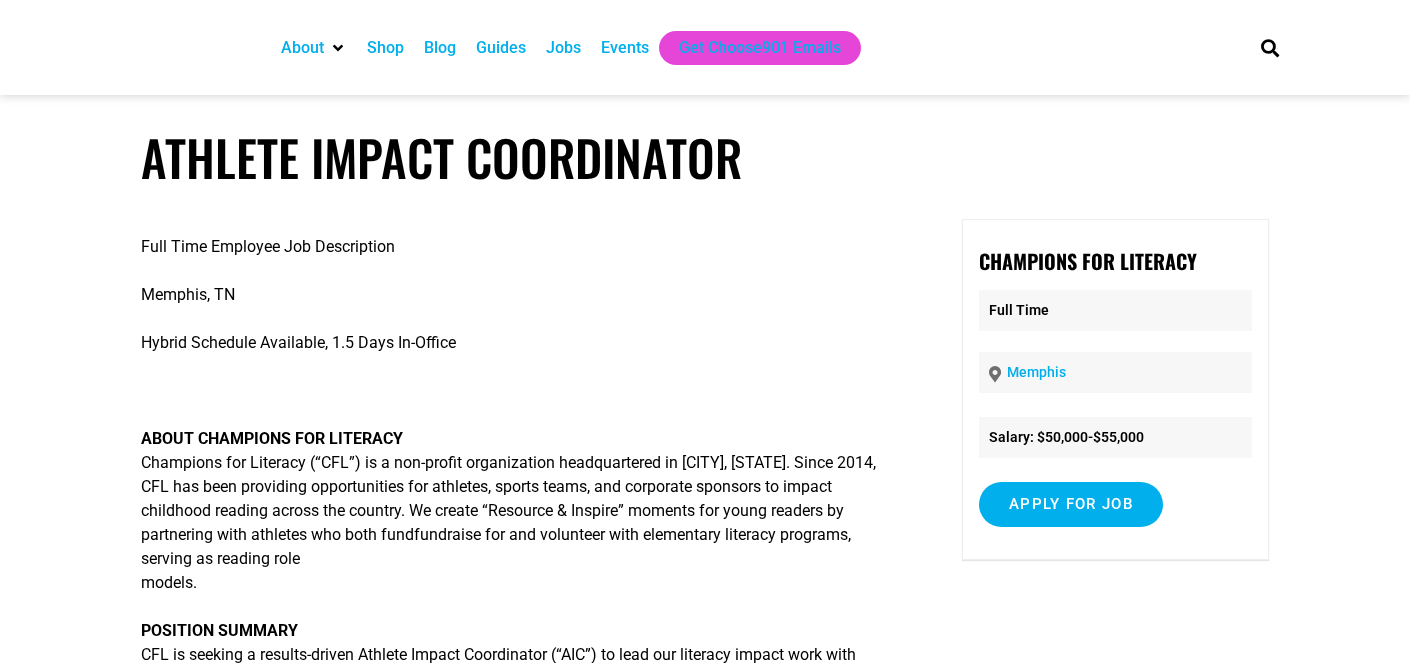 scroll, scrollTop: 0, scrollLeft: 0, axis: both 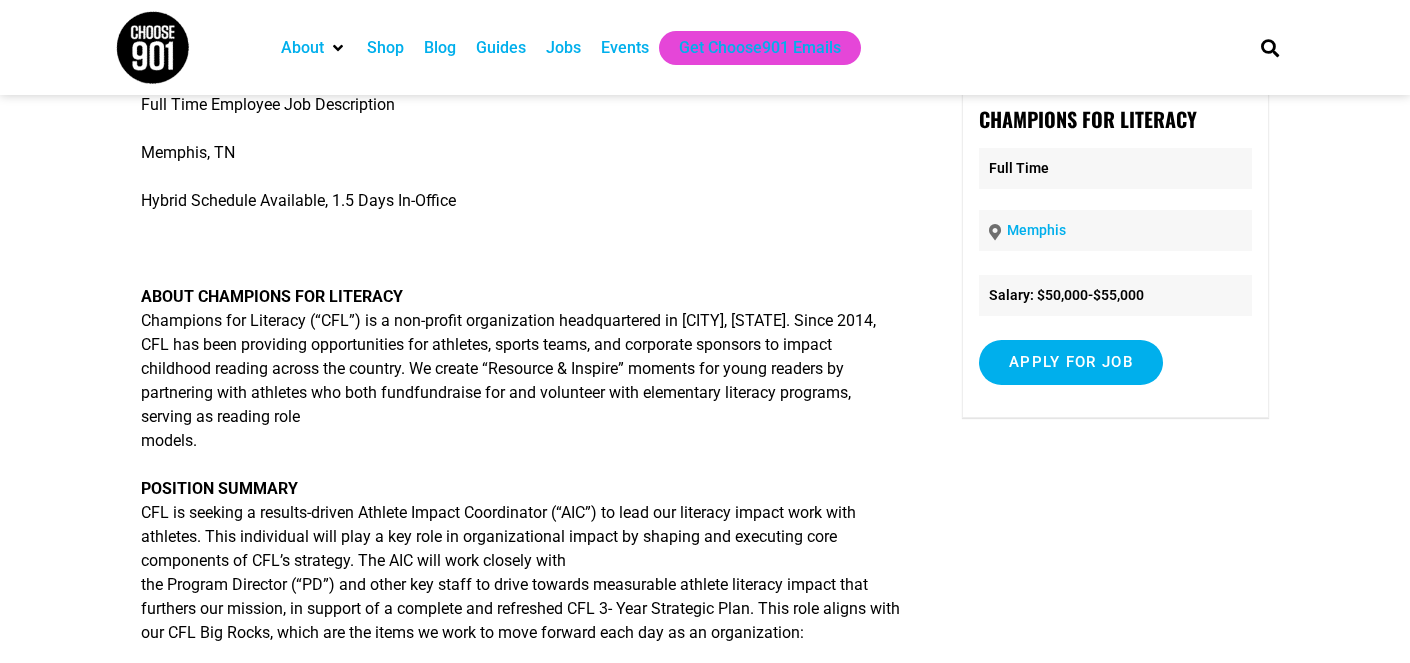 click on "ABOUT CHAMPIONS FOR LITERACY
Champions for Literacy (“CFL”) is a non-profit organization headquartered in [CITY], [STATE]. Since 2014, CFL has been providing opportunities for athletes, sports teams, and corporate sponsors to impact childhood reading across the country. We create “Resource & Inspire” moments for young readers by partnering with athletes who both fundraise for and volunteer with elementary literacy programs, serving as reading role
models." at bounding box center [523, 369] 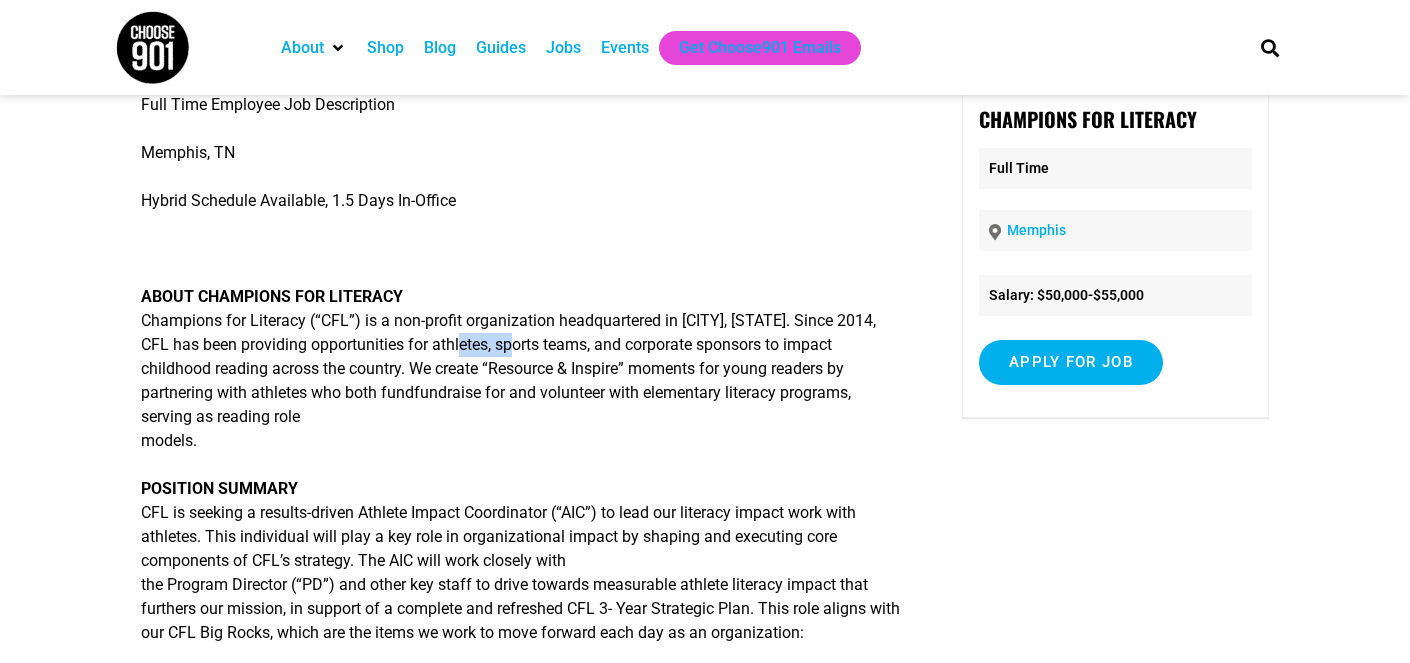 click on "ABOUT CHAMPIONS FOR LITERACY
Champions for Literacy (“CFL”) is a non-profit organization headquartered in Memphis, Tennessee. Since 2014, CFL has been providing opportunities for athletes, sports teams, and corporate sponsors to impact childhood reading across the country. We create “Resource & Inspire” moments for young readers by partnering with athletes who both fundraise for and volunteer with elementary literacy programs, serving as reading role
models." at bounding box center [523, 369] 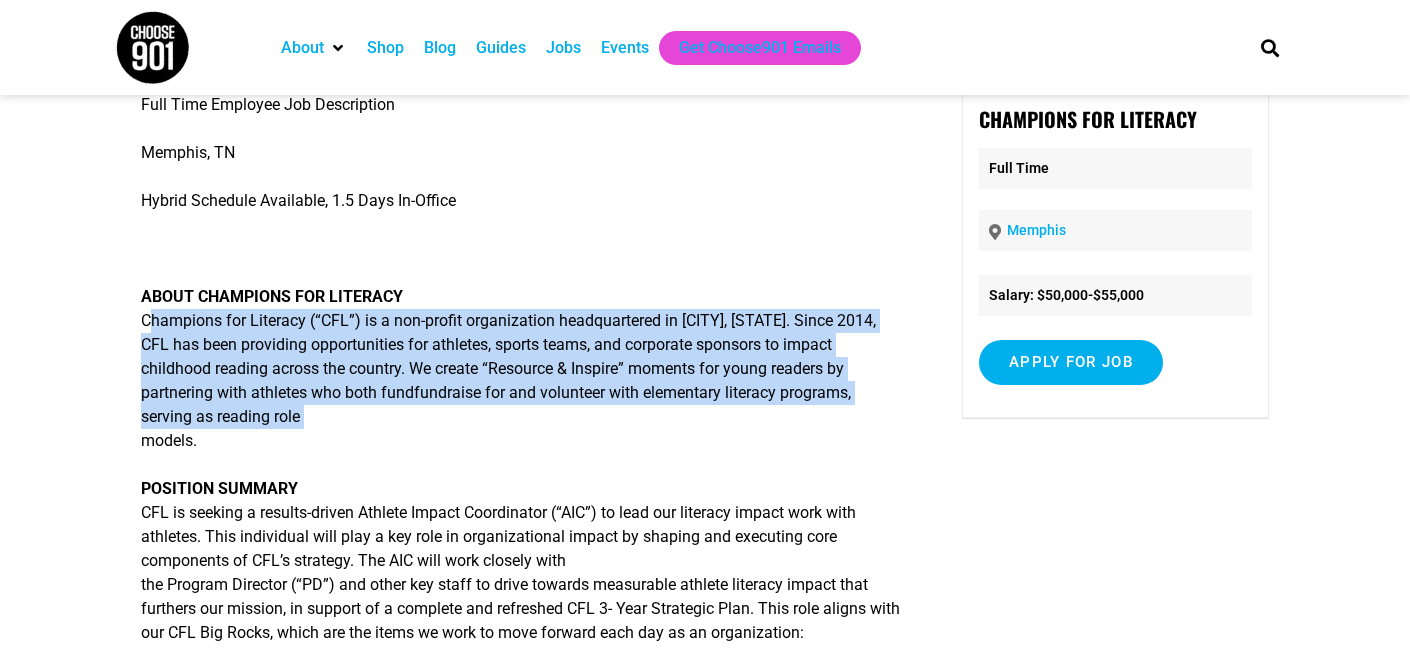 click on "ABOUT CHAMPIONS FOR LITERACY
Champions for Literacy (“CFL”) is a non-profit organization headquartered in Memphis, Tennessee. Since 2014, CFL has been providing opportunities for athletes, sports teams, and corporate sponsors to impact childhood reading across the country. We create “Resource & Inspire” moments for young readers by partnering with athletes who both fundraise for and volunteer with elementary literacy programs, serving as reading role
models." at bounding box center [523, 369] 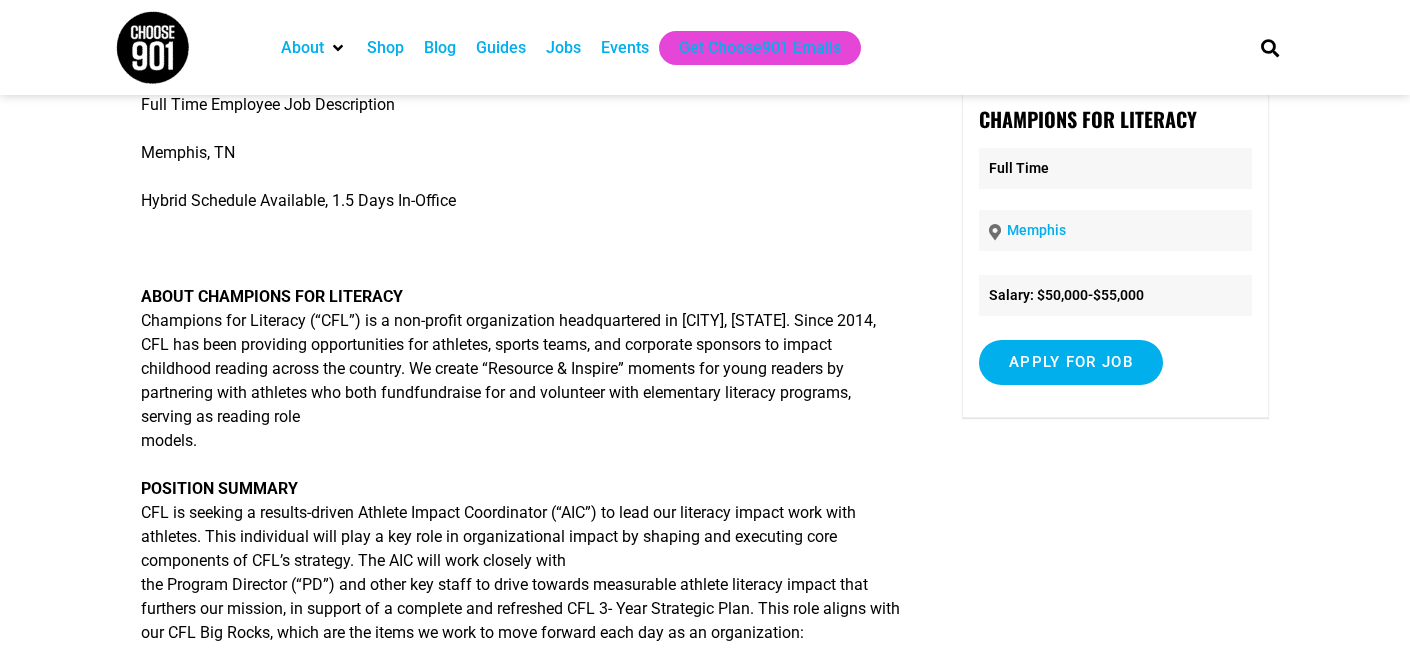 click on "ABOUT CHAMPIONS FOR LITERACY
Champions for Literacy (“CFL”) is a non-profit organization headquartered in Memphis, Tennessee. Since 2014, CFL has been providing opportunities for athletes, sports teams, and corporate sponsors to impact childhood reading across the country. We create “Resource & Inspire” moments for young readers by partnering with athletes who both fundraise for and volunteer with elementary literacy programs, serving as reading role
models." at bounding box center [523, 369] 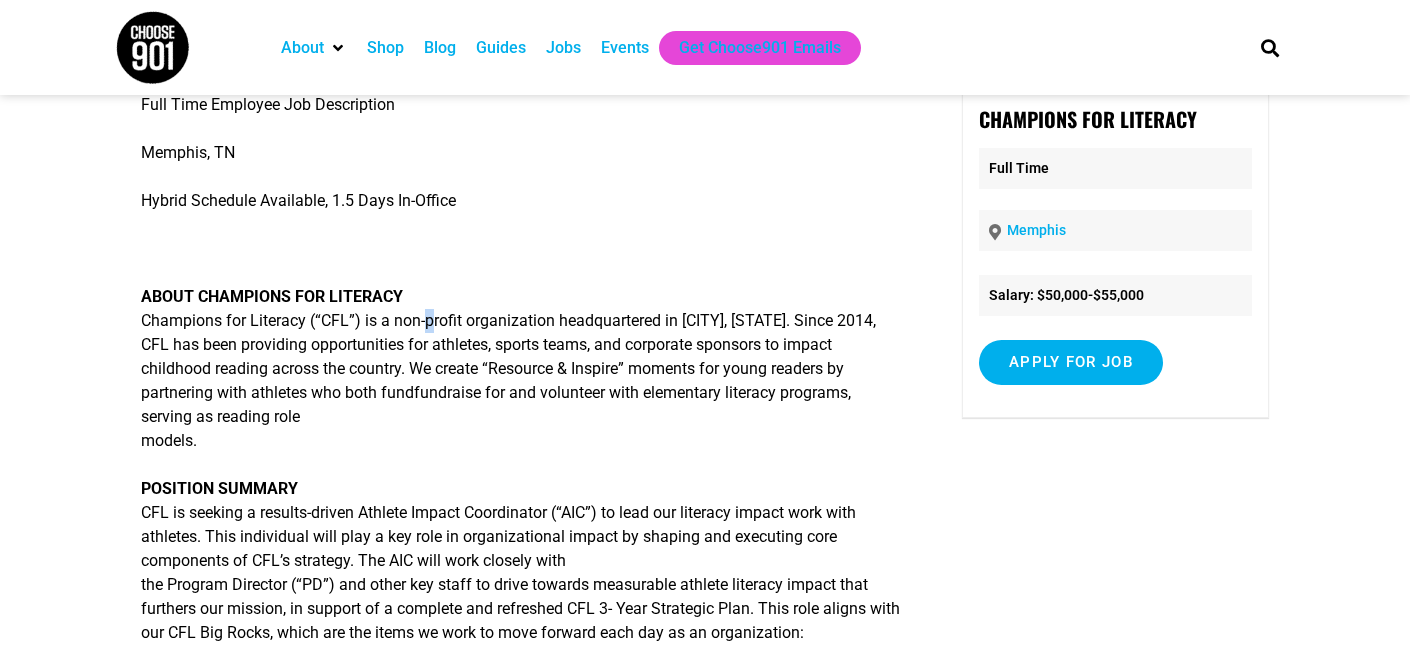 click on "ABOUT CHAMPIONS FOR LITERACY
Champions for Literacy (“CFL”) is a non-profit organization headquartered in Memphis, Tennessee. Since 2014, CFL has been providing opportunities for athletes, sports teams, and corporate sponsors to impact childhood reading across the country. We create “Resource & Inspire” moments for young readers by partnering with athletes who both fundraise for and volunteer with elementary literacy programs, serving as reading role
models." at bounding box center [523, 369] 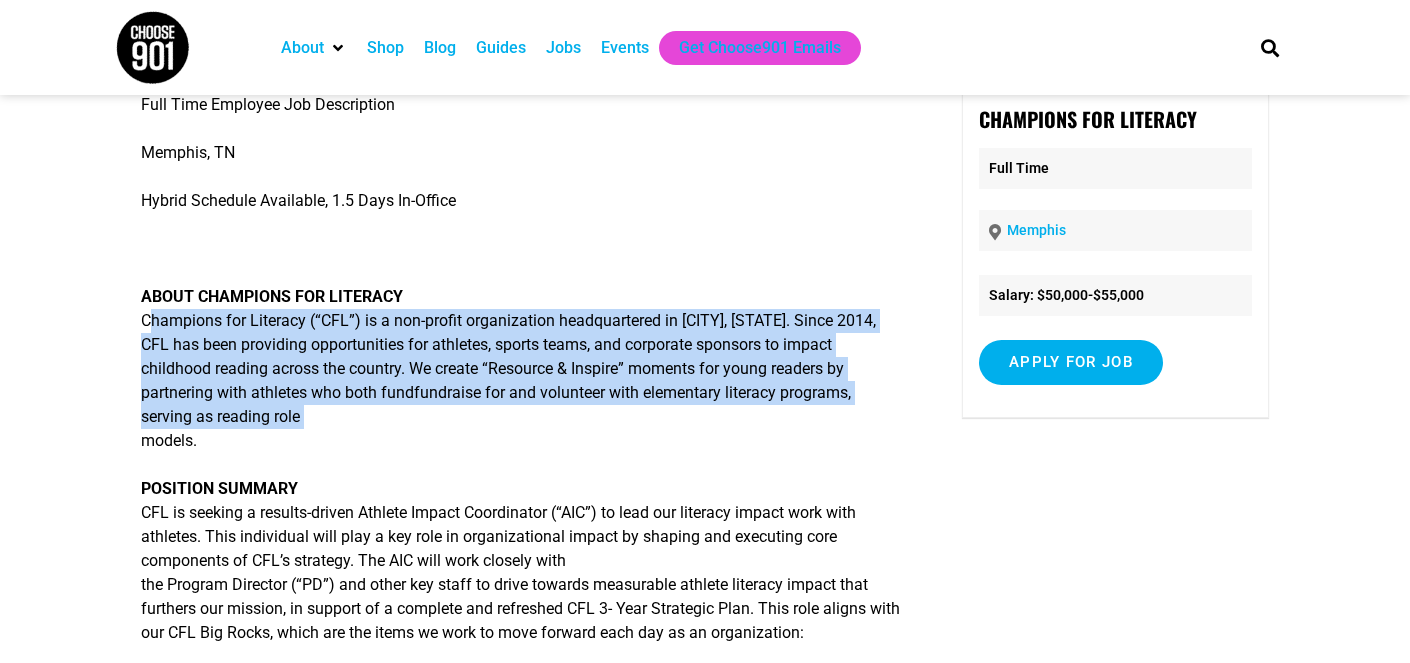 click on "ABOUT CHAMPIONS FOR LITERACY
Champions for Literacy (“CFL”) is a non-profit organization headquartered in Memphis, Tennessee. Since 2014, CFL has been providing opportunities for athletes, sports teams, and corporate sponsors to impact childhood reading across the country. We create “Resource & Inspire” moments for young readers by partnering with athletes who both fundraise for and volunteer with elementary literacy programs, serving as reading role
models." at bounding box center (523, 369) 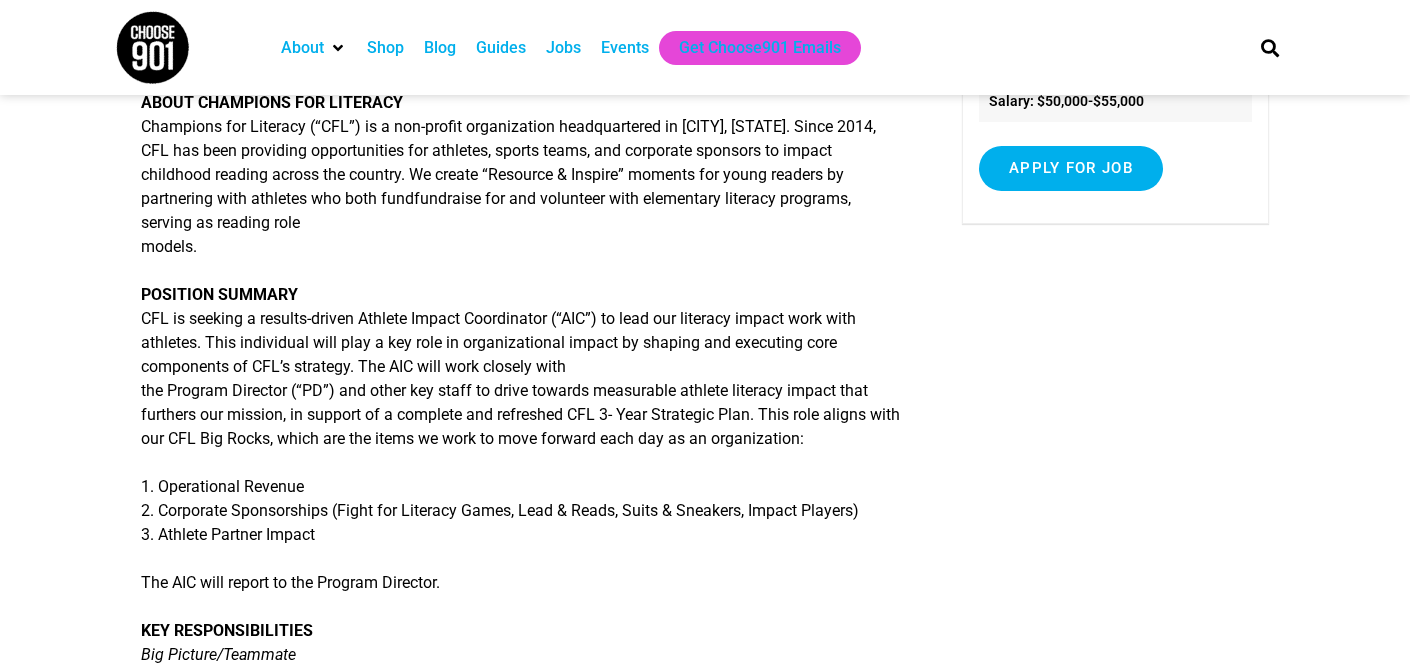 scroll, scrollTop: 369, scrollLeft: 0, axis: vertical 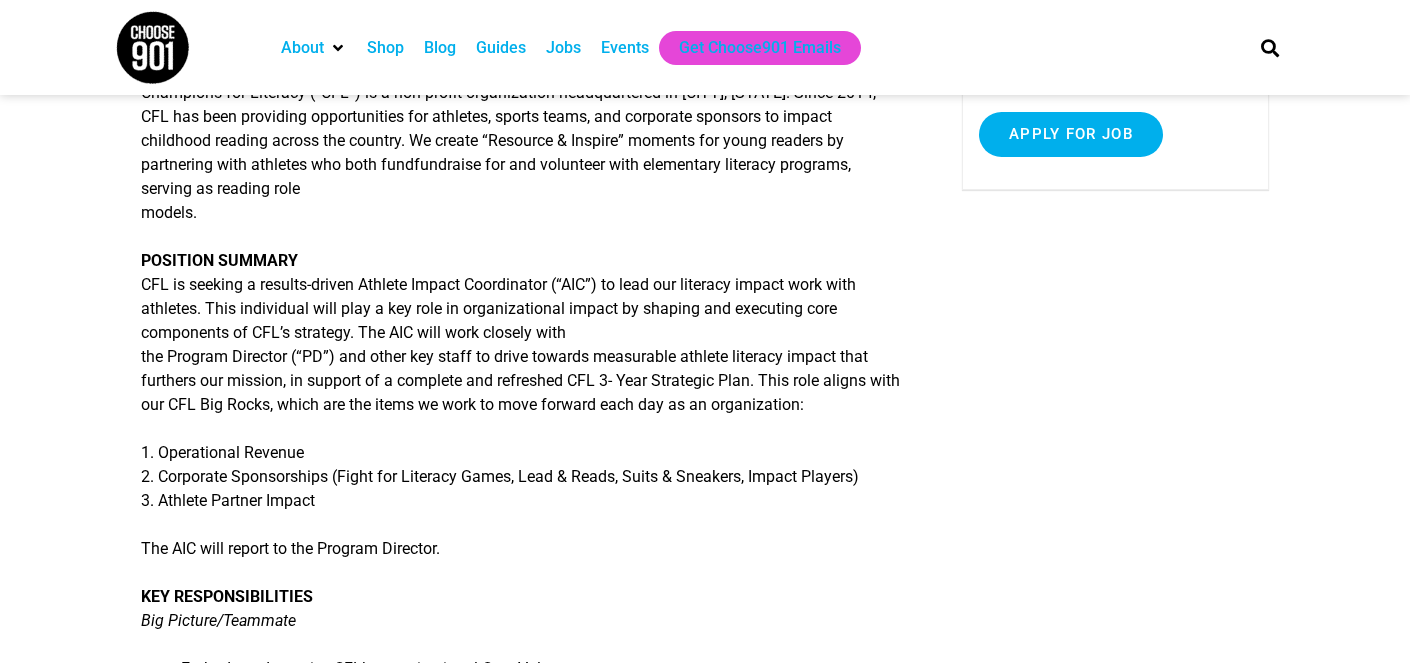 drag, startPoint x: 391, startPoint y: 502, endPoint x: 404, endPoint y: 259, distance: 243.34749 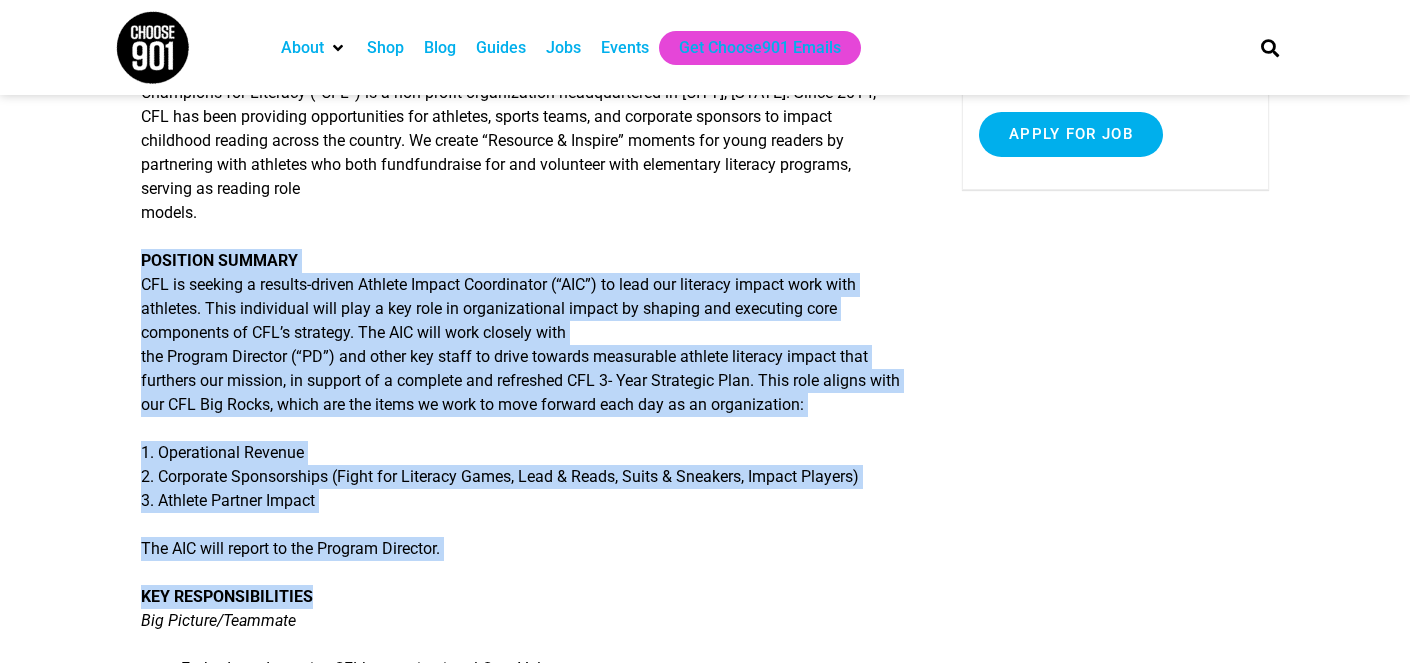 drag, startPoint x: 430, startPoint y: 247, endPoint x: 499, endPoint y: 589, distance: 348.8911 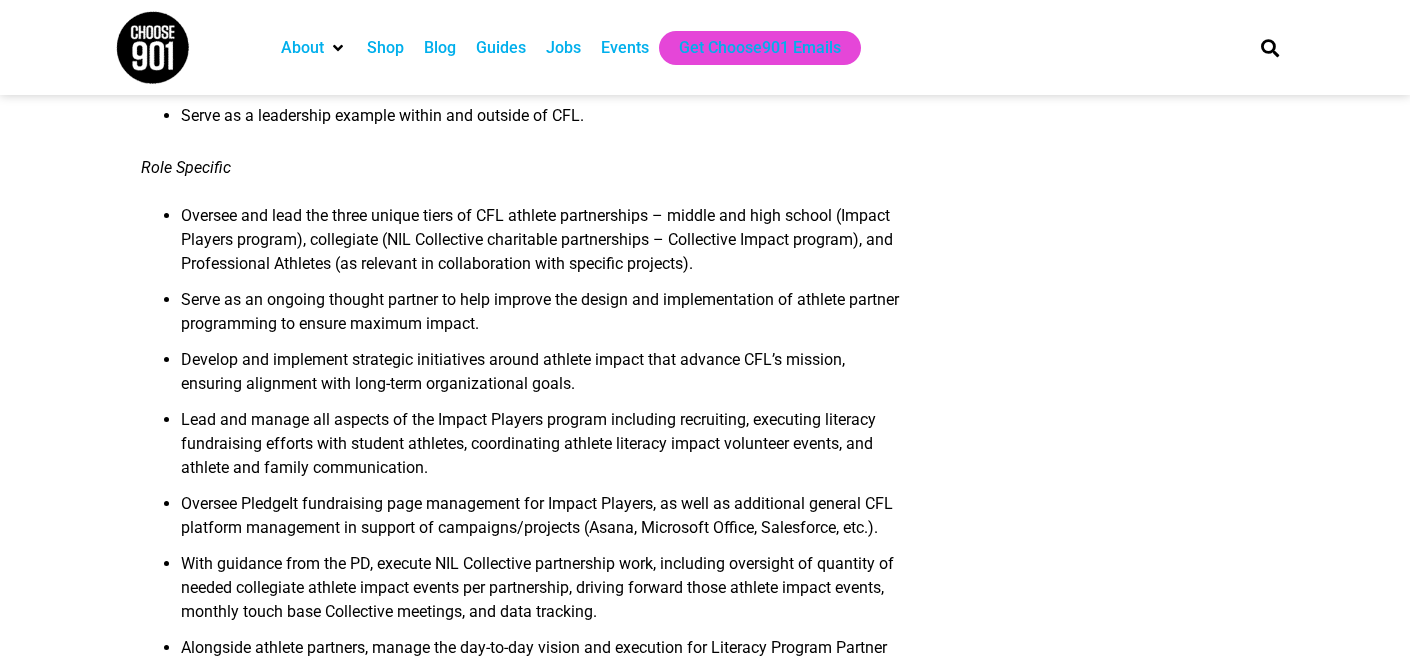 scroll, scrollTop: 1310, scrollLeft: 0, axis: vertical 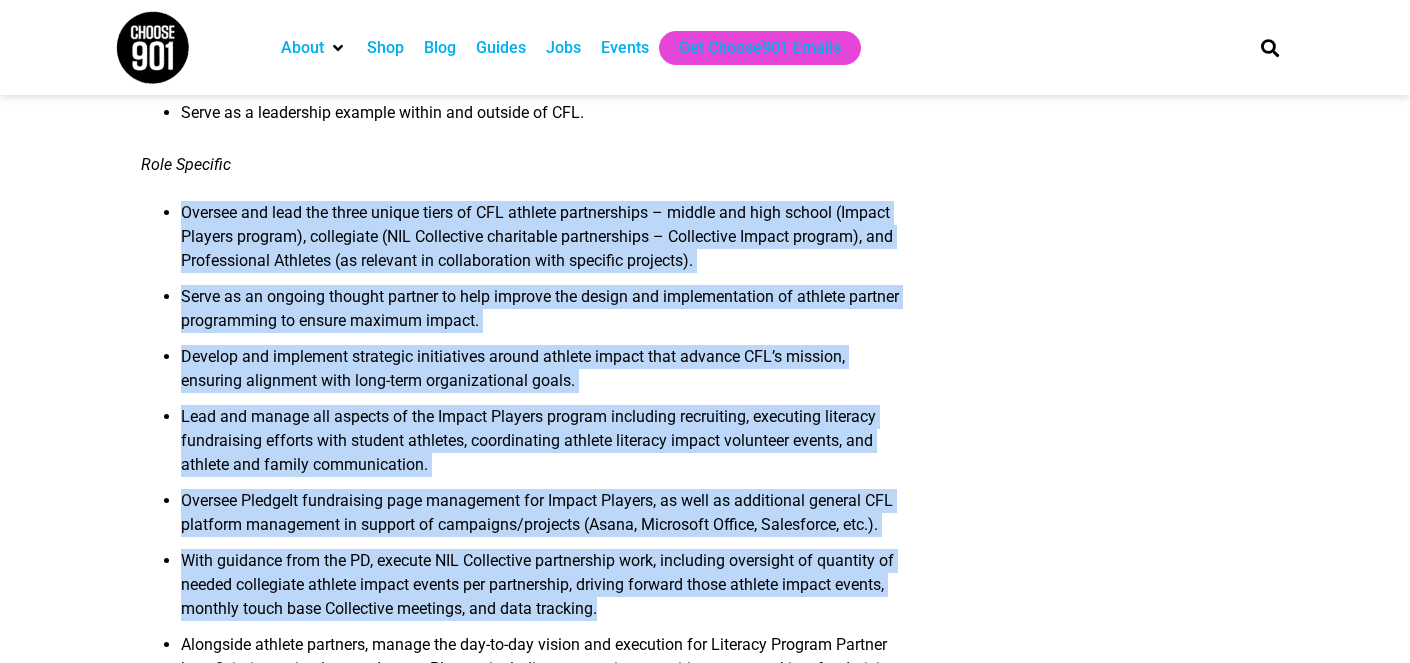 drag, startPoint x: 717, startPoint y: 200, endPoint x: 831, endPoint y: 659, distance: 472.94504 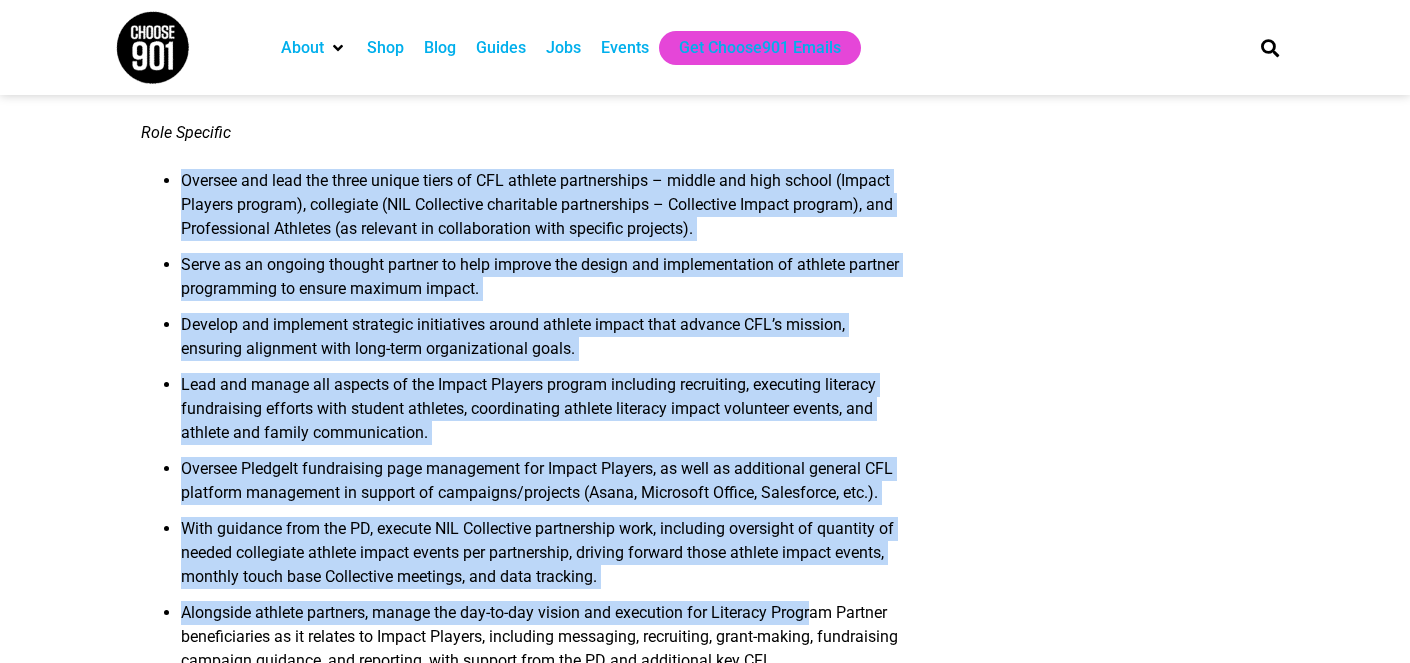 click on "Oversee PledgeIt fundraising page management for Impact Players, as well as additional general CFL platform management in support of campaigns/projects (Asana, Microsoft Office, Salesforce, etc.)." at bounding box center [543, 39] 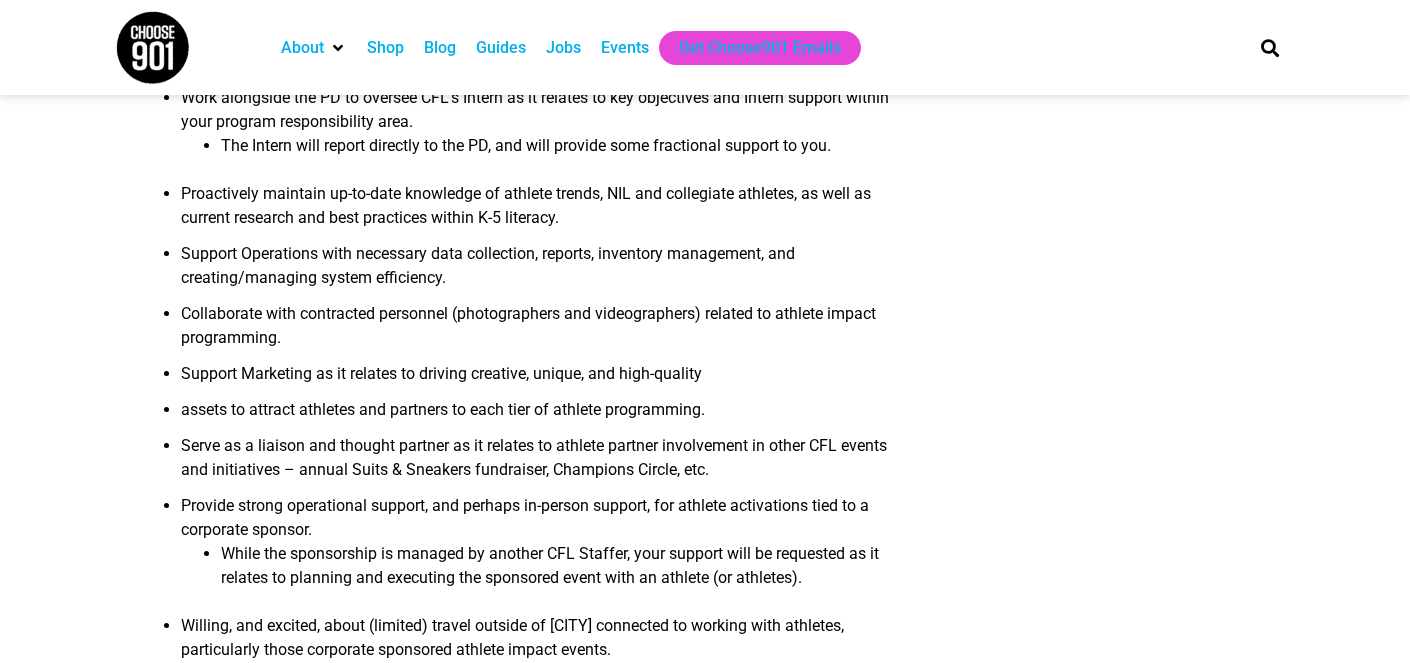 scroll, scrollTop: 1966, scrollLeft: 0, axis: vertical 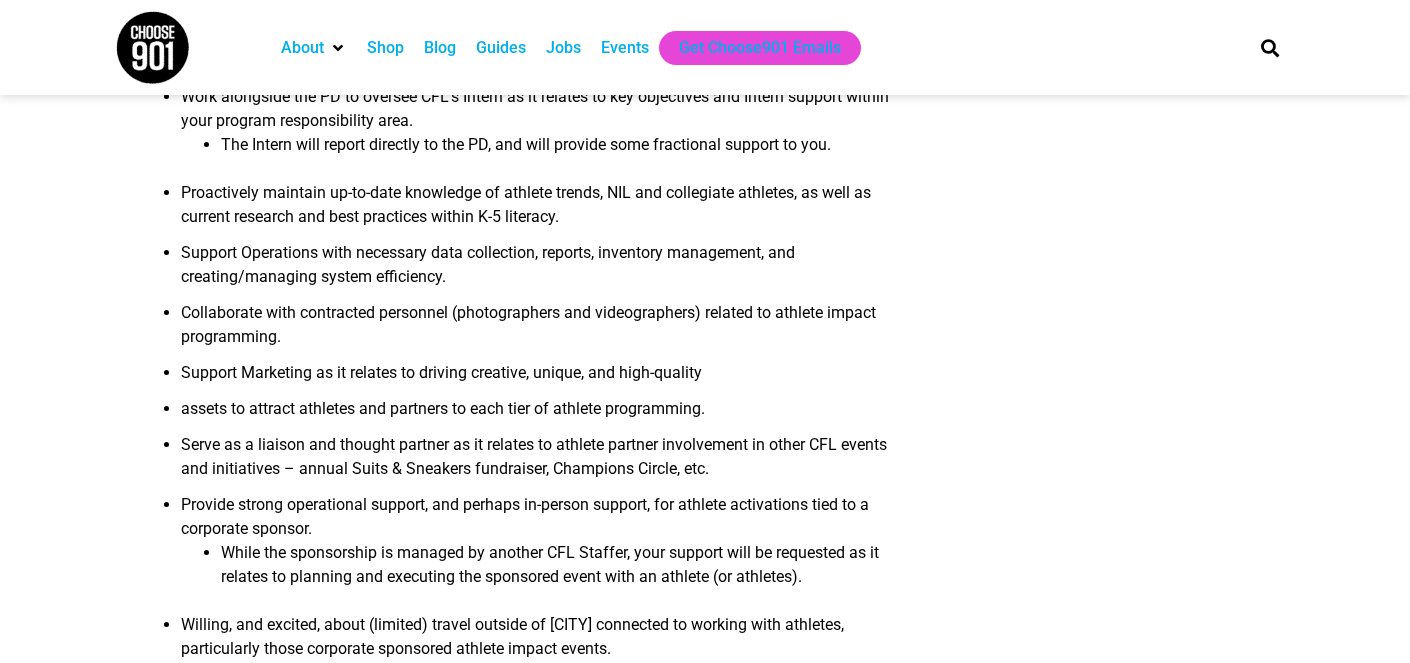 click on "Jobs" at bounding box center [563, 48] 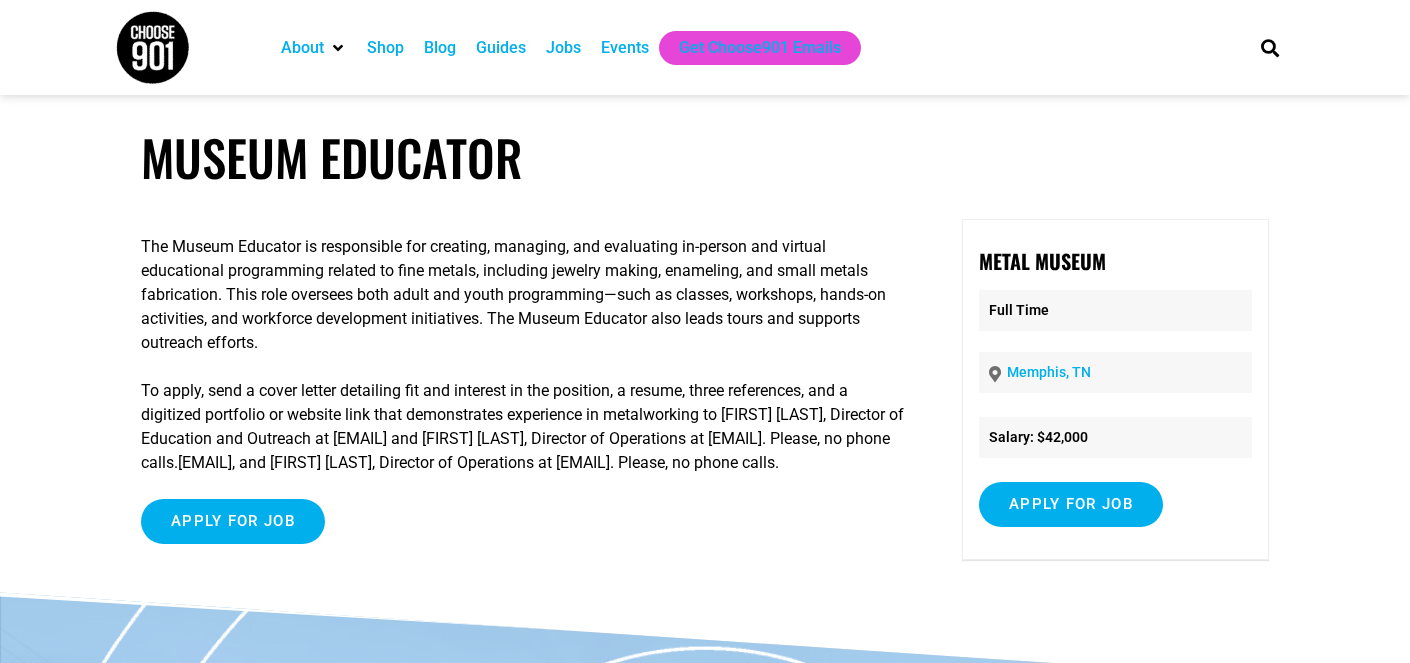 scroll, scrollTop: 0, scrollLeft: 0, axis: both 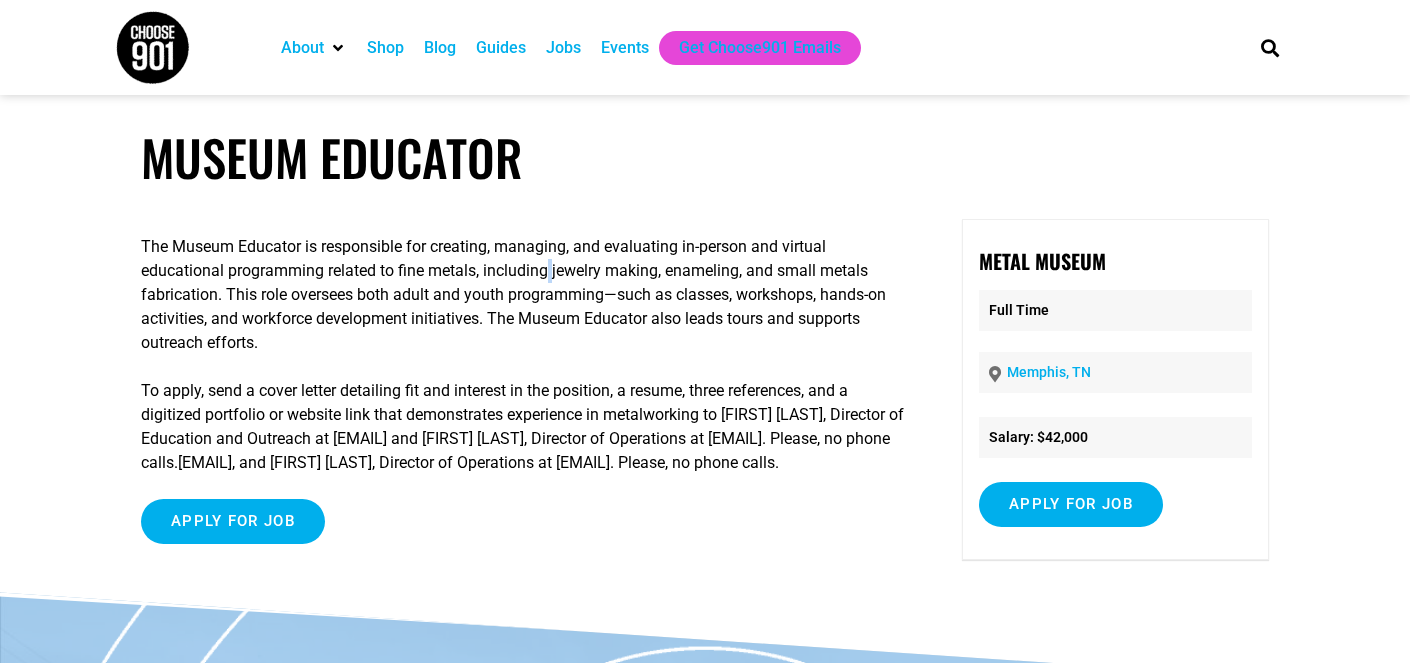 click on "The Museum Educator is responsible for creating, managing, and evaluating in-person and virtual educational programming related to fine metals, including jewelry making, enameling, and small metals fabrication. This role oversees both adult and youth programming—such as classes, workshops, hands-on activities, and workforce development initiatives. The Museum Educator also leads tours and supports outreach efforts." at bounding box center [523, 295] 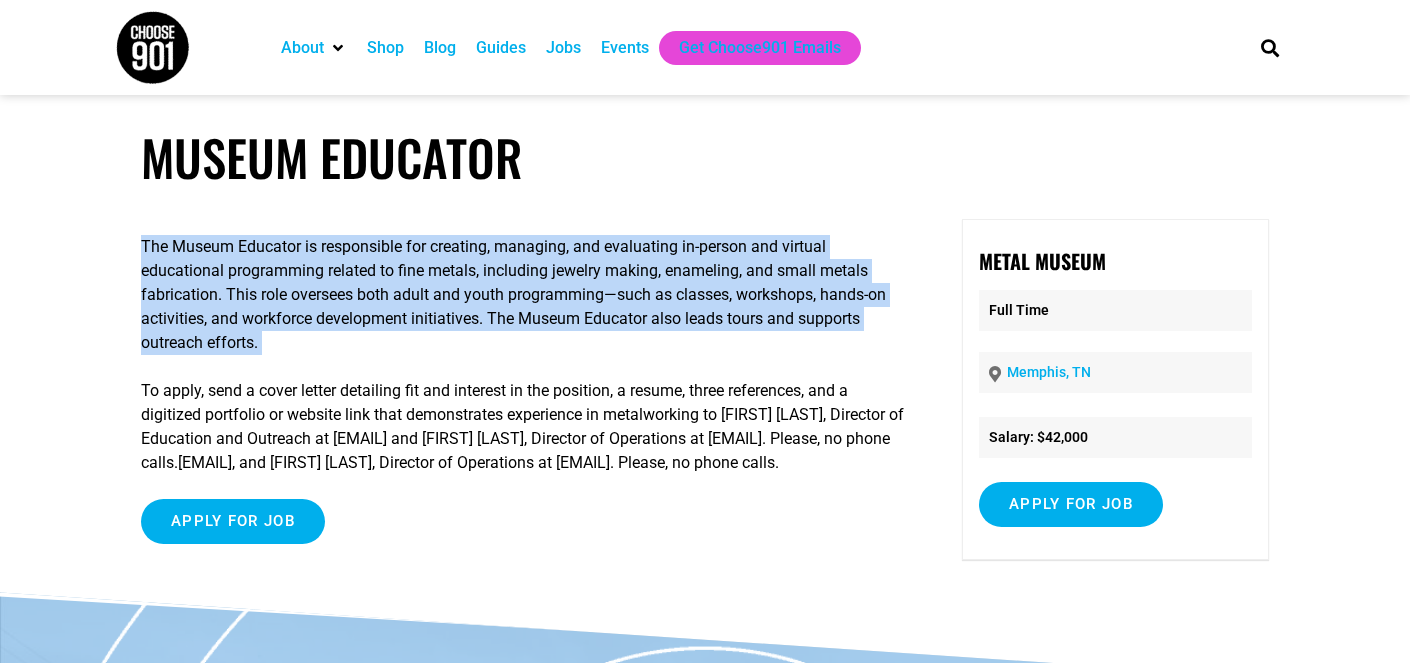 click on "The Museum Educator is responsible for creating, managing, and evaluating in-person and virtual educational programming related to fine metals, including jewelry making, enameling, and small metals fabrication. This role oversees both adult and youth programming—such as classes, workshops, hands-on activities, and workforce development initiatives. The Museum Educator also leads tours and supports outreach efforts." at bounding box center (523, 295) 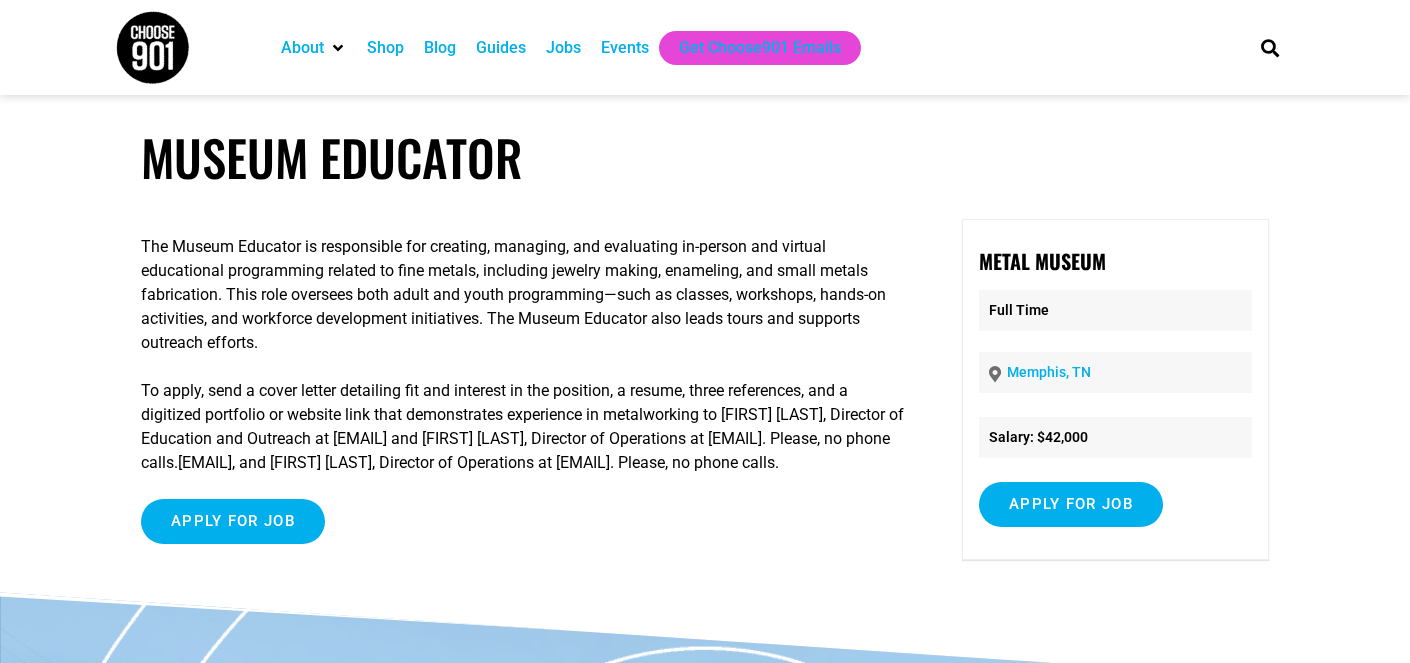 click on "The Museum Educator is responsible for creating, managing, and evaluating in-person and virtual educational programming related to fine metals, including jewelry making, enameling, and small metals fabrication. This role oversees both adult and youth programming—such as classes, workshops, hands-on activities, and workforce development initiatives. The Museum Educator also leads tours and supports outreach efforts." at bounding box center (523, 295) 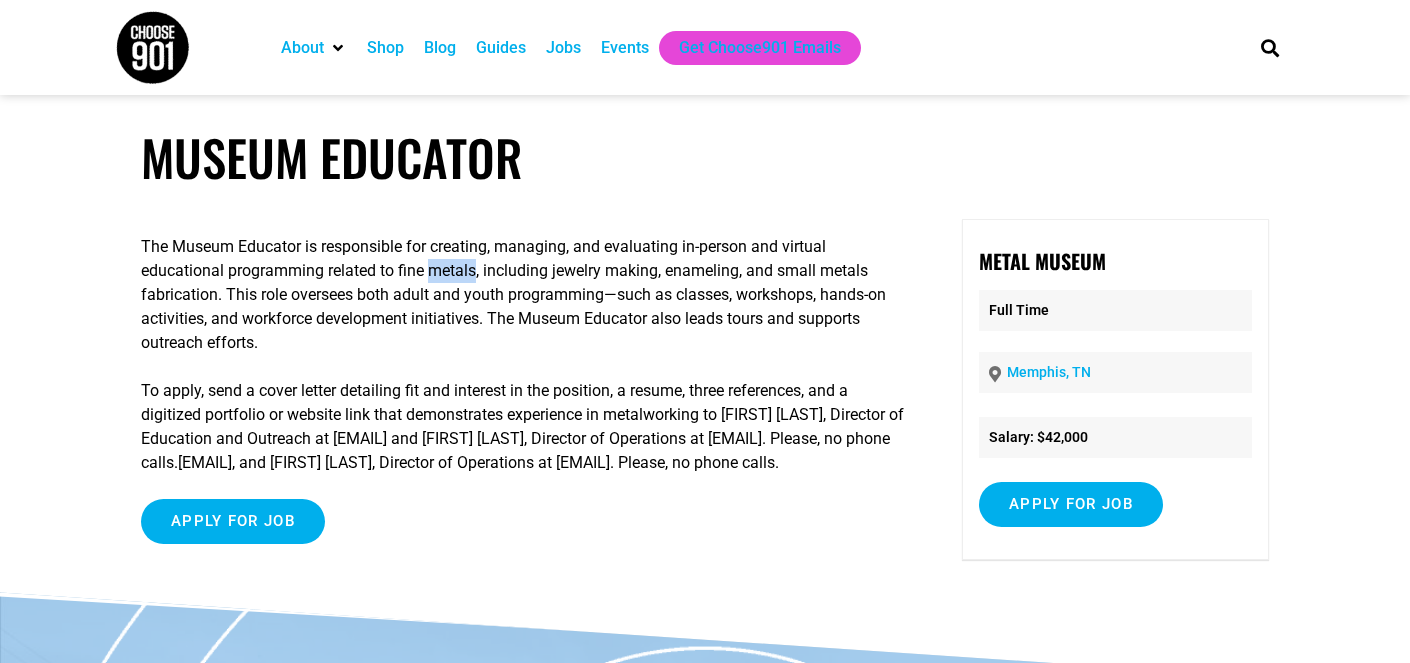 click on "The Museum Educator is responsible for creating, managing, and evaluating in-person and virtual educational programming related to fine metals, including jewelry making, enameling, and small metals fabrication. This role oversees both adult and youth programming—such as classes, workshops, hands-on activities, and workforce development initiatives. The Museum Educator also leads tours and supports outreach efforts." at bounding box center [523, 295] 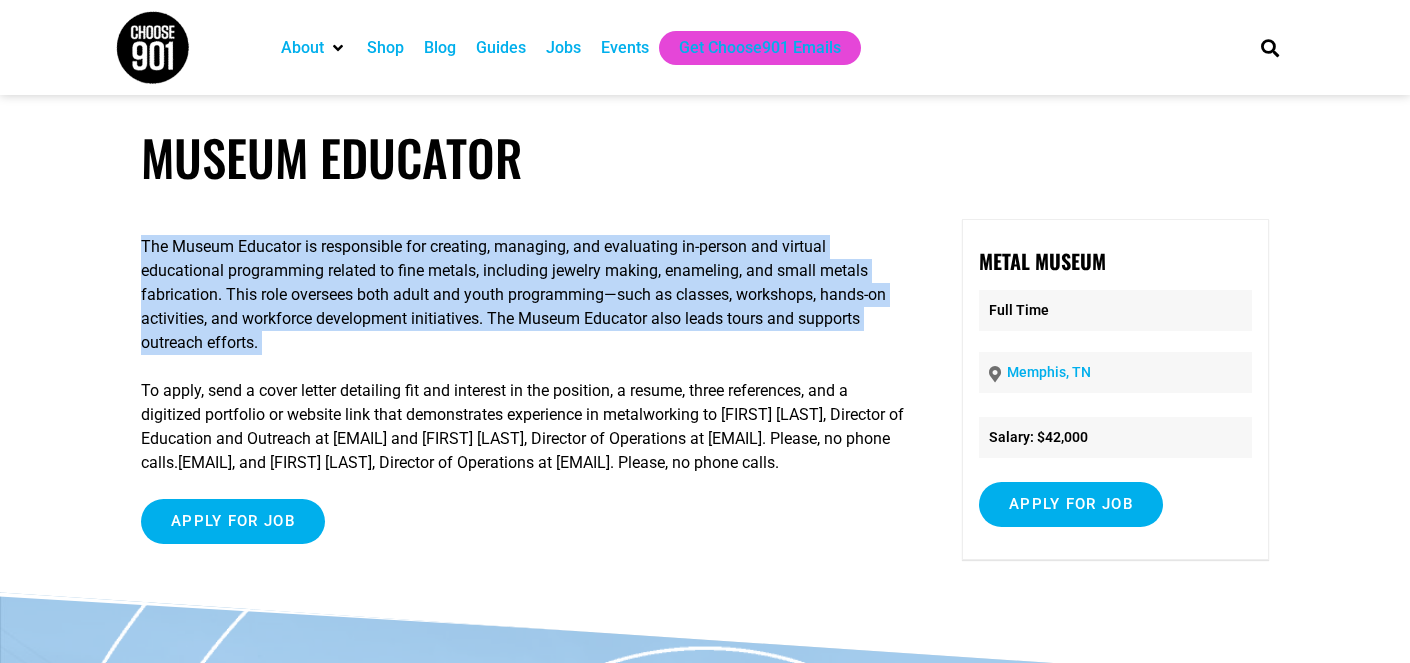 click on "The Museum Educator is responsible for creating, managing, and evaluating in-person and virtual educational programming related to fine metals, including jewelry making, enameling, and small metals fabrication. This role oversees both adult and youth programming—such as classes, workshops, hands-on activities, and workforce development initiatives. The Museum Educator also leads tours and supports outreach efforts." at bounding box center [523, 295] 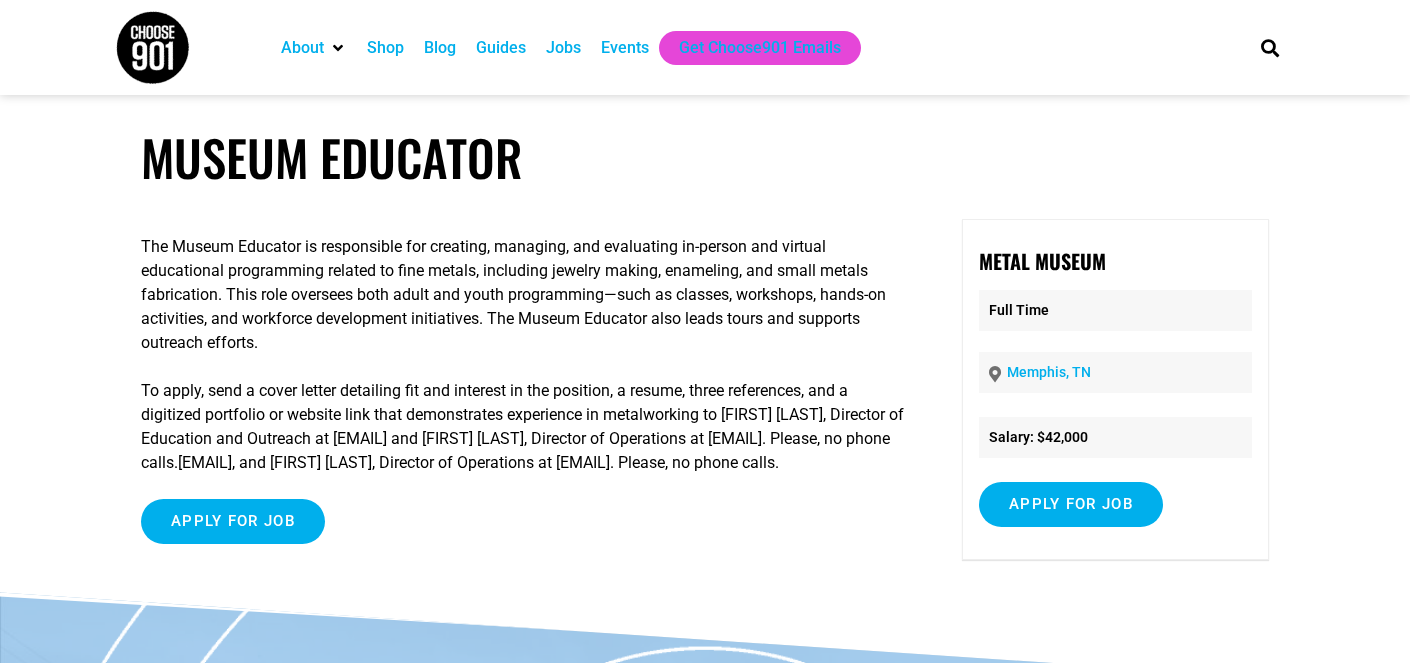 click on "To apply, send a cover letter detailing fit and interest in the position, a resume, three references, and a digitized portfolio or website link that demonstrates experience in metalworking to Lucienne Auz, Director of Education and Outreach at lucienne@metalmuseum.org and Quamesha Brown, Director of Operations at quamesha@metalmuseum.org. Please, no phone calls.lucienne@metalmuseum.org, and Quamesha Brown, Director of Operations at quamesha@metalmuseum.org. Please, no phone calls." at bounding box center (523, 427) 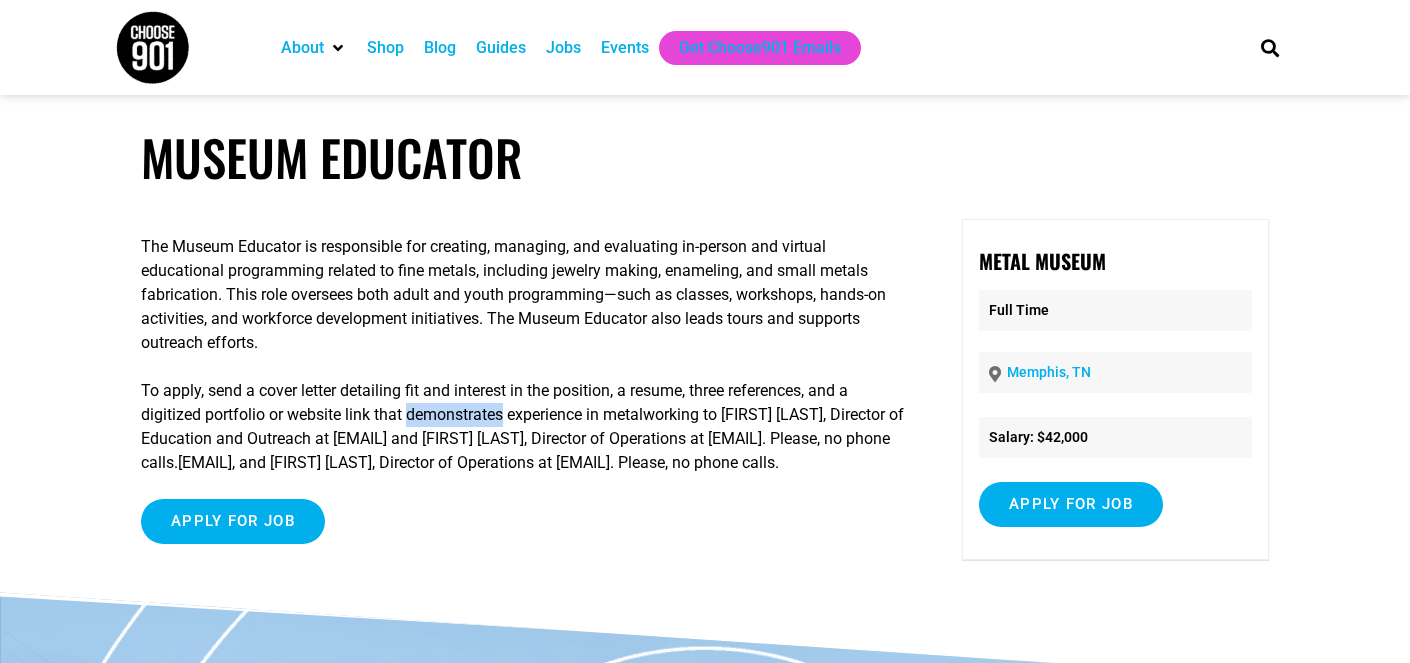 click on "To apply, send a cover letter detailing fit and interest in the position, a resume, three references, and a digitized portfolio or website link that demonstrates experience in metalworking to Lucienne Auz, Director of Education and Outreach at lucienne@metalmuseum.org and Quamesha Brown, Director of Operations at quamesha@metalmuseum.org. Please, no phone calls.lucienne@metalmuseum.org, and Quamesha Brown, Director of Operations at quamesha@metalmuseum.org. Please, no phone calls." at bounding box center (523, 427) 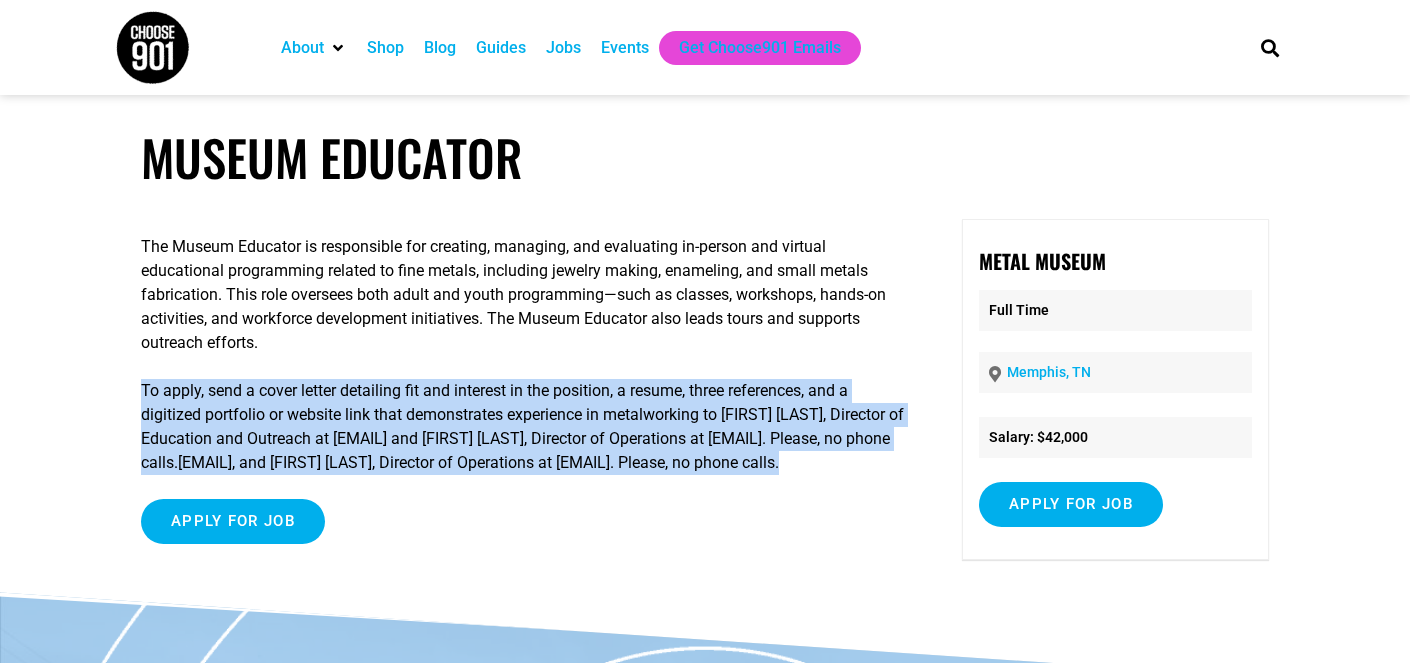 click on "To apply, send a cover letter detailing fit and interest in the position, a resume, three references, and a digitized portfolio or website link that demonstrates experience in metalworking to Lucienne Auz, Director of Education and Outreach at lucienne@metalmuseum.org and Quamesha Brown, Director of Operations at quamesha@metalmuseum.org. Please, no phone calls.lucienne@metalmuseum.org, and Quamesha Brown, Director of Operations at quamesha@metalmuseum.org. Please, no phone calls." at bounding box center [523, 427] 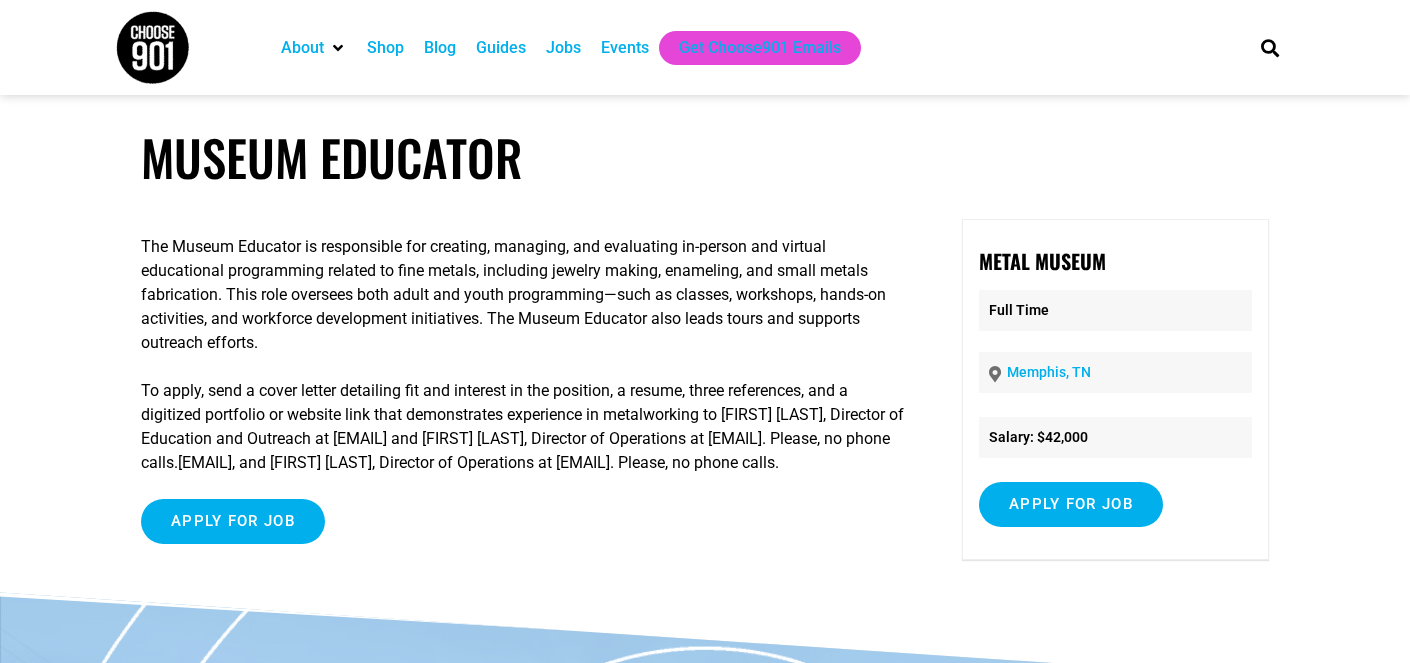 click on "The Museum Educator is responsible for creating, managing, and evaluating in-person and virtual educational programming related to fine metals, including jewelry making, enameling, and small metals fabrication. This role oversees both adult and youth programming—such as classes, workshops, hands-on activities, and workforce development initiatives. The Museum Educator also leads tours and supports outreach efforts." at bounding box center (523, 295) 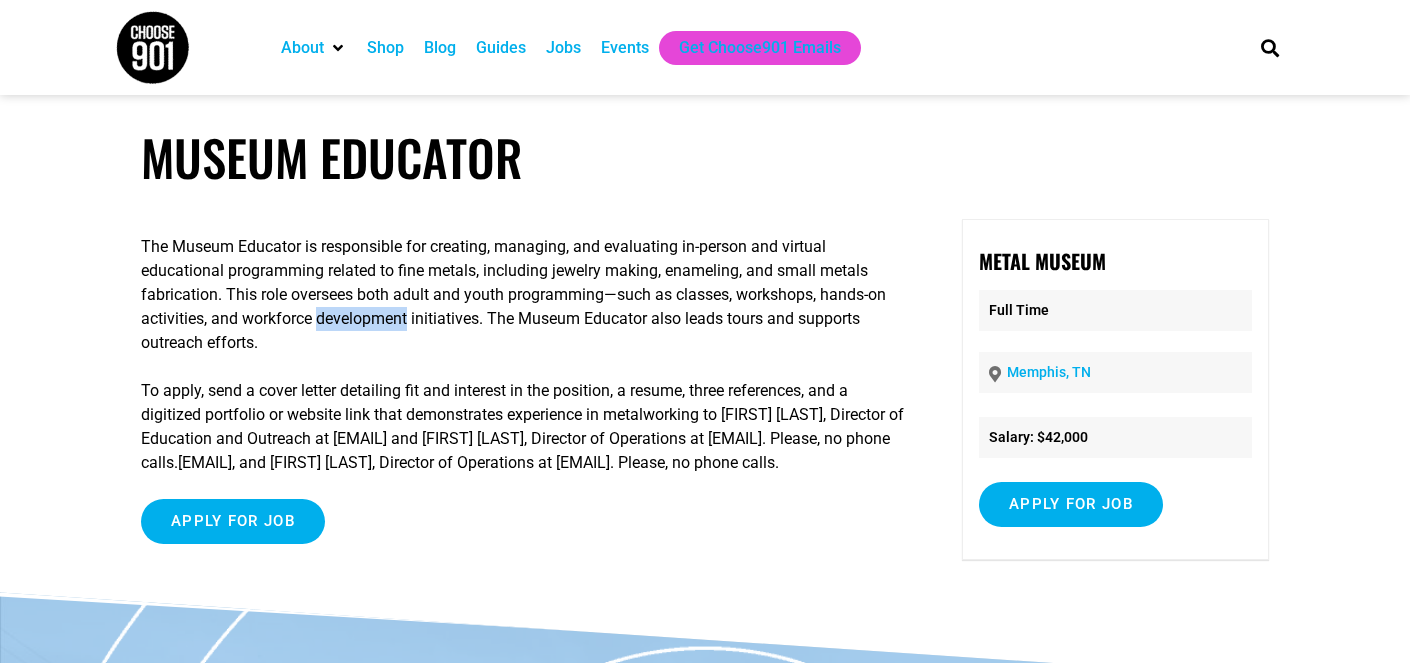 click on "The Museum Educator is responsible for creating, managing, and evaluating in-person and virtual educational programming related to fine metals, including jewelry making, enameling, and small metals fabrication. This role oversees both adult and youth programming—such as classes, workshops, hands-on activities, and workforce development initiatives. The Museum Educator also leads tours and supports outreach efforts." at bounding box center (523, 295) 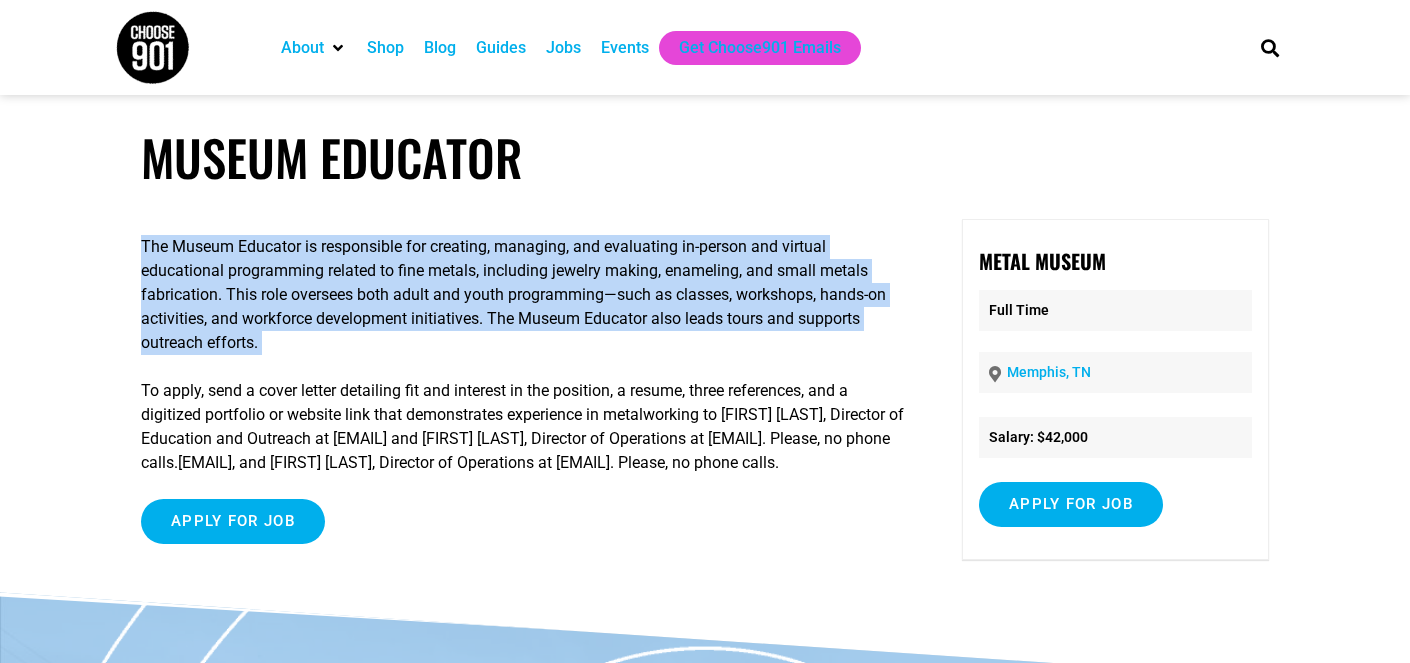 click on "The Museum Educator is responsible for creating, managing, and evaluating in-person and virtual educational programming related to fine metals, including jewelry making, enameling, and small metals fabrication. This role oversees both adult and youth programming—such as classes, workshops, hands-on activities, and workforce development initiatives. The Museum Educator also leads tours and supports outreach efforts." at bounding box center (523, 295) 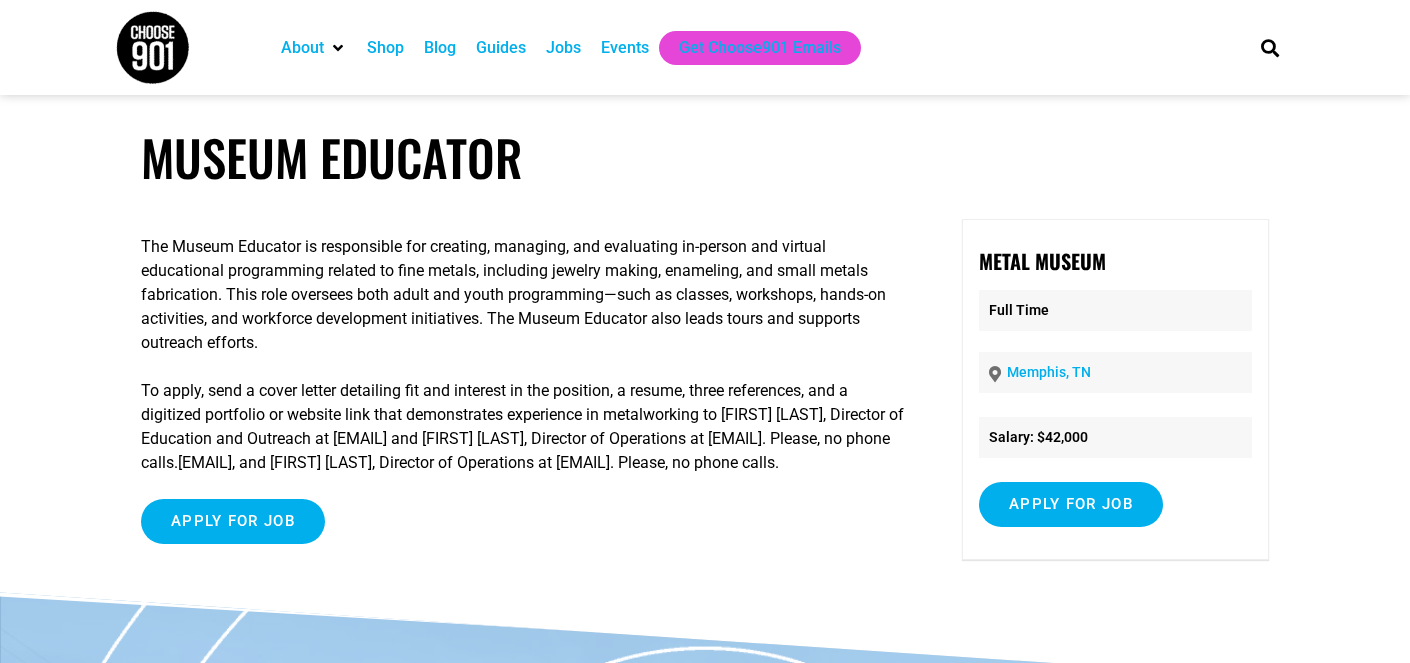 click on "The Museum Educator is responsible for creating, managing, and evaluating in-person and virtual educational programming related to fine metals, including jewelry making, enameling, and small metals fabrication. This role oversees both adult and youth programming—such as classes, workshops, hands-on activities, and workforce development initiatives. The Museum Educator also leads tours and supports outreach efforts." at bounding box center (523, 295) 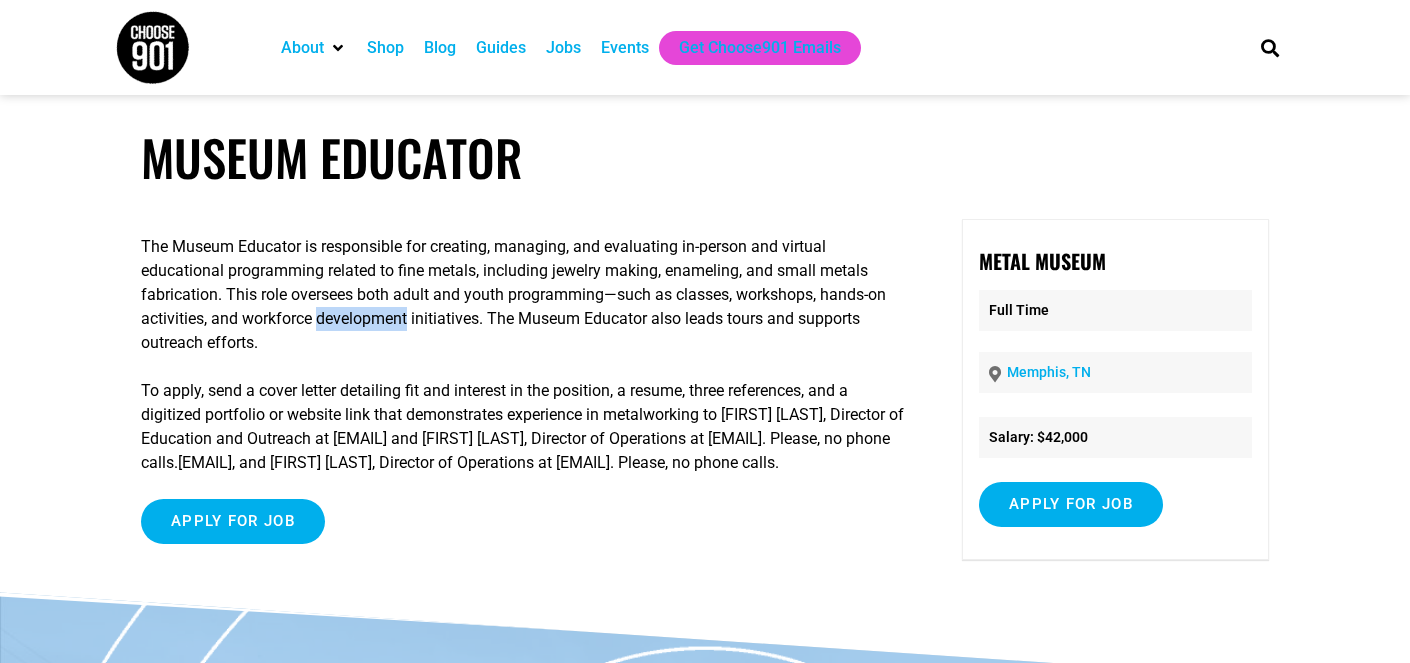 click on "The Museum Educator is responsible for creating, managing, and evaluating in-person and virtual educational programming related to fine metals, including jewelry making, enameling, and small metals fabrication. This role oversees both adult and youth programming—such as classes, workshops, hands-on activities, and workforce development initiatives. The Museum Educator also leads tours and supports outreach efforts." at bounding box center [523, 295] 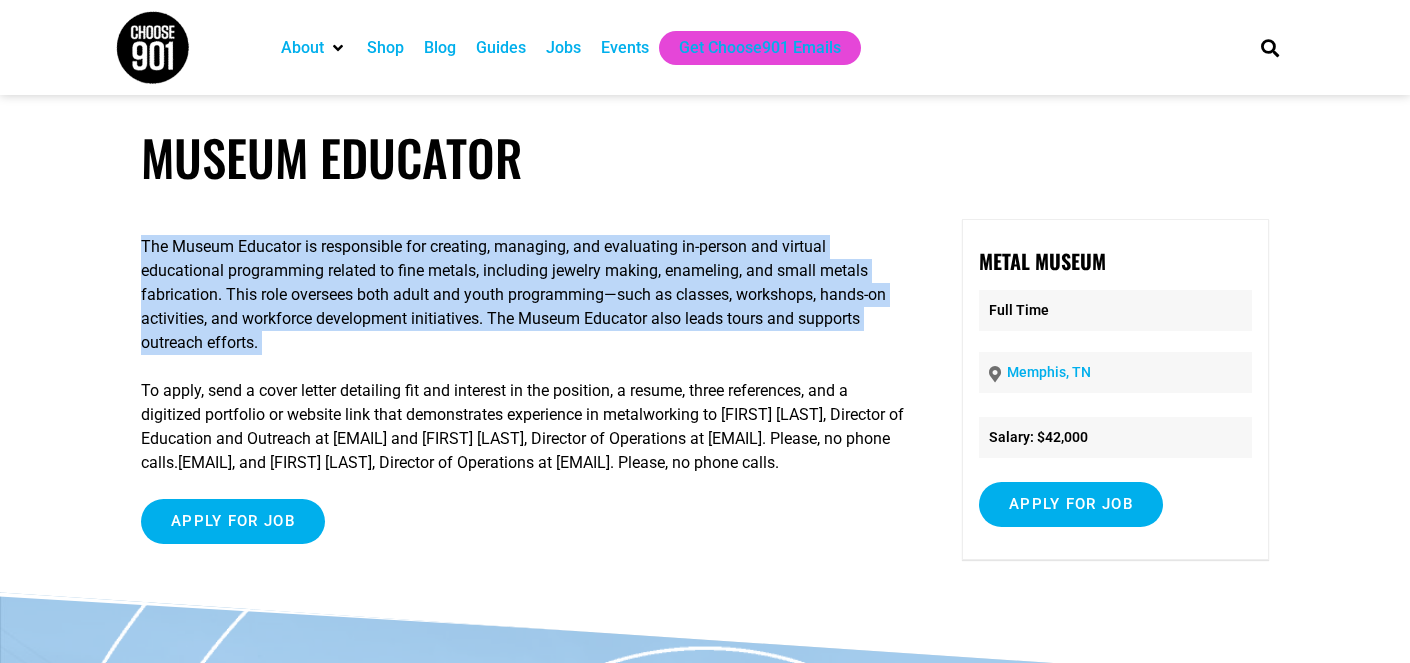 click on "The Museum Educator is responsible for creating, managing, and evaluating in-person and virtual educational programming related to fine metals, including jewelry making, enameling, and small metals fabrication. This role oversees both adult and youth programming—such as classes, workshops, hands-on activities, and workforce development initiatives. The Museum Educator also leads tours and supports outreach efforts." at bounding box center (523, 295) 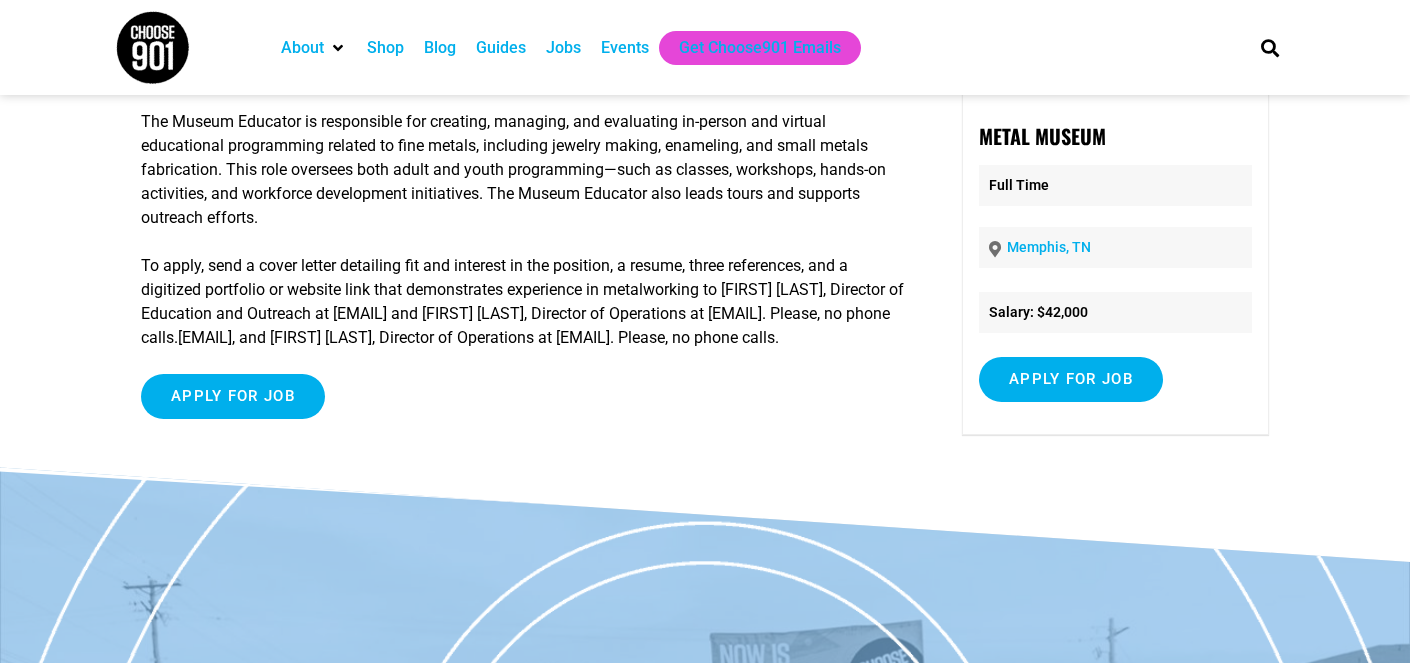 scroll, scrollTop: 0, scrollLeft: 0, axis: both 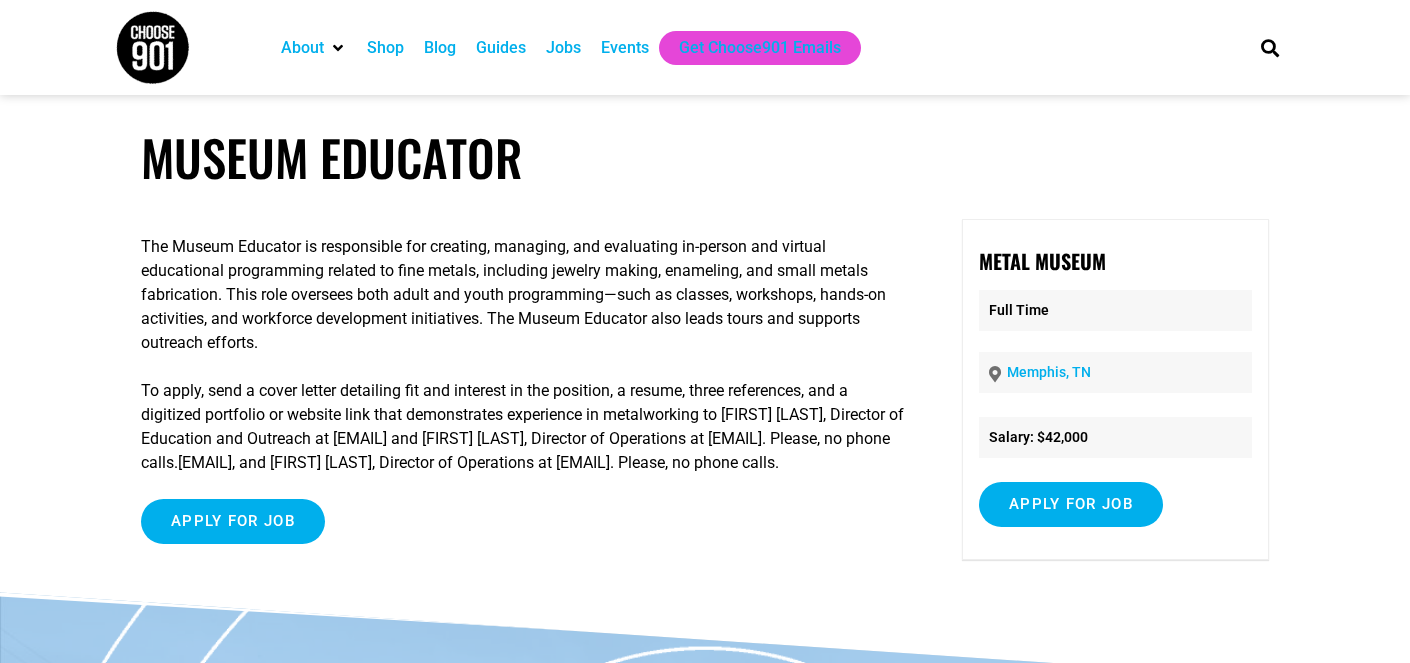 click on "The Museum Educator is responsible for creating, managing, and evaluating in-person and virtual educational programming related to fine metals, including jewelry making, enameling, and small metals fabrication. This role oversees both adult and youth programming—such as classes, workshops, hands-on activities, and workforce development initiatives. The Museum Educator also leads tours and supports outreach efforts." at bounding box center (523, 295) 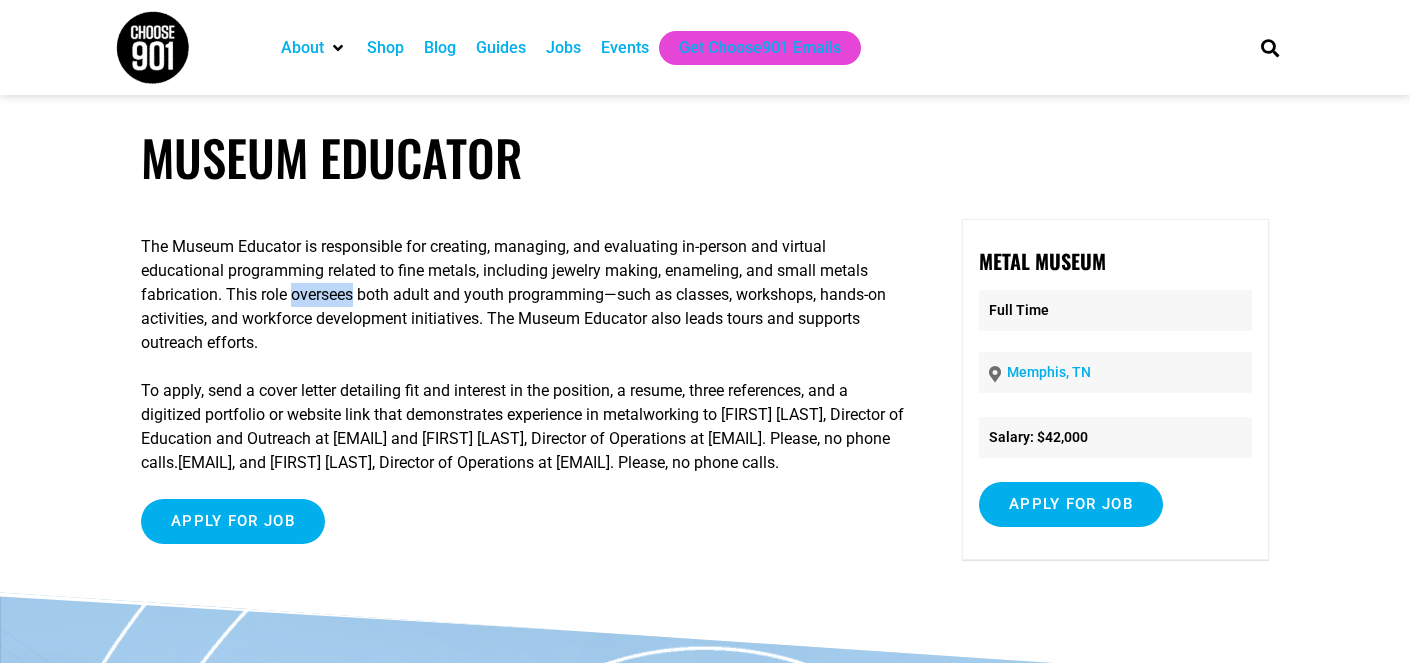 click on "The Museum Educator is responsible for creating, managing, and evaluating in-person and virtual educational programming related to fine metals, including jewelry making, enameling, and small metals fabrication. This role oversees both adult and youth programming—such as classes, workshops, hands-on activities, and workforce development initiatives. The Museum Educator also leads tours and supports outreach efforts." at bounding box center (523, 295) 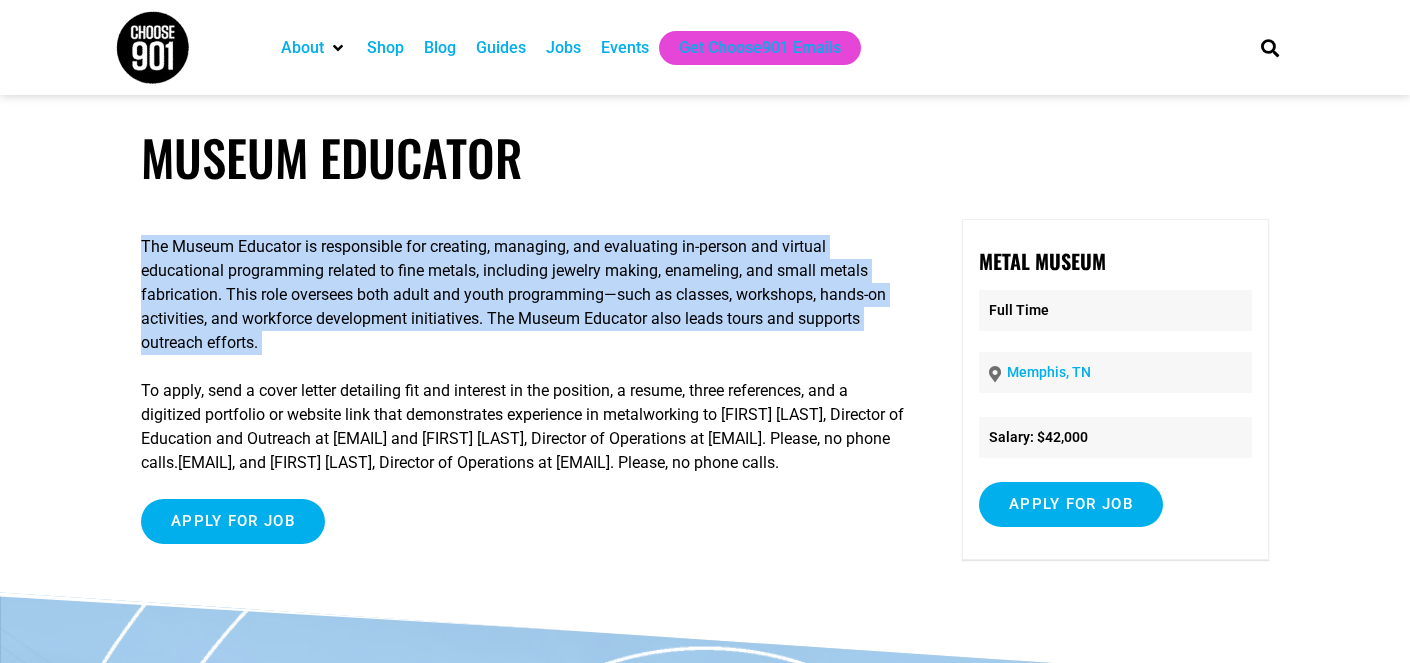 click on "The Museum Educator is responsible for creating, managing, and evaluating in-person and virtual educational programming related to fine metals, including jewelry making, enameling, and small metals fabrication. This role oversees both adult and youth programming—such as classes, workshops, hands-on activities, and workforce development initiatives. The Museum Educator also leads tours and supports outreach efforts.
To apply, send a cover letter detailing fit and interest in the position, a resume, three references, and a digitized portfolio or website link that demonstrates experience in metalworking to Lucienne Auz, Director of Education and Outreach at lucienne@metalmuseum.org and Quamesha Brown, Director of Operations at quamesha@metalmuseum.org. Please, no phone calls.lucienne@metalmuseum.org, and Quamesha Brown, Director of Operations at quamesha@metalmuseum.org. Please, no phone calls.
Apply for job
To apply for this job  email your details to" at bounding box center [523, 393] 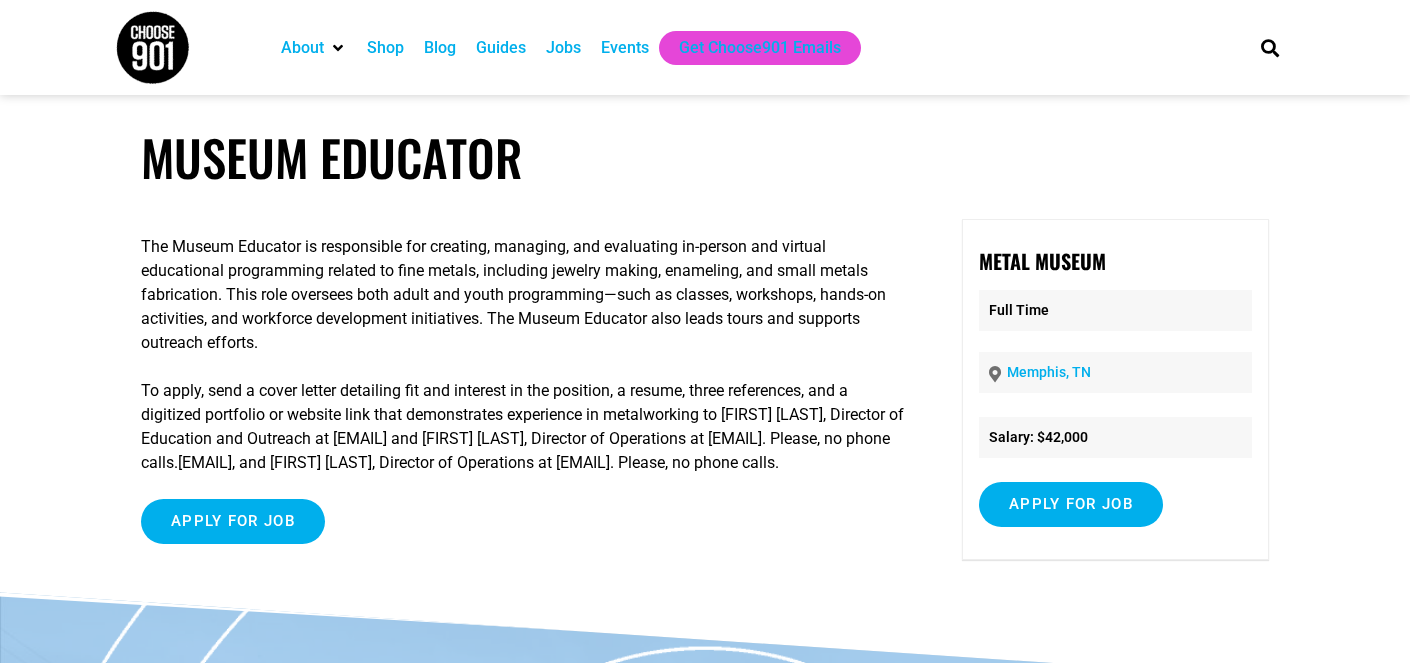 click on "The Museum Educator is responsible for creating, managing, and evaluating in-person and virtual educational programming related to fine metals, including jewelry making, enameling, and small metals fabrication. This role oversees both adult and youth programming—such as classes, workshops, hands-on activities, and workforce development initiatives. The Museum Educator also leads tours and supports outreach efforts." at bounding box center (523, 295) 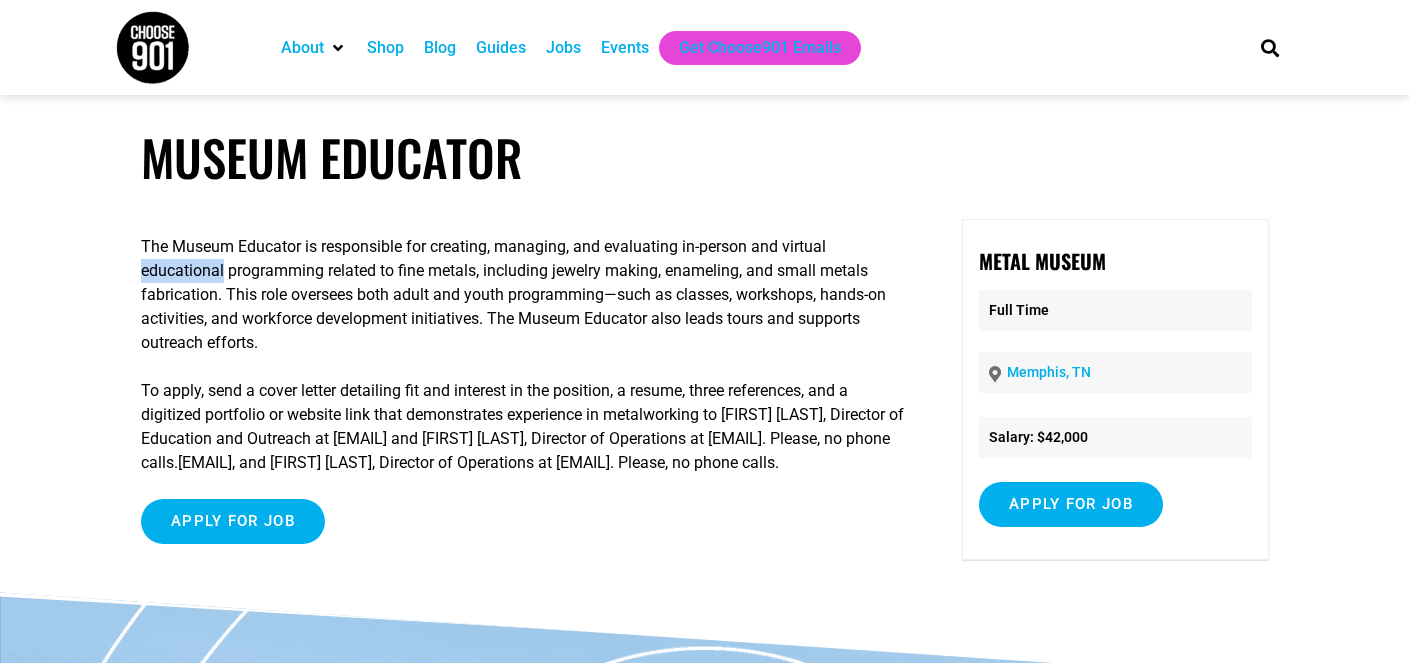 click on "The Museum Educator is responsible for creating, managing, and evaluating in-person and virtual educational programming related to fine metals, including jewelry making, enameling, and small metals fabrication. This role oversees both adult and youth programming—such as classes, workshops, hands-on activities, and workforce development initiatives. The Museum Educator also leads tours and supports outreach efforts." at bounding box center [523, 295] 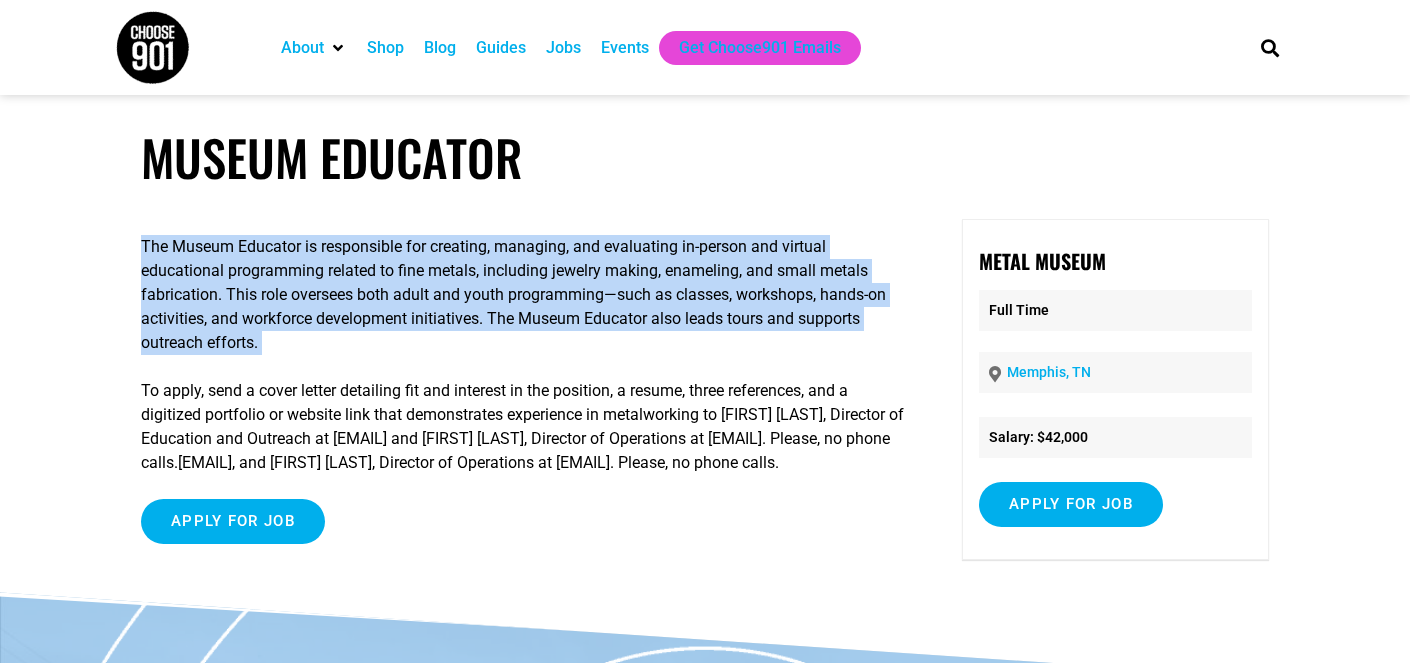 click on "The Museum Educator is responsible for creating, managing, and evaluating in-person and virtual educational programming related to fine metals, including jewelry making, enameling, and small metals fabrication. This role oversees both adult and youth programming—such as classes, workshops, hands-on activities, and workforce development initiatives. The Museum Educator also leads tours and supports outreach efforts." at bounding box center [523, 295] 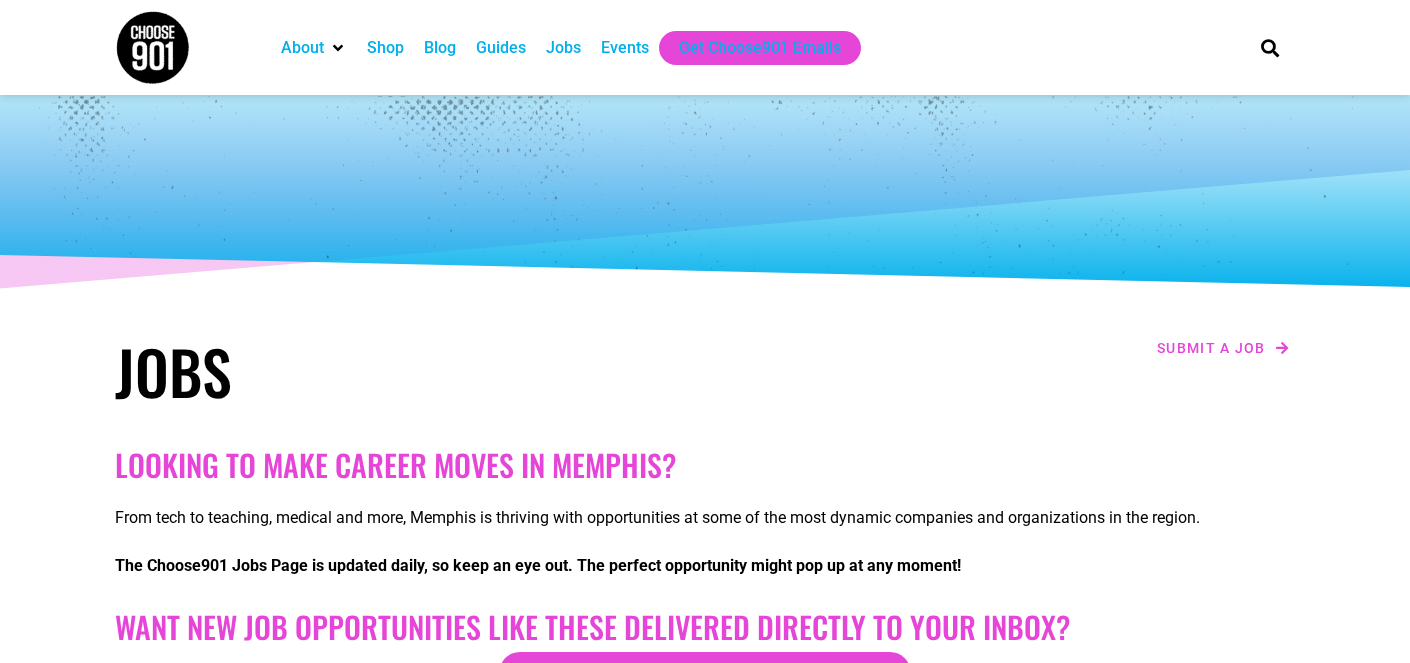 scroll, scrollTop: 0, scrollLeft: 0, axis: both 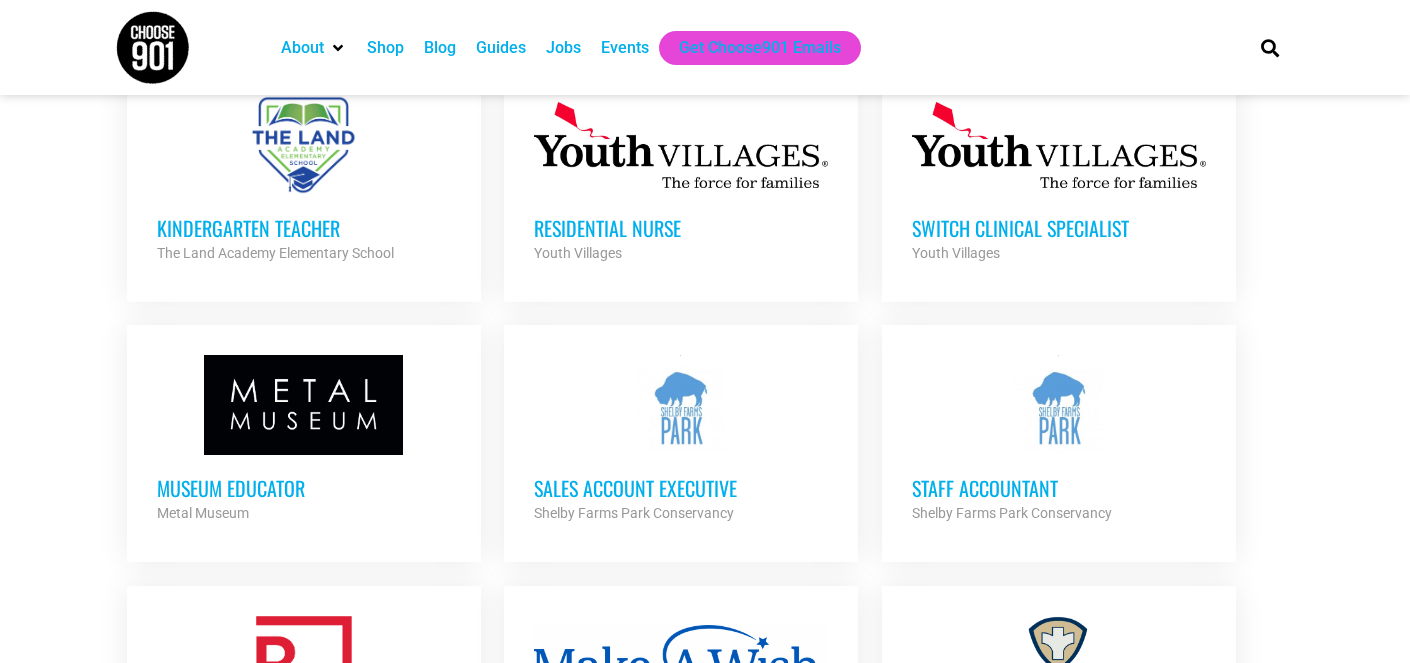 click on "SWITCH Clinical Specialist" at bounding box center [1059, 228] 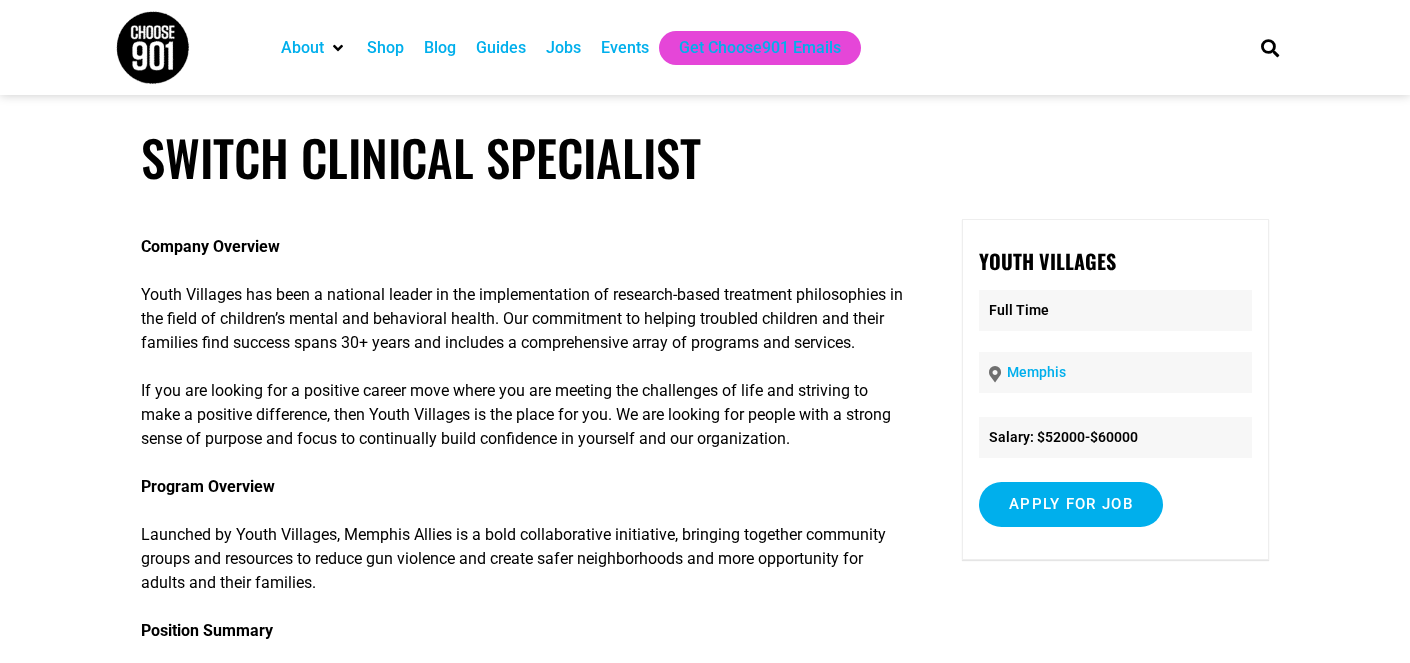 scroll, scrollTop: 0, scrollLeft: 0, axis: both 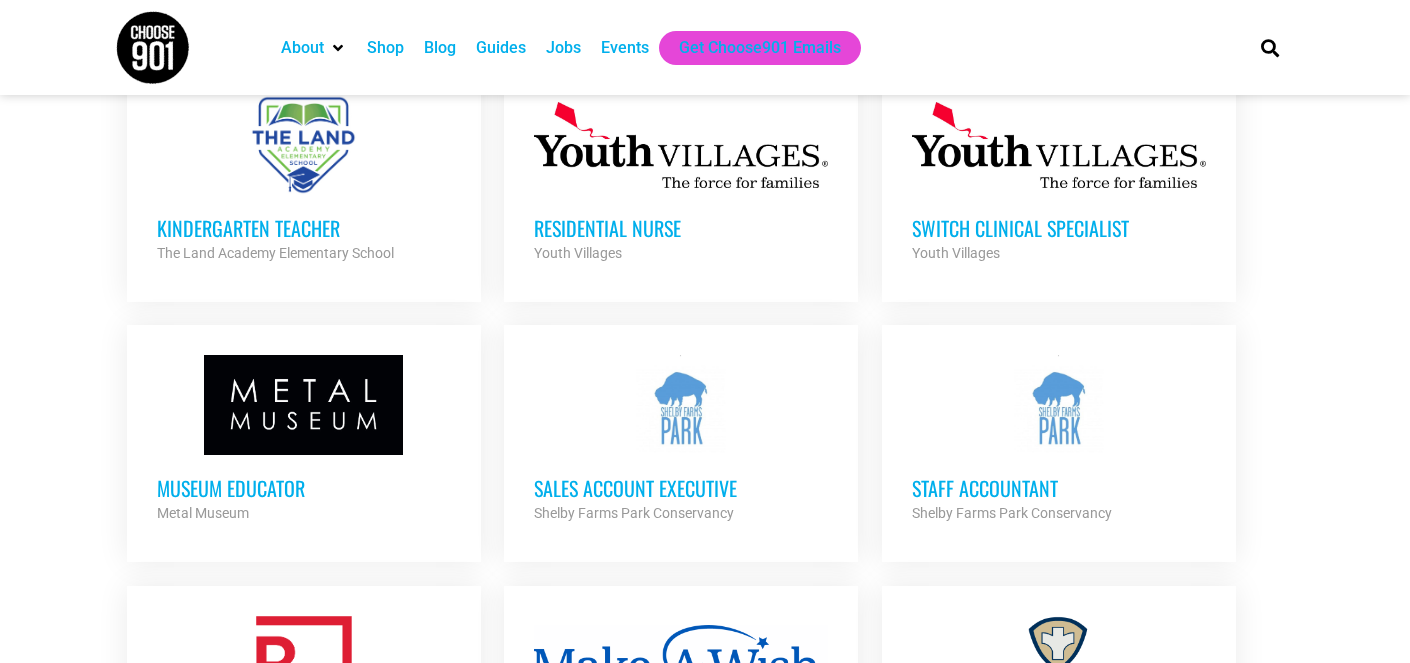 click on "Sales Account Executive" at bounding box center (681, 488) 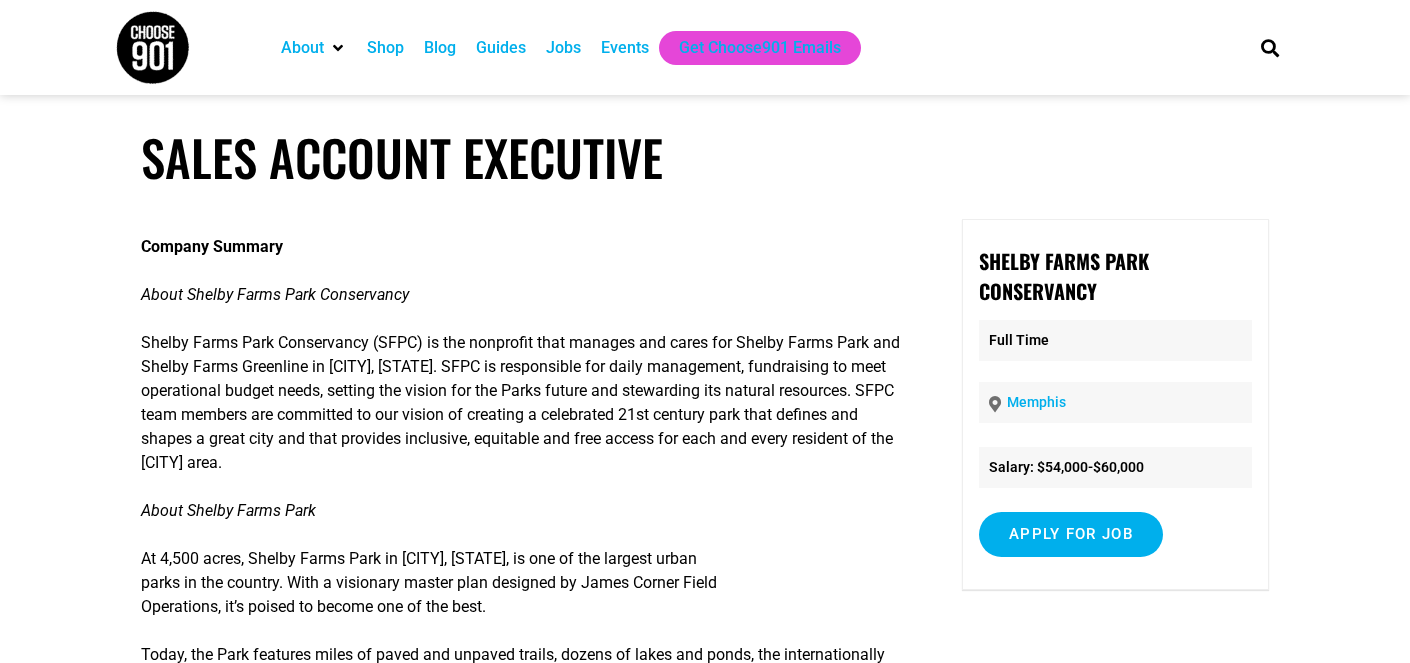 scroll, scrollTop: 0, scrollLeft: 0, axis: both 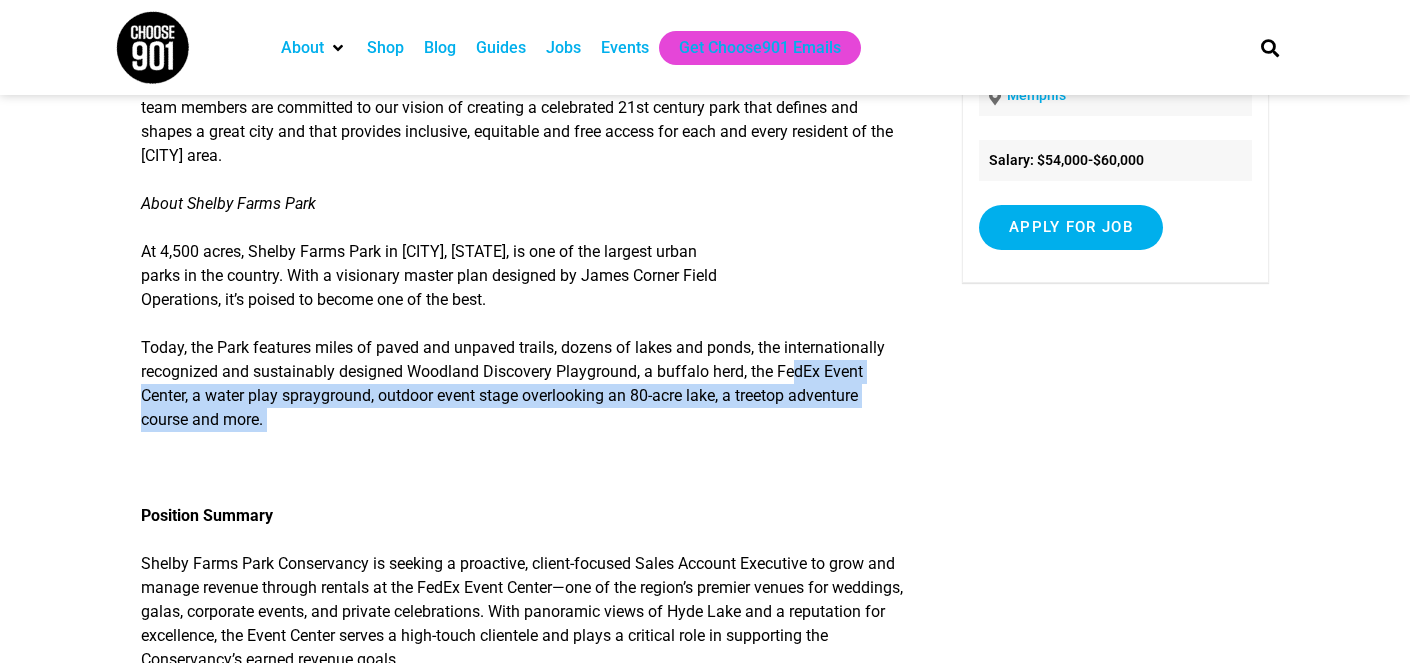 drag, startPoint x: 800, startPoint y: 441, endPoint x: 823, endPoint y: 295, distance: 147.80054 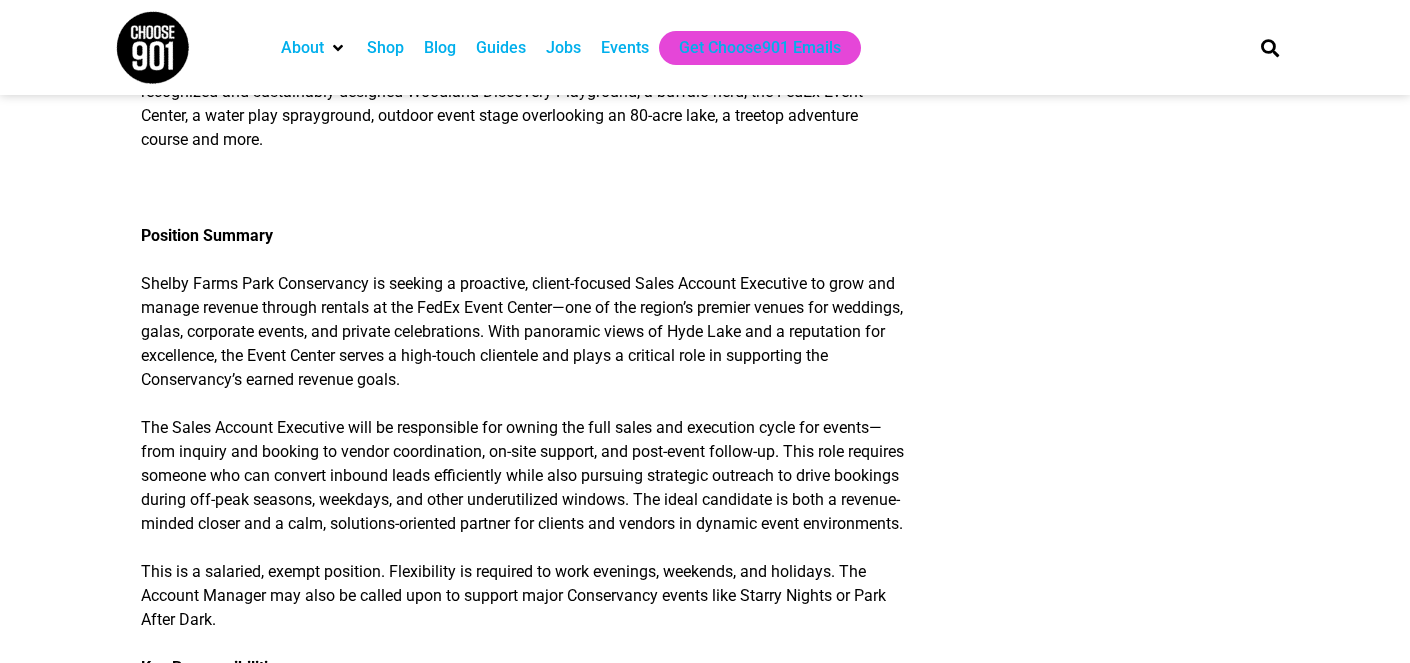 scroll, scrollTop: 599, scrollLeft: 0, axis: vertical 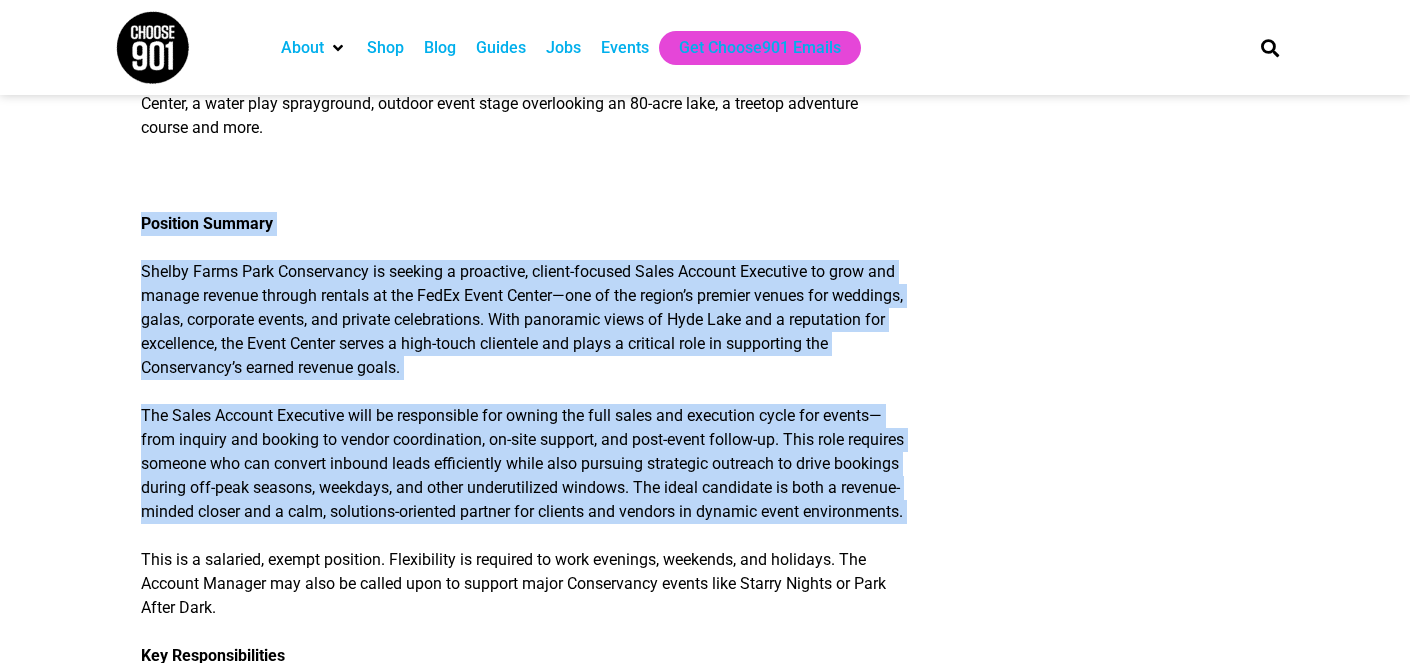 drag, startPoint x: 685, startPoint y: 561, endPoint x: 752, endPoint y: 208, distance: 359.3021 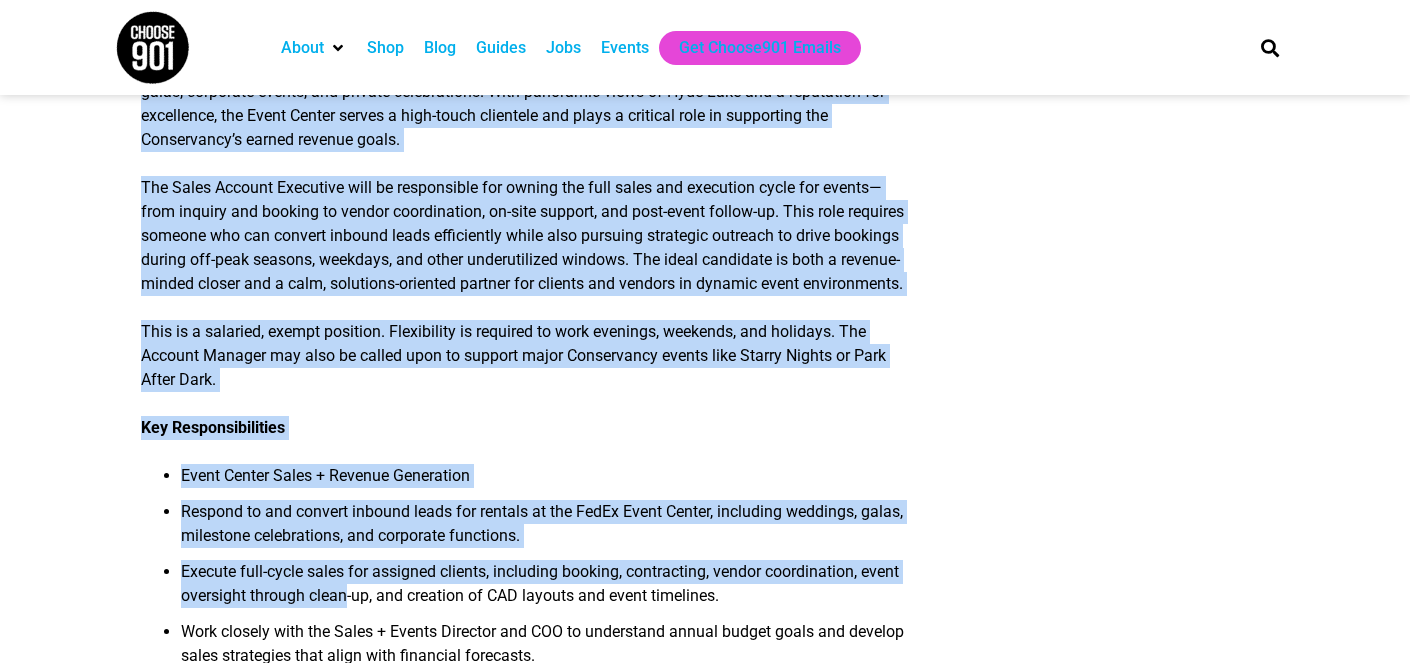 scroll, scrollTop: 849, scrollLeft: 0, axis: vertical 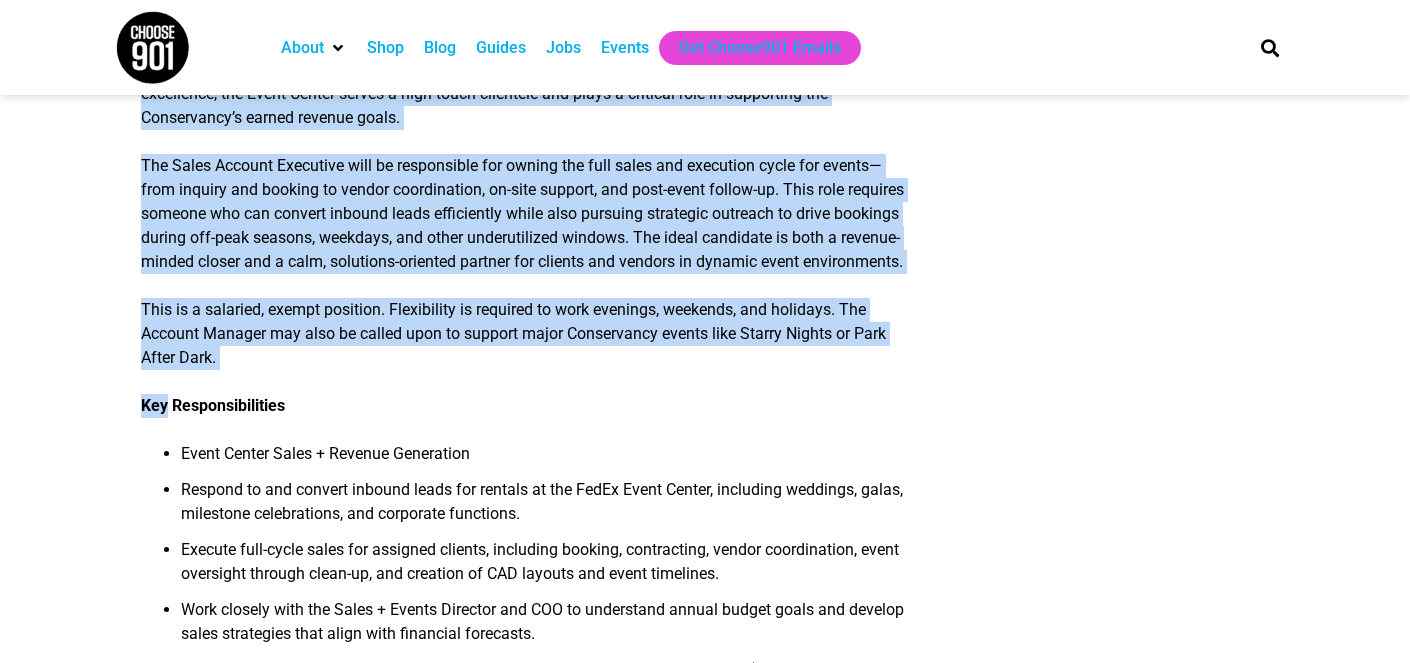 drag, startPoint x: 752, startPoint y: 208, endPoint x: 476, endPoint y: 414, distance: 344.40094 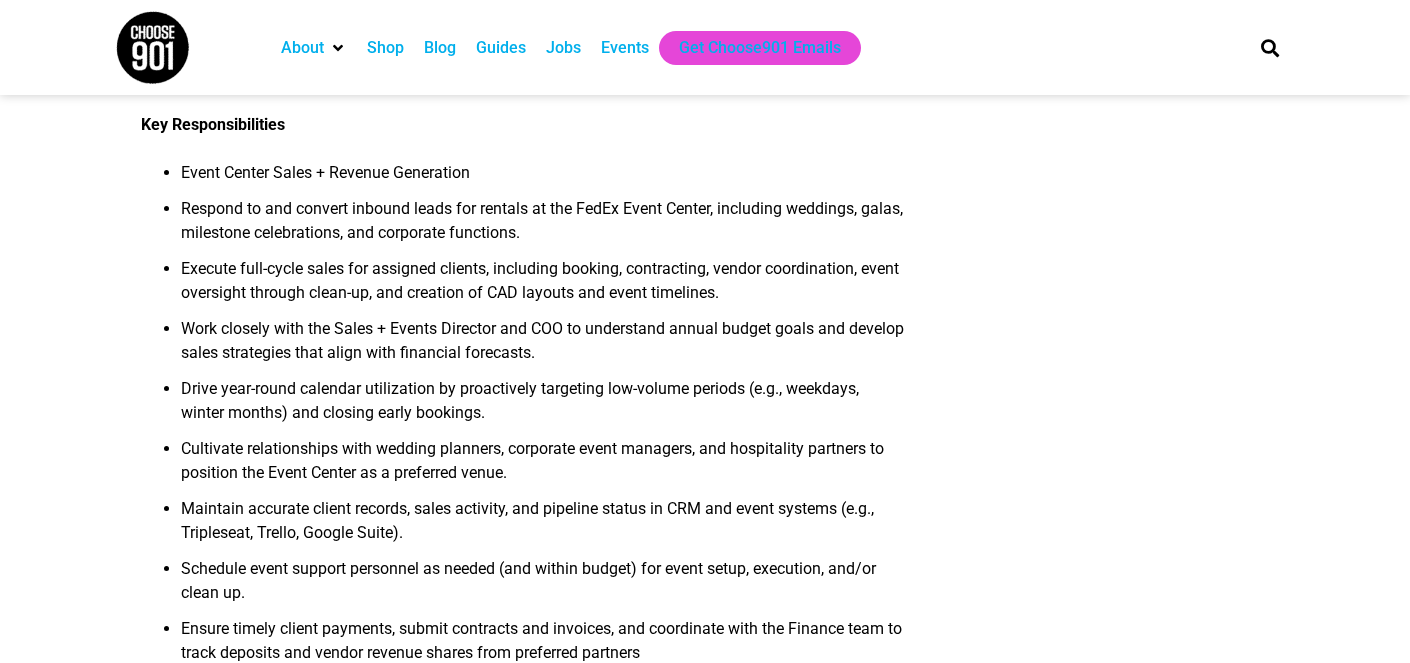scroll, scrollTop: 1142, scrollLeft: 0, axis: vertical 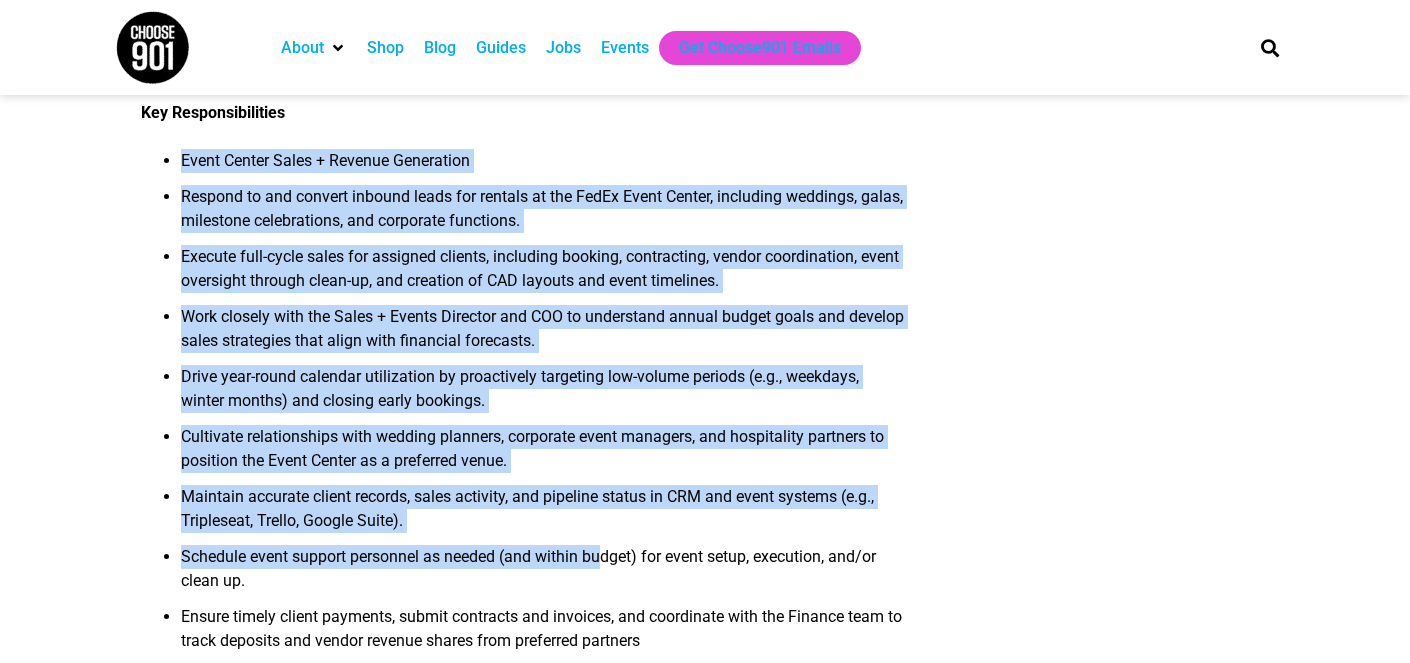 drag, startPoint x: 726, startPoint y: 151, endPoint x: 619, endPoint y: 588, distance: 449.90887 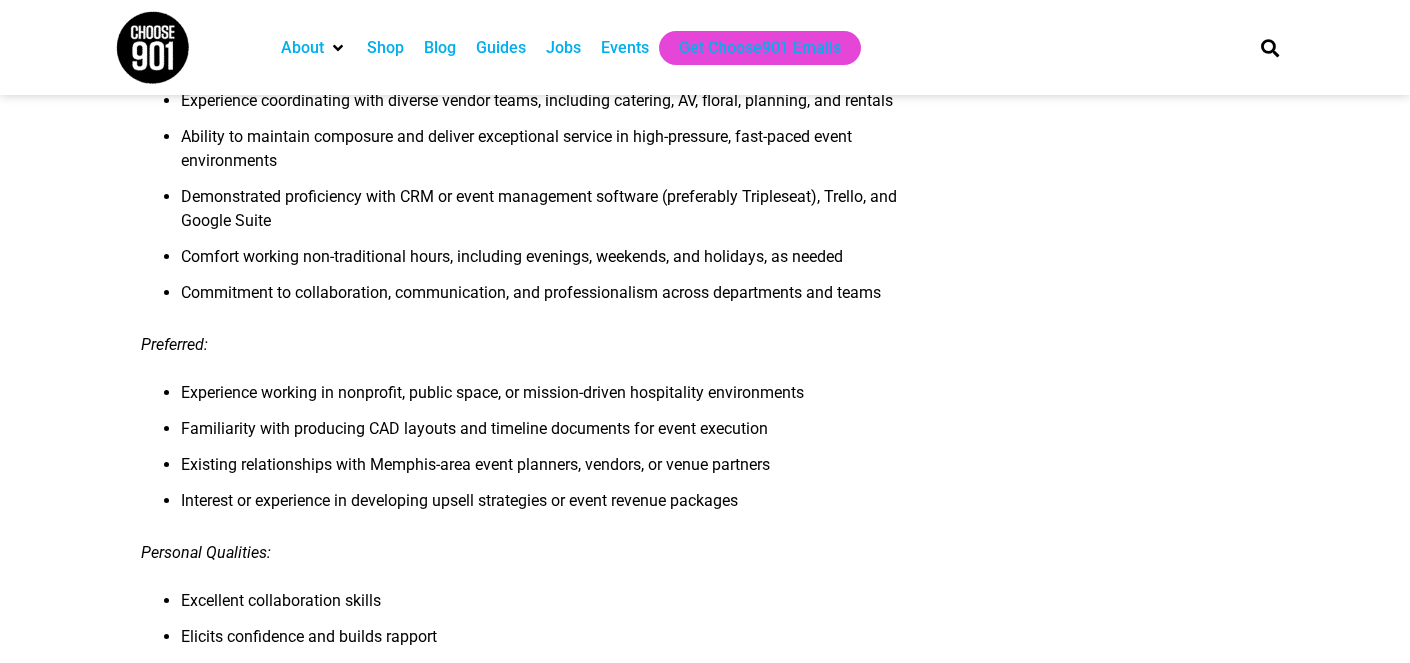 scroll, scrollTop: 2892, scrollLeft: 0, axis: vertical 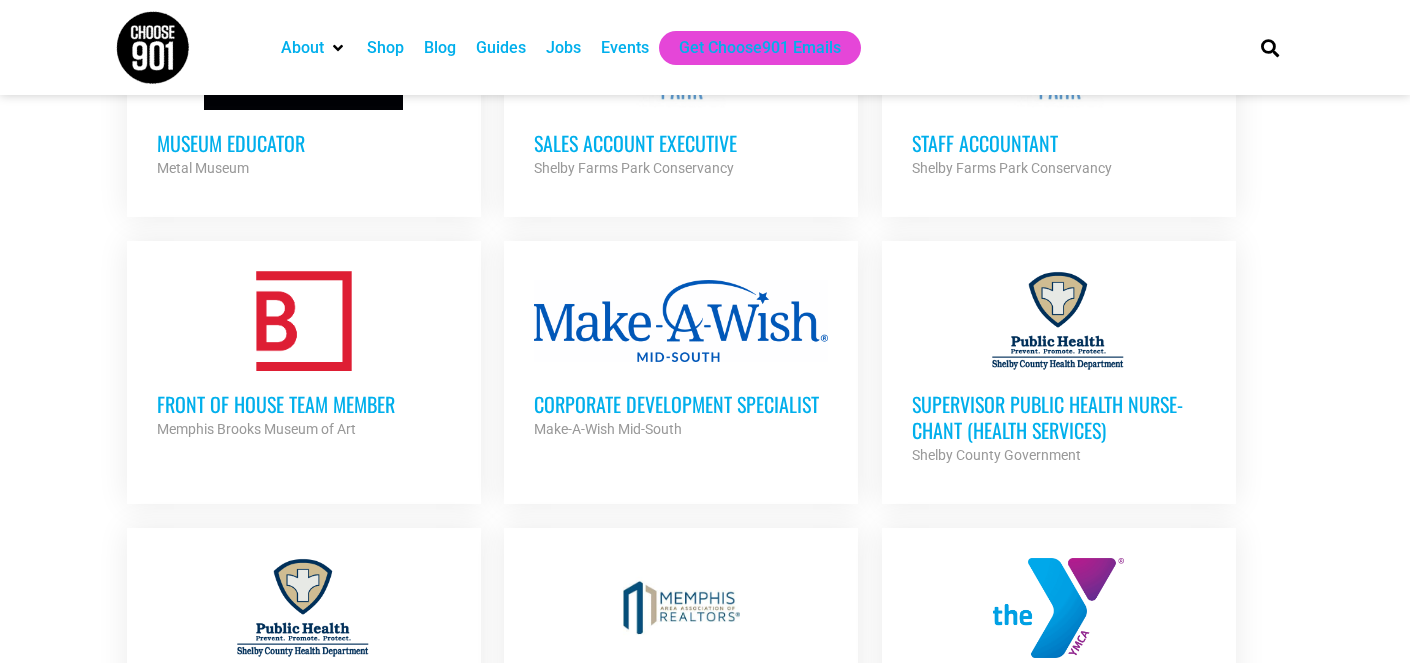 click on "Corporate Development Specialist" at bounding box center [681, 404] 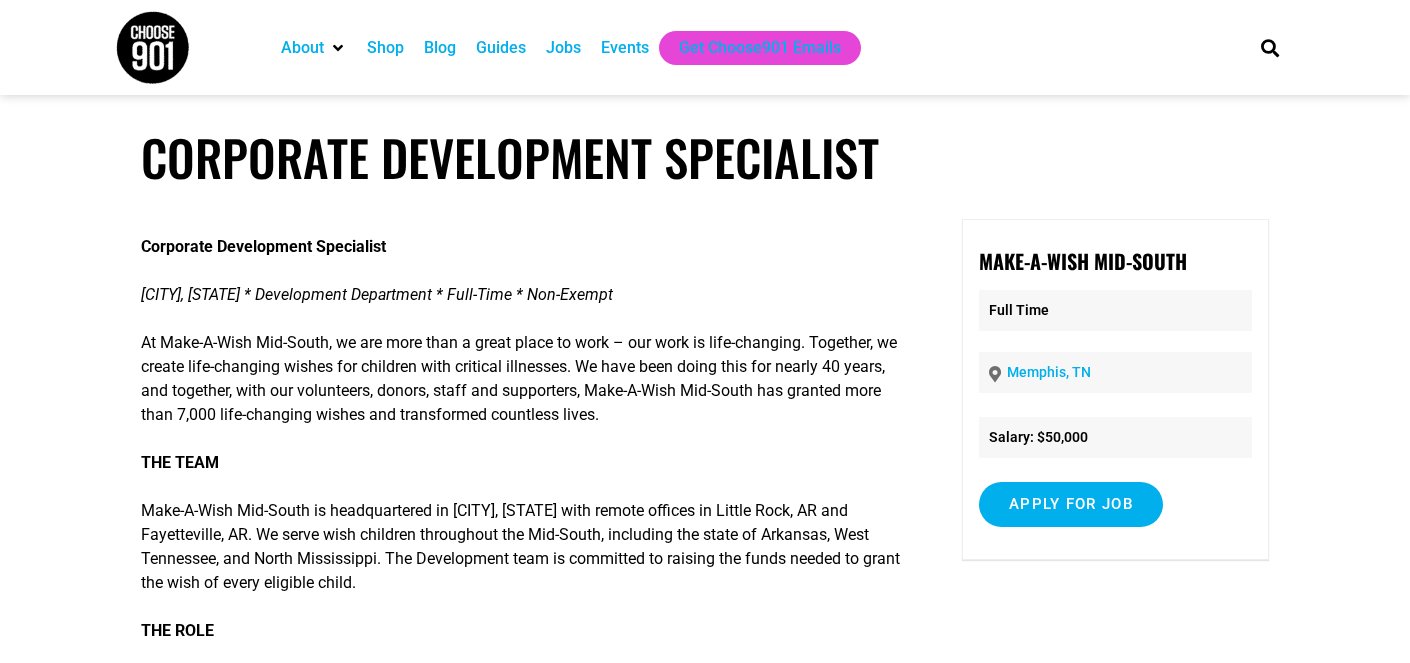 scroll, scrollTop: 0, scrollLeft: 0, axis: both 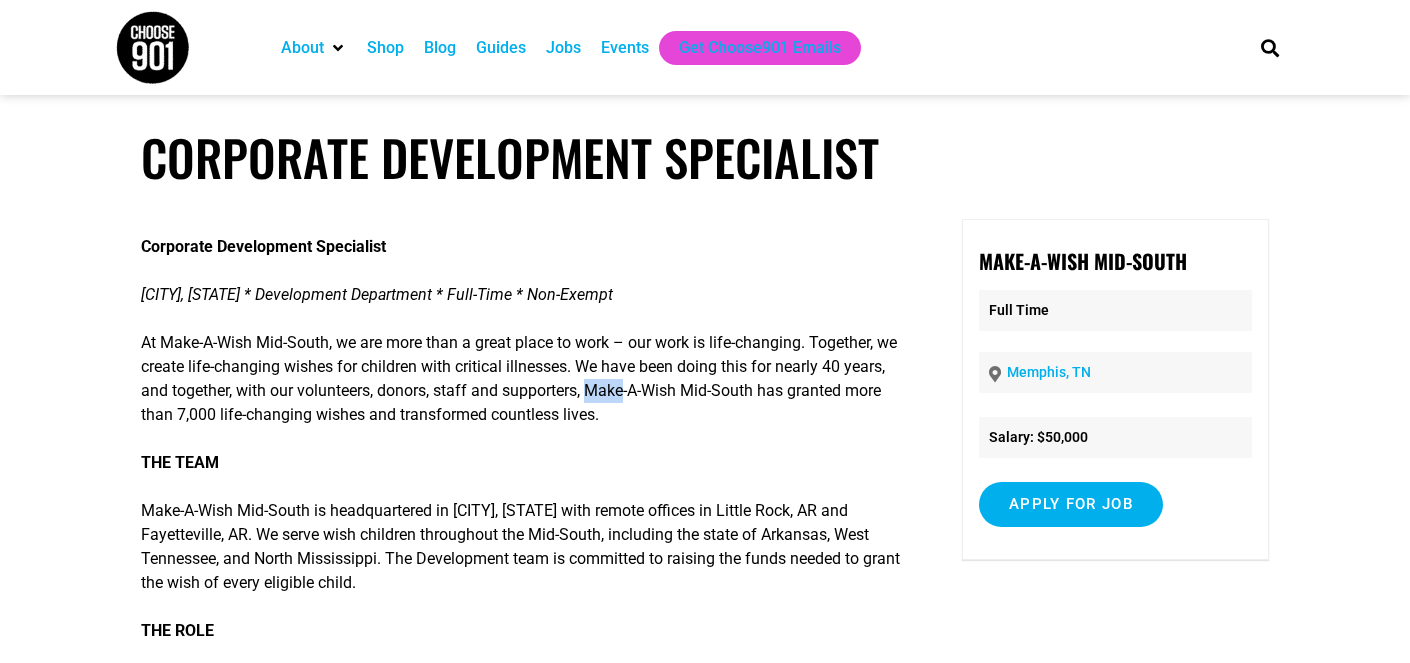 click on "At Make-A-Wish Mid-South, we are more than a great place to work – our work is life-changing. Together, we create life-changing wishes for children with critical illnesses. We have been doing this for nearly 40 years, and together, with our volunteers, donors, staff and supporters, Make-A-Wish Mid-South has granted more than 7,000 life-changing wishes and transformed countless lives." at bounding box center [523, 379] 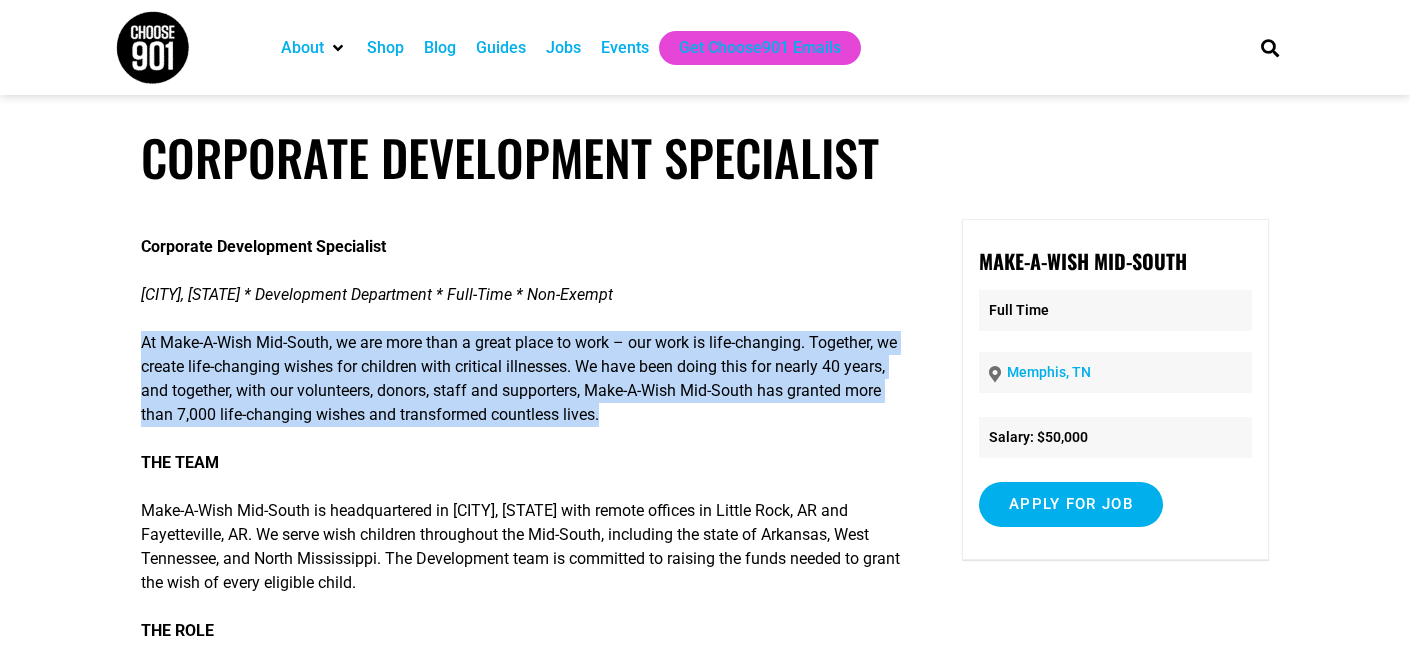 click on "At Make-A-Wish Mid-South, we are more than a great place to work – our work is life-changing. Together, we create life-changing wishes for children with critical illnesses. We have been doing this for nearly 40 years, and together, with our volunteers, donors, staff and supporters, Make-A-Wish Mid-South has granted more than 7,000 life-changing wishes and transformed countless lives." at bounding box center [523, 379] 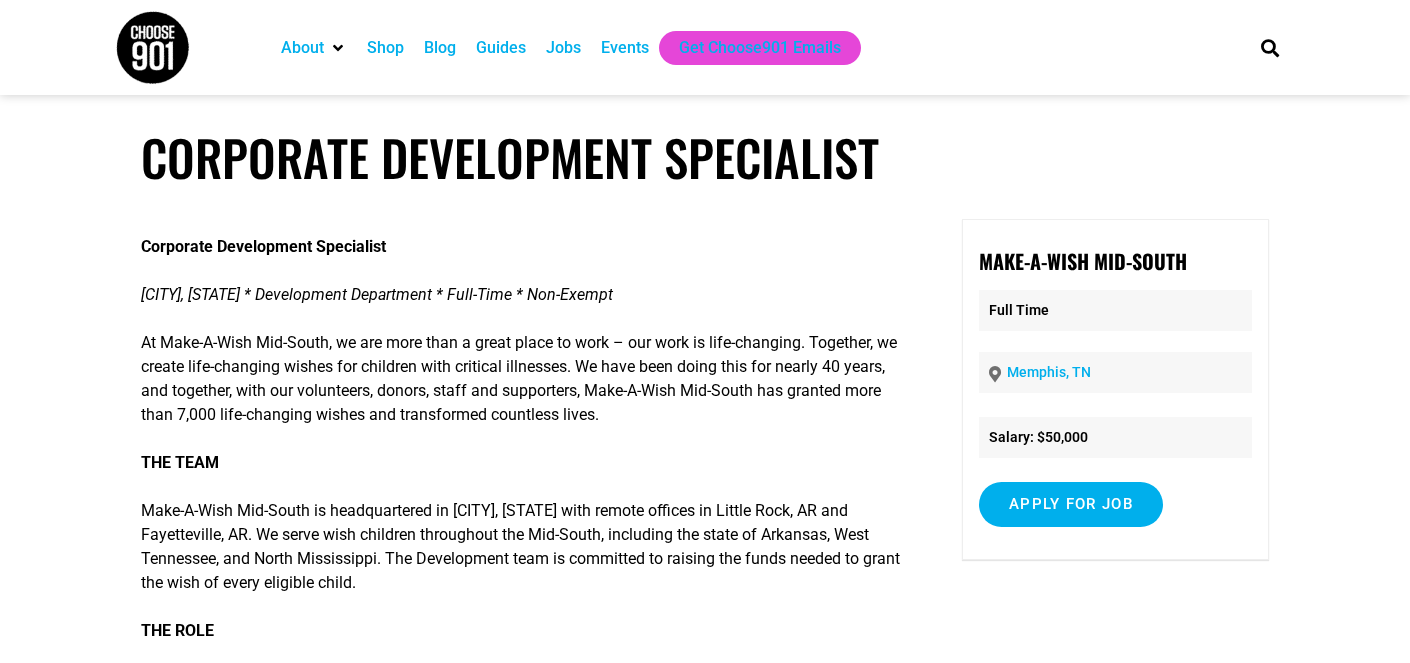 click on "At Make-A-Wish Mid-South, we are more than a great place to work – our work is life-changing. Together, we create life-changing wishes for children with critical illnesses. We have been doing this for nearly 40 years, and together, with our volunteers, donors, staff and supporters, Make-A-Wish Mid-South has granted more than 7,000 life-changing wishes and transformed countless lives." at bounding box center [523, 379] 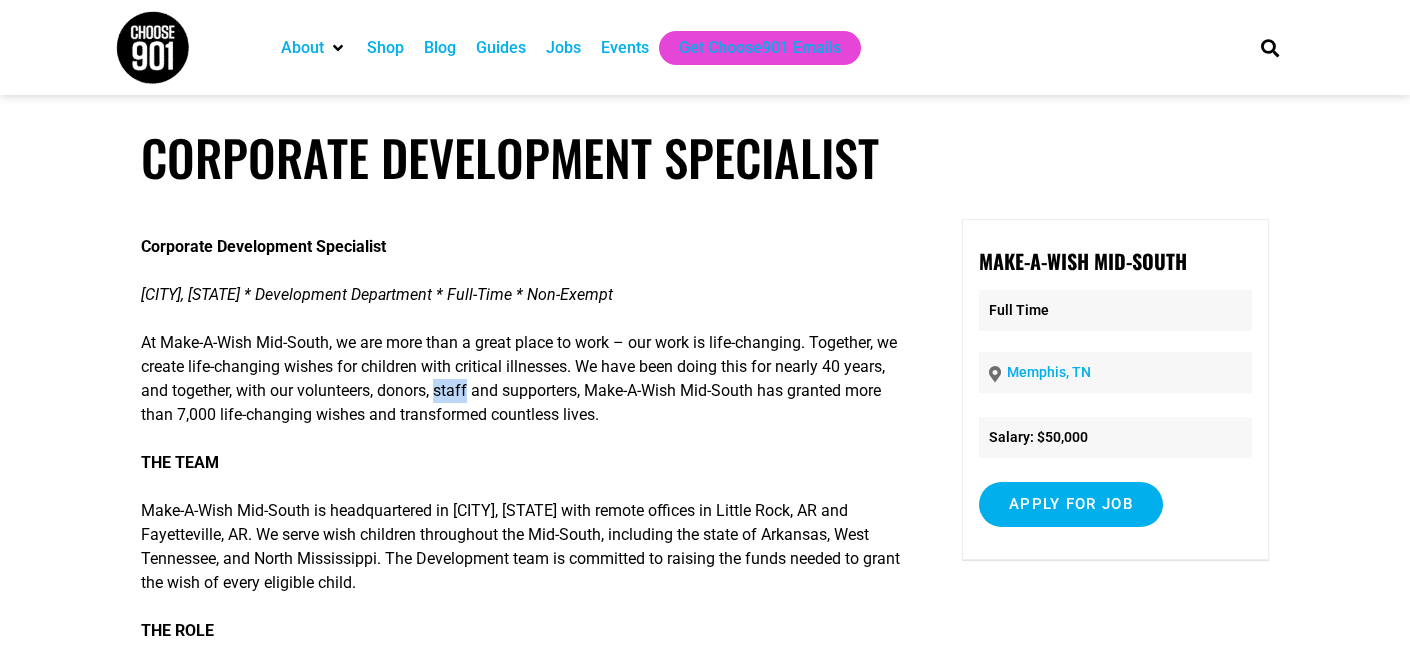 click on "At Make-A-Wish Mid-South, we are more than a great place to work – our work is life-changing. Together, we create life-changing wishes for children with critical illnesses. We have been doing this for nearly 40 years, and together, with our volunteers, donors, staff and supporters, Make-A-Wish Mid-South has granted more than 7,000 life-changing wishes and transformed countless lives." at bounding box center [523, 379] 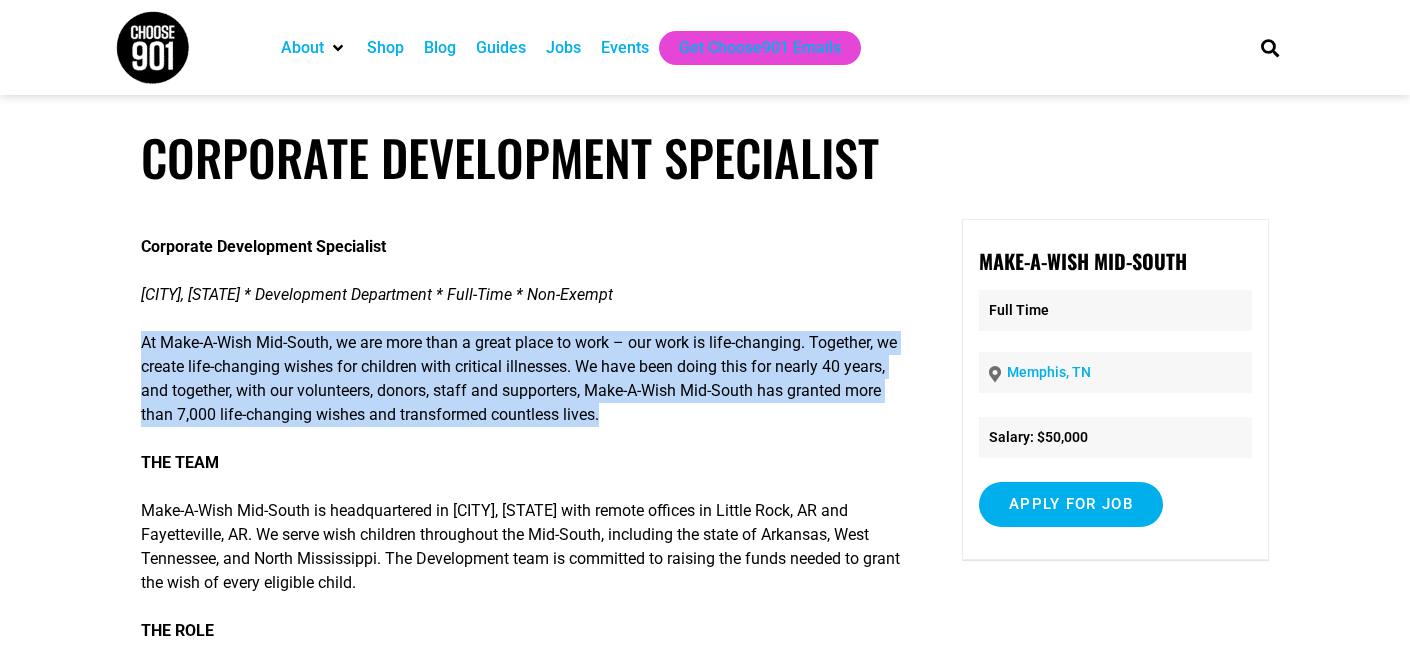 click on "At Make-A-Wish Mid-South, we are more than a great place to work – our work is life-changing. Together, we create life-changing wishes for children with critical illnesses. We have been doing this for nearly 40 years, and together, with our volunteers, donors, staff and supporters, Make-A-Wish Mid-South has granted more than 7,000 life-changing wishes and transformed countless lives." at bounding box center [523, 379] 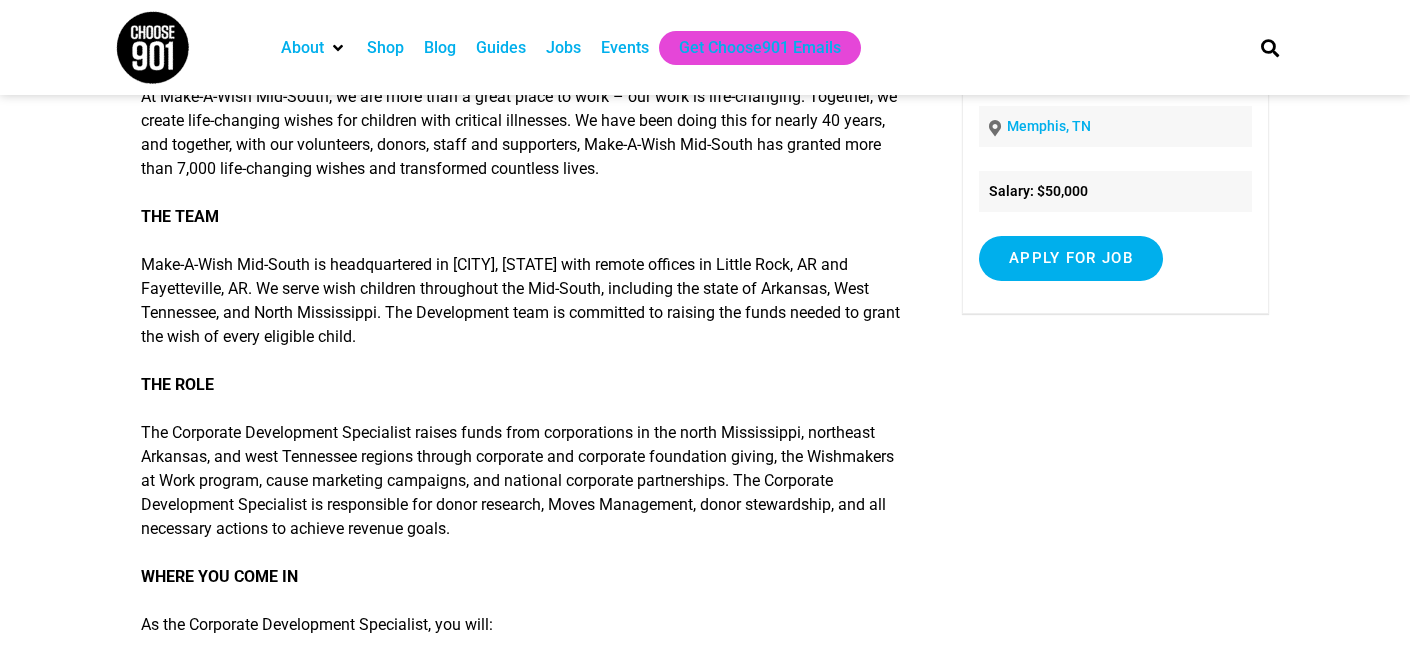 scroll, scrollTop: 310, scrollLeft: 0, axis: vertical 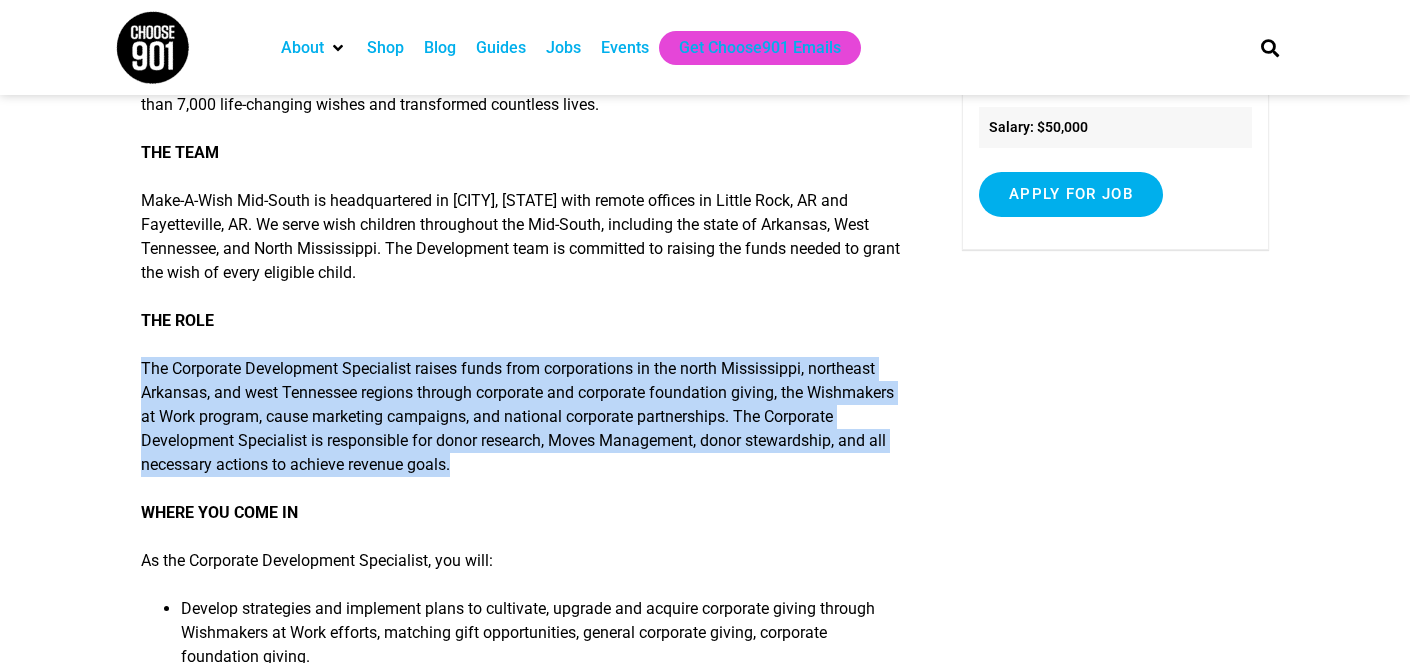 drag, startPoint x: 651, startPoint y: 475, endPoint x: 664, endPoint y: 317, distance: 158.5339 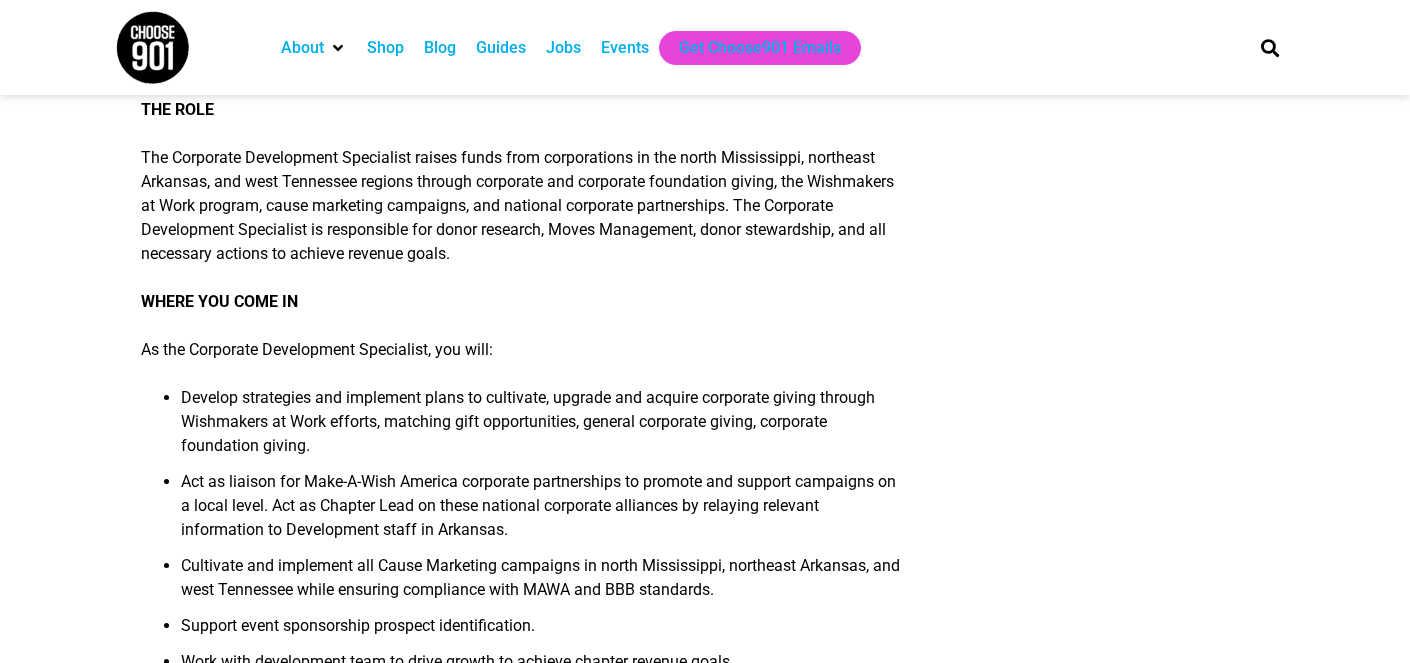 scroll, scrollTop: 534, scrollLeft: 0, axis: vertical 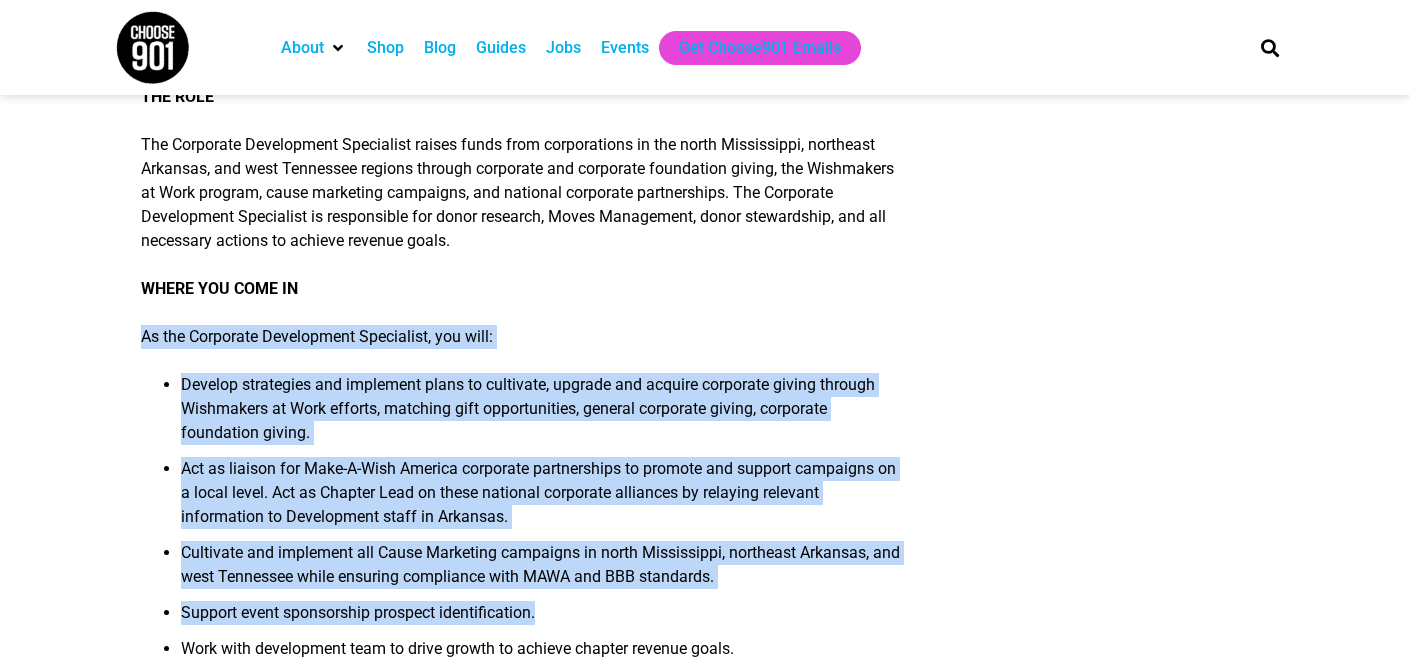 drag, startPoint x: 667, startPoint y: 298, endPoint x: 661, endPoint y: 622, distance: 324.05554 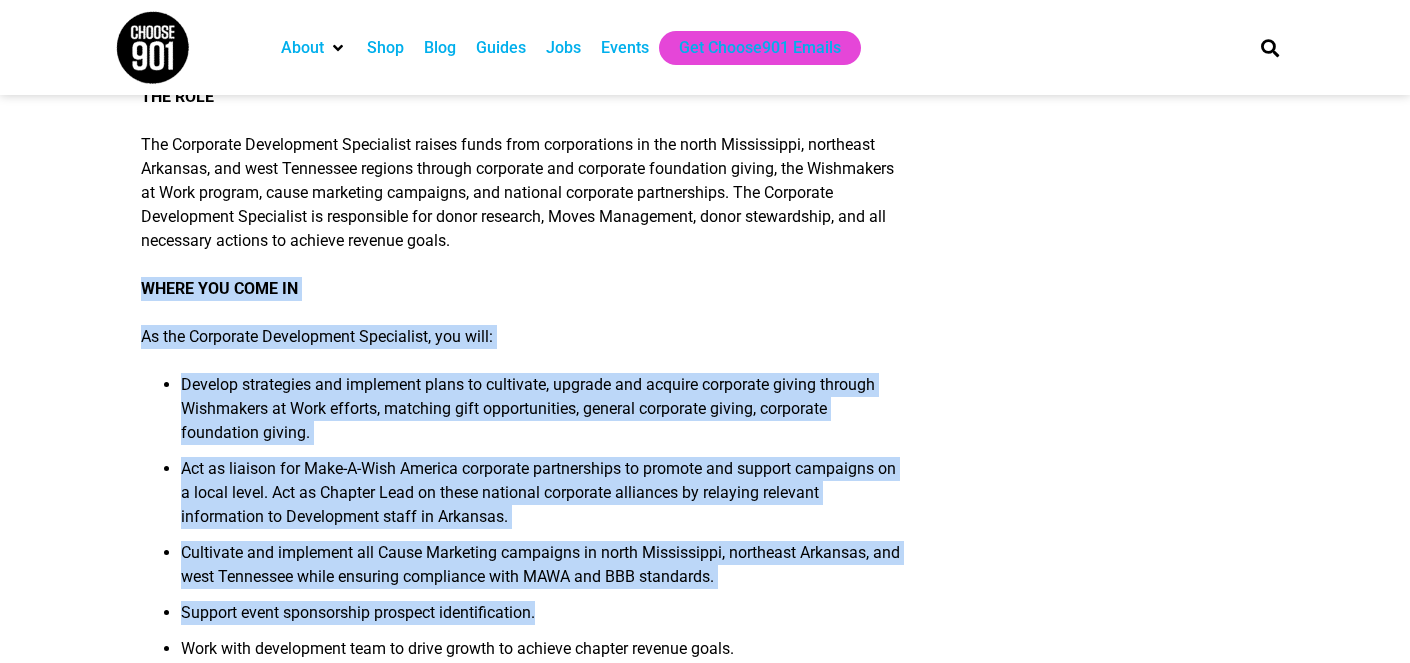 drag, startPoint x: 661, startPoint y: 622, endPoint x: 896, endPoint y: 265, distance: 427.40378 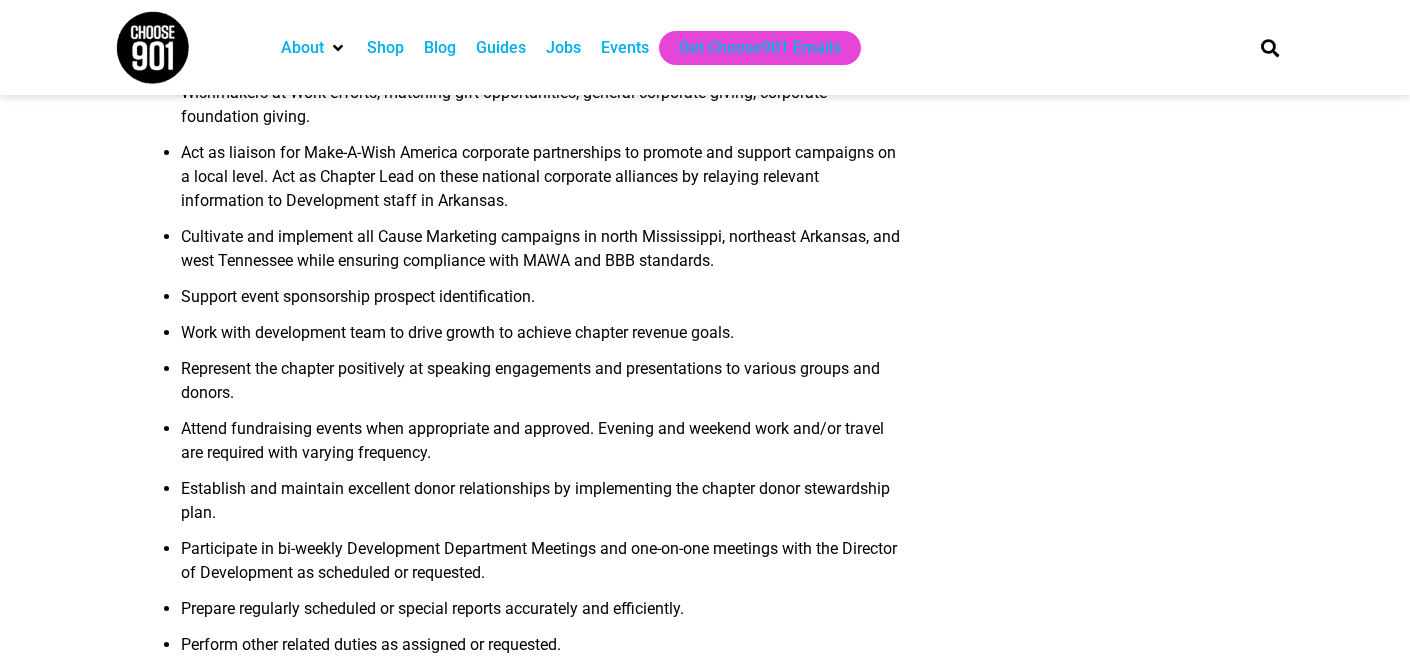 scroll, scrollTop: 870, scrollLeft: 0, axis: vertical 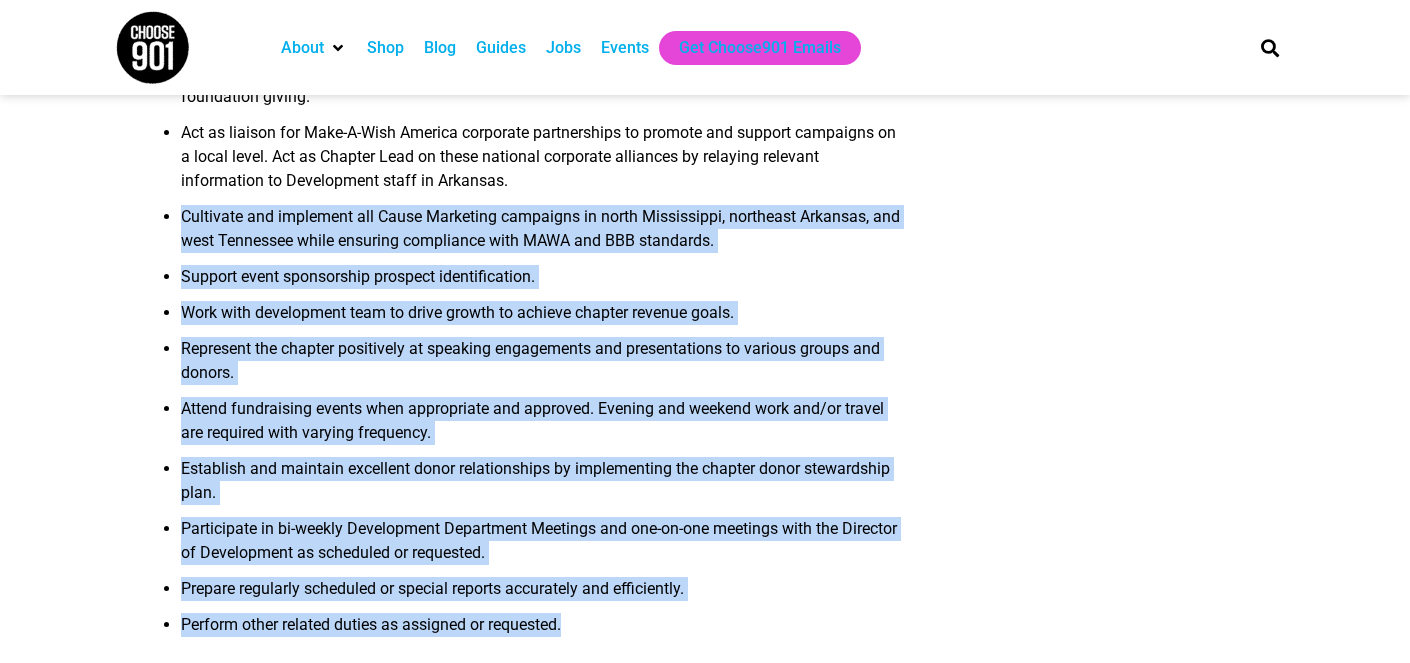 drag, startPoint x: 898, startPoint y: 187, endPoint x: 786, endPoint y: 627, distance: 454.03082 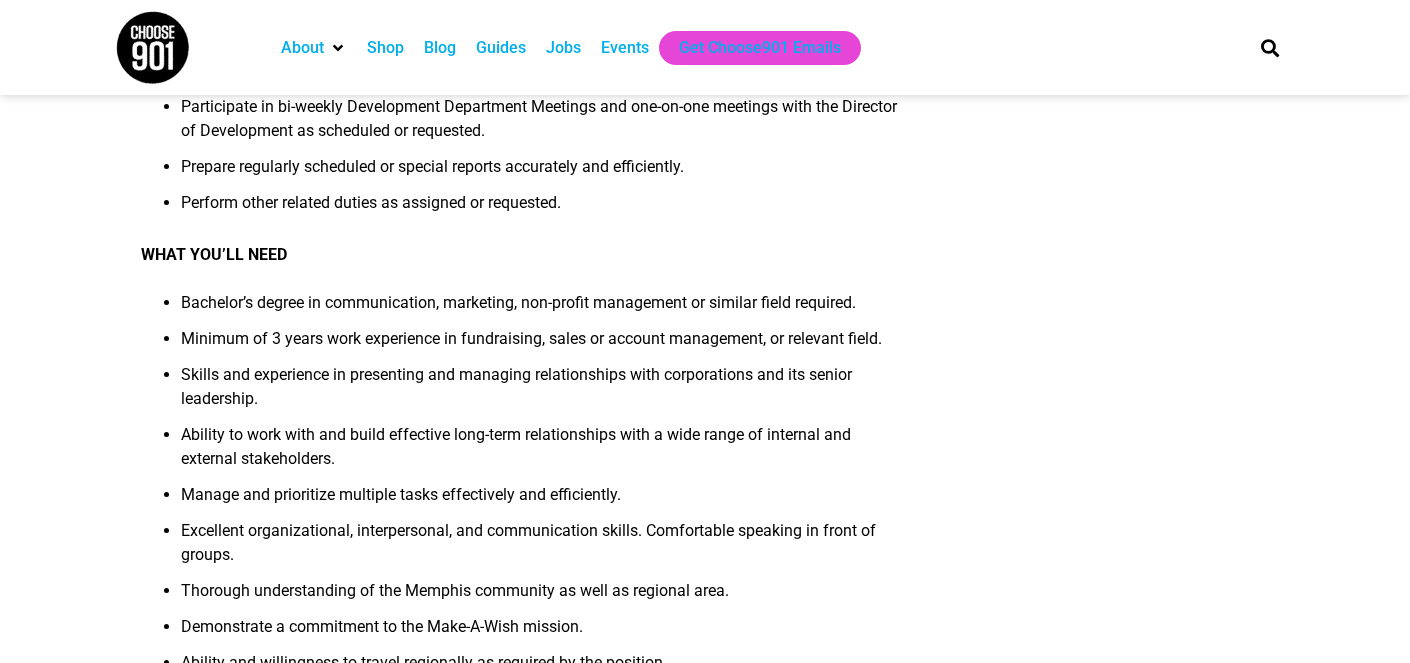 scroll, scrollTop: 1310, scrollLeft: 0, axis: vertical 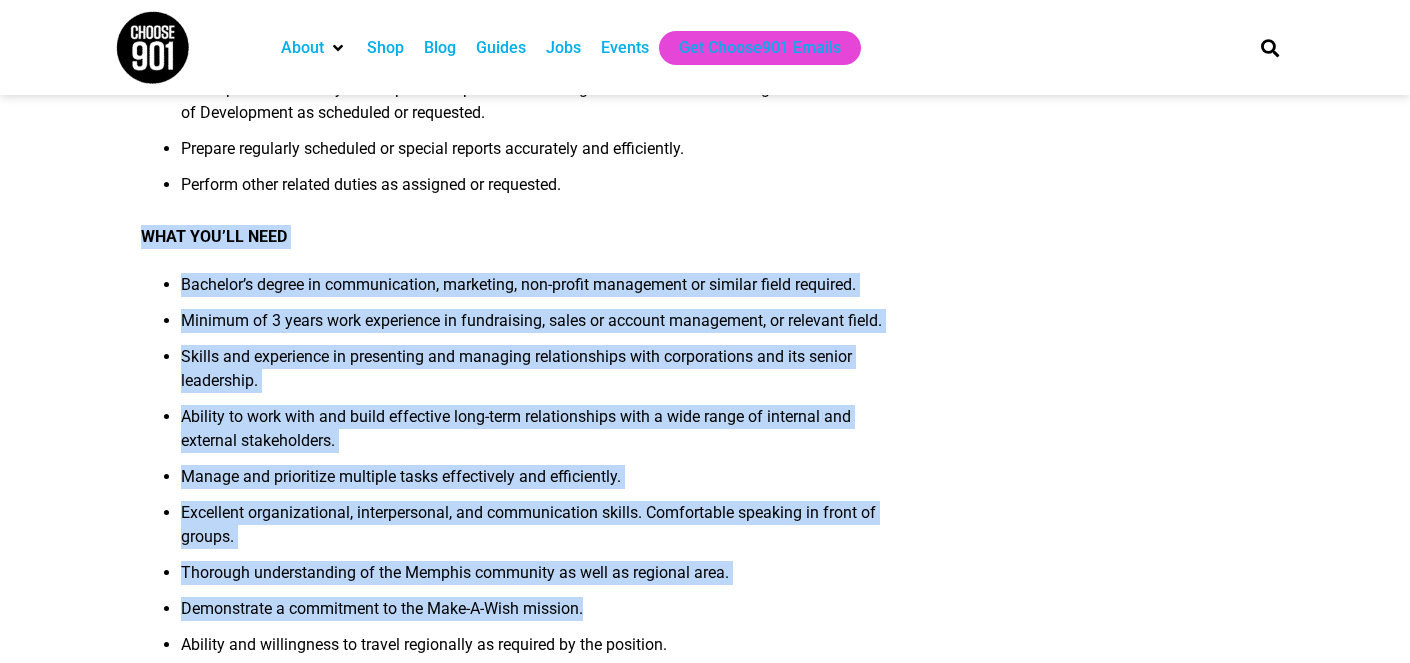 drag, startPoint x: 811, startPoint y: 209, endPoint x: 786, endPoint y: 611, distance: 402.7766 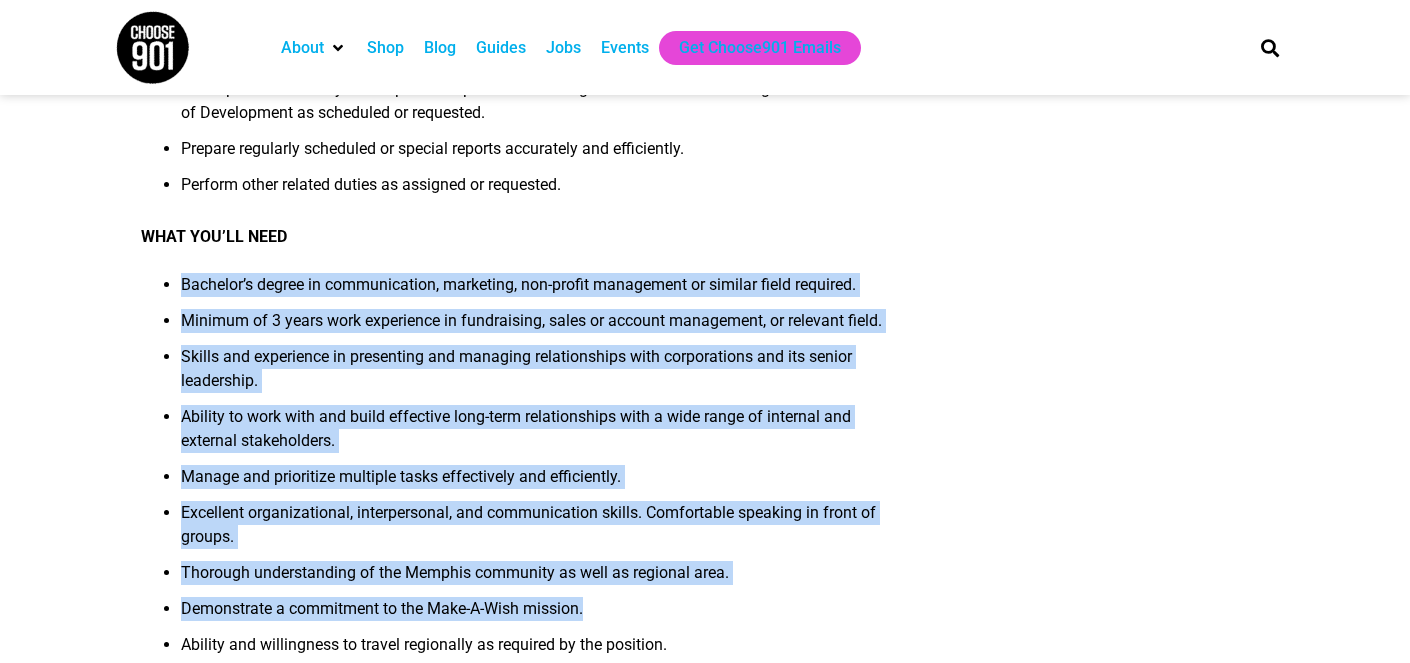 drag, startPoint x: 786, startPoint y: 609, endPoint x: 851, endPoint y: 263, distance: 352.05255 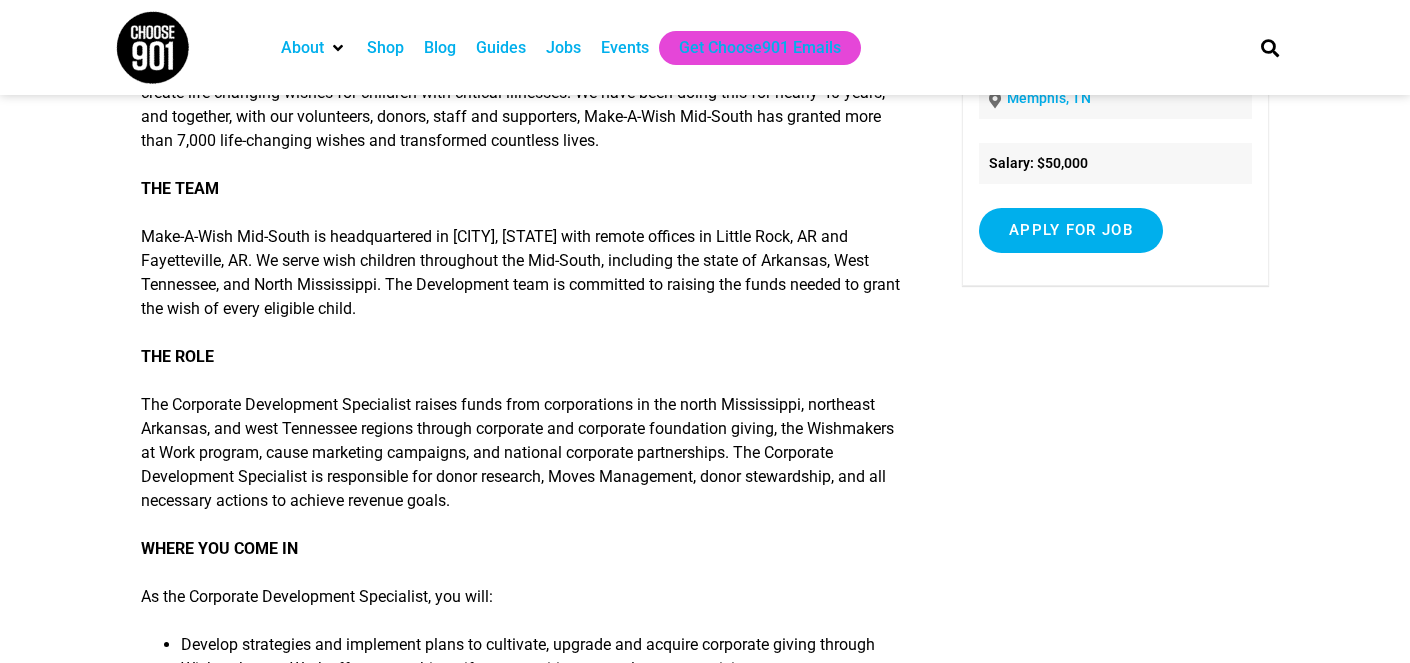 scroll, scrollTop: 284, scrollLeft: 0, axis: vertical 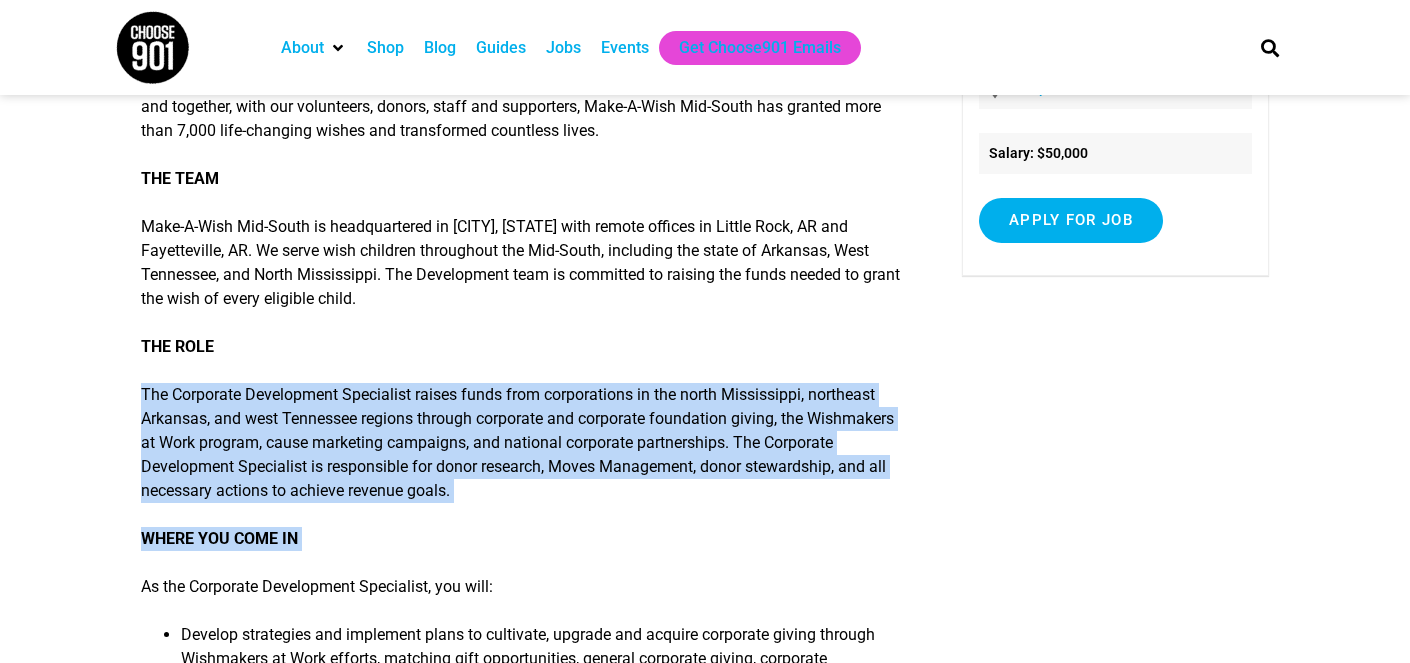 drag, startPoint x: 456, startPoint y: 381, endPoint x: 573, endPoint y: 559, distance: 213.00938 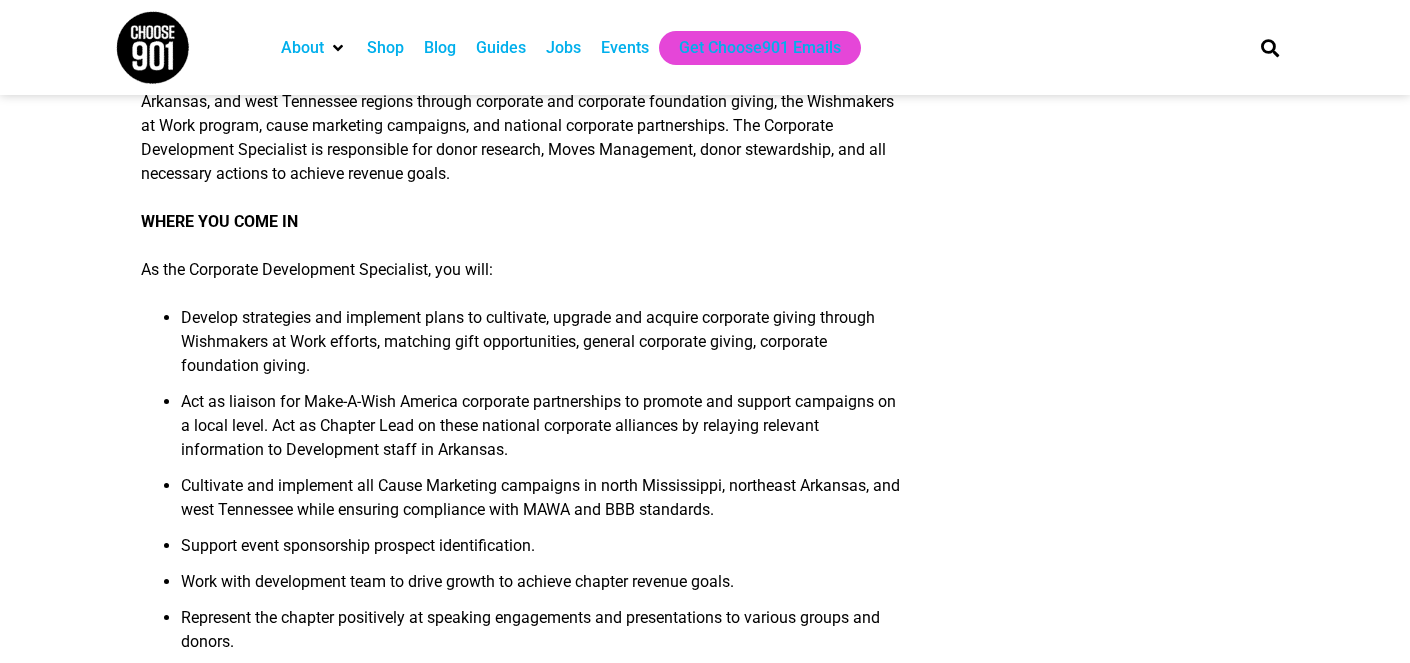 scroll, scrollTop: 773, scrollLeft: 0, axis: vertical 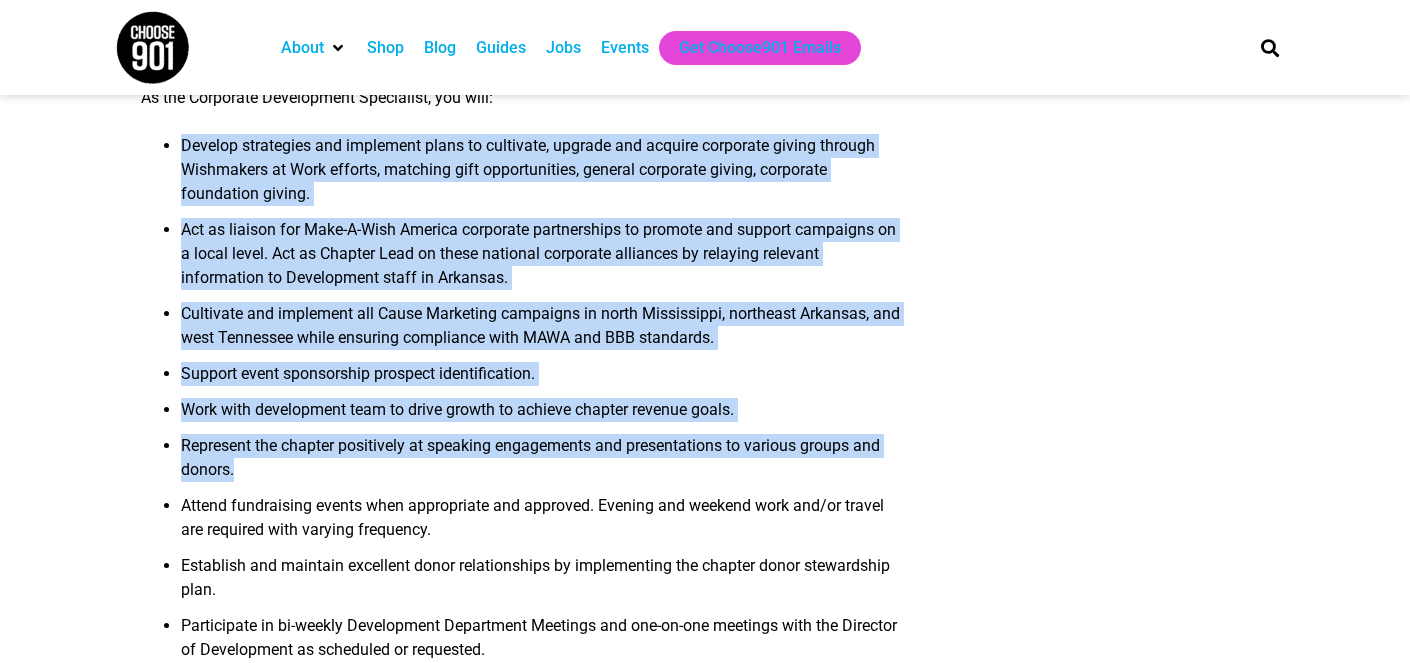 drag, startPoint x: 608, startPoint y: 113, endPoint x: 599, endPoint y: 476, distance: 363.11154 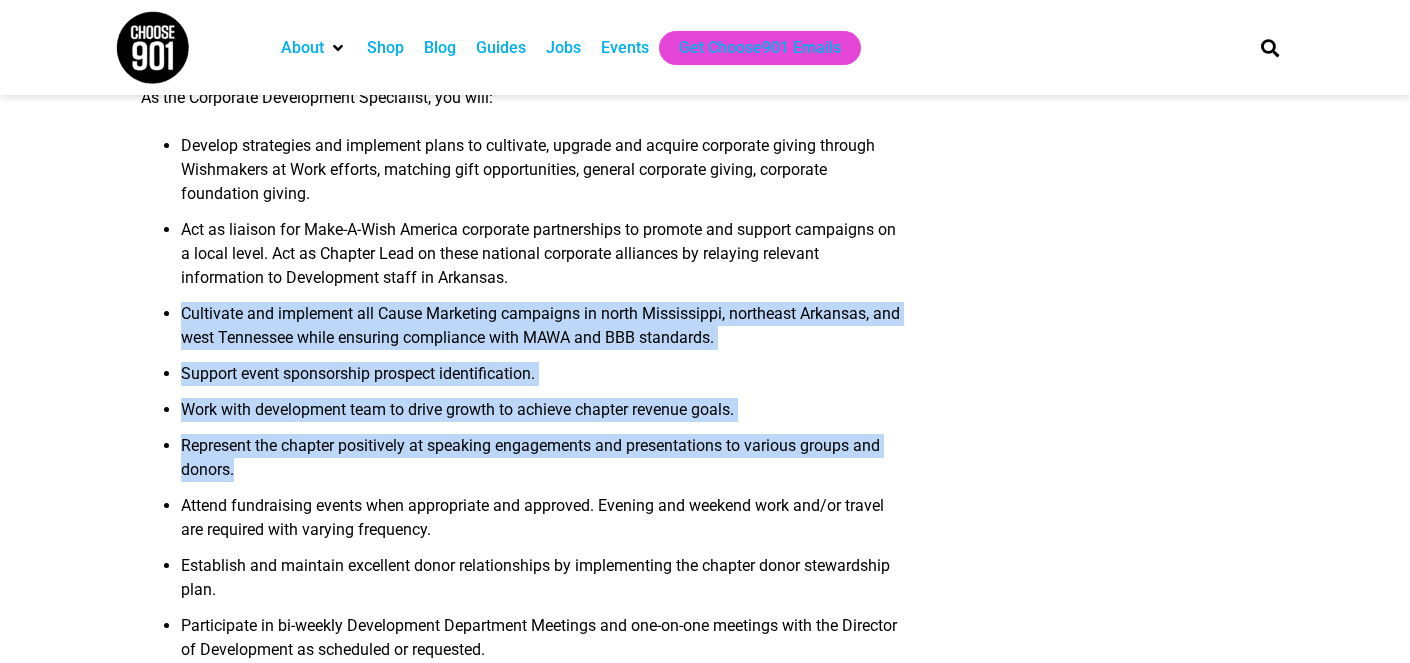 drag, startPoint x: 608, startPoint y: 472, endPoint x: 641, endPoint y: 208, distance: 266.0545 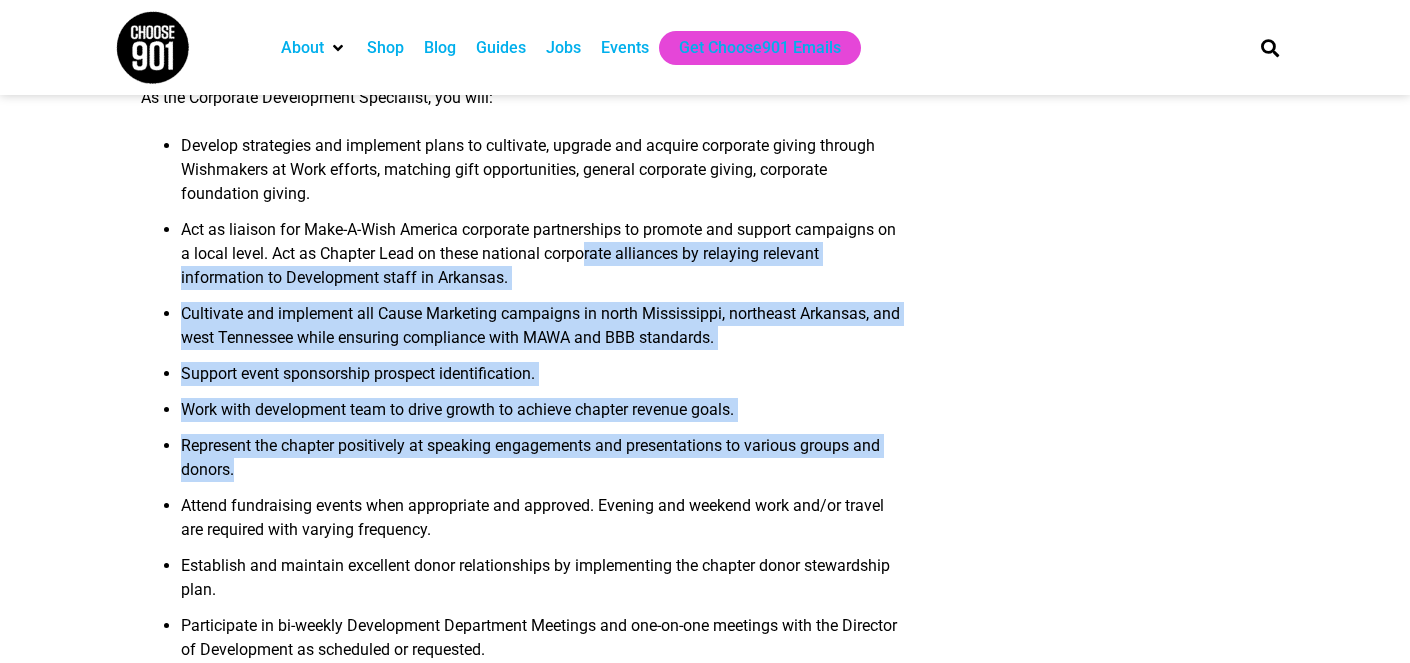 click on "Corporate Development Specialist
Memphis, TN * Development Department * Full-Time * Non-Exempt
At Make-A-Wish Mid-South, we are more than a great place to work – our work is life-changing. Together, we create life-changing wishes for children with critical illnesses. We have been doing this for nearly 40 years, and together, with our volunteers, donors, staff and supporters, Make-A-Wish Mid-South has granted more than 7,000 life-changing wishes and transformed countless lives.
THE TEAM
Make-A-Wish Mid-South is headquartered in Memphis, TN with remote offices in Little Rock, AR and Fayetteville, AR. We serve wish children throughout the Mid-South, including the state of Arkansas, West Tennessee, and North Mississippi. The Development team is committed to raising the funds needed to grant the wish of every eligible child.
THE ROLE
WHERE YOU COME IN
As the Corporate Development Specialist, you will:
Support event sponsorship prospect identification." at bounding box center (523, 702) 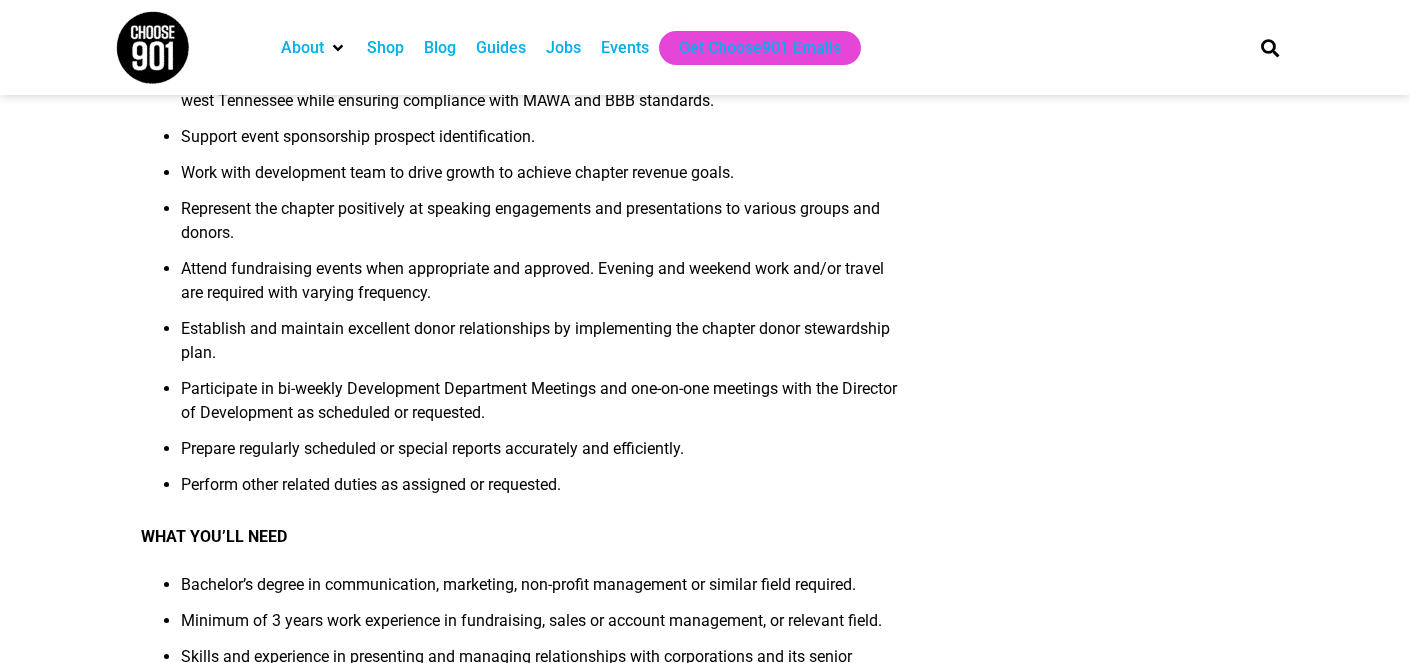 scroll, scrollTop: 1028, scrollLeft: 0, axis: vertical 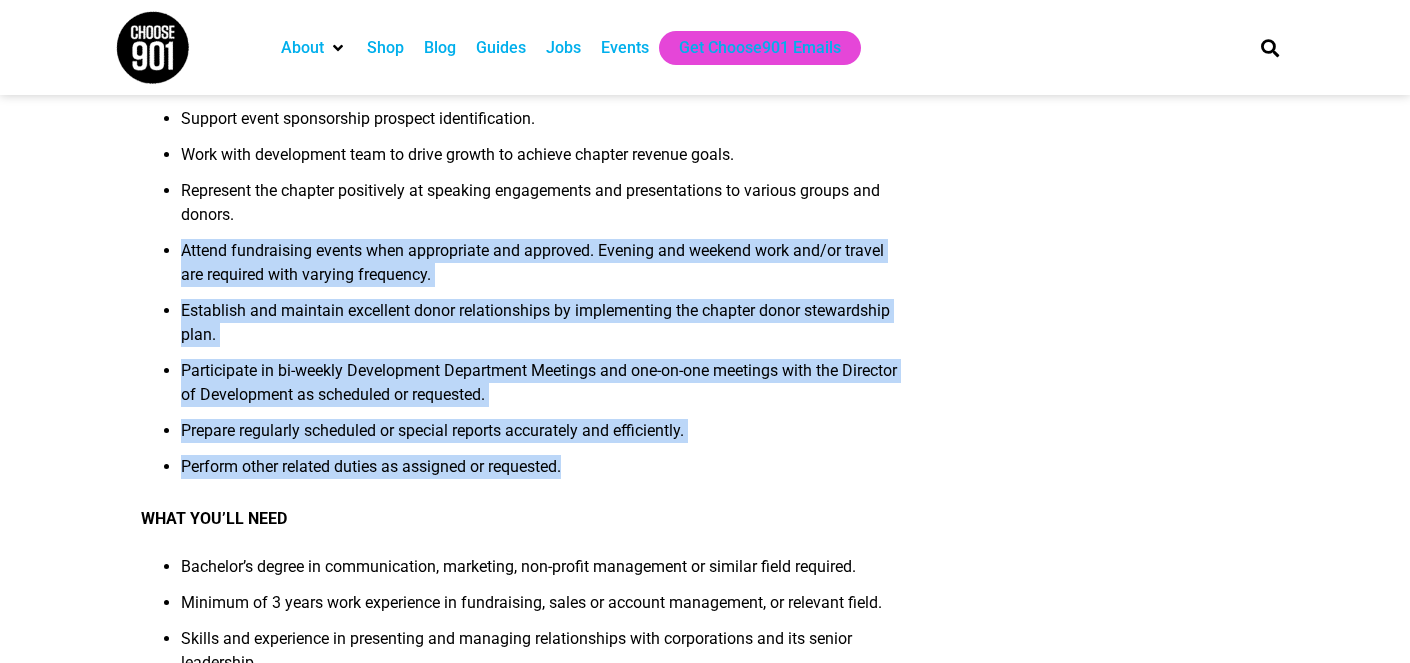 drag, startPoint x: 724, startPoint y: 504, endPoint x: 774, endPoint y: 198, distance: 310.05804 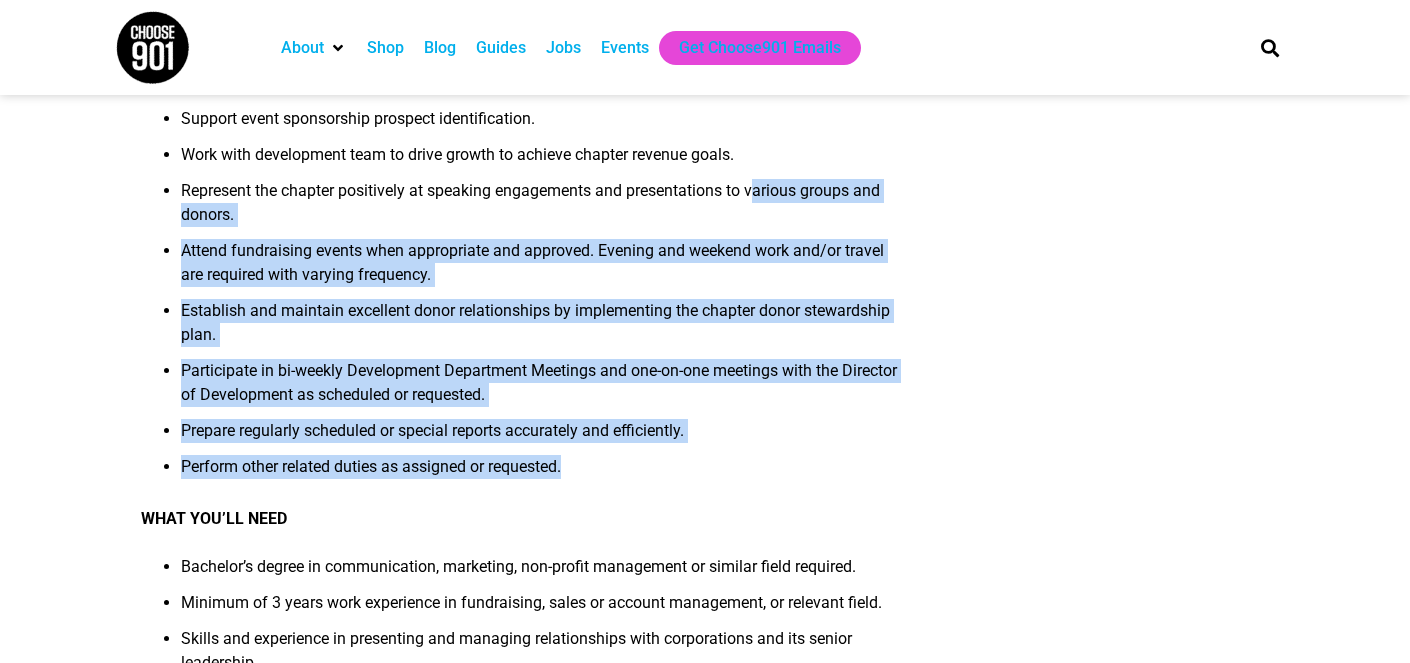 click on "Represent the chapter positively at speaking engagements and presentations to various groups and donors." at bounding box center [543, 209] 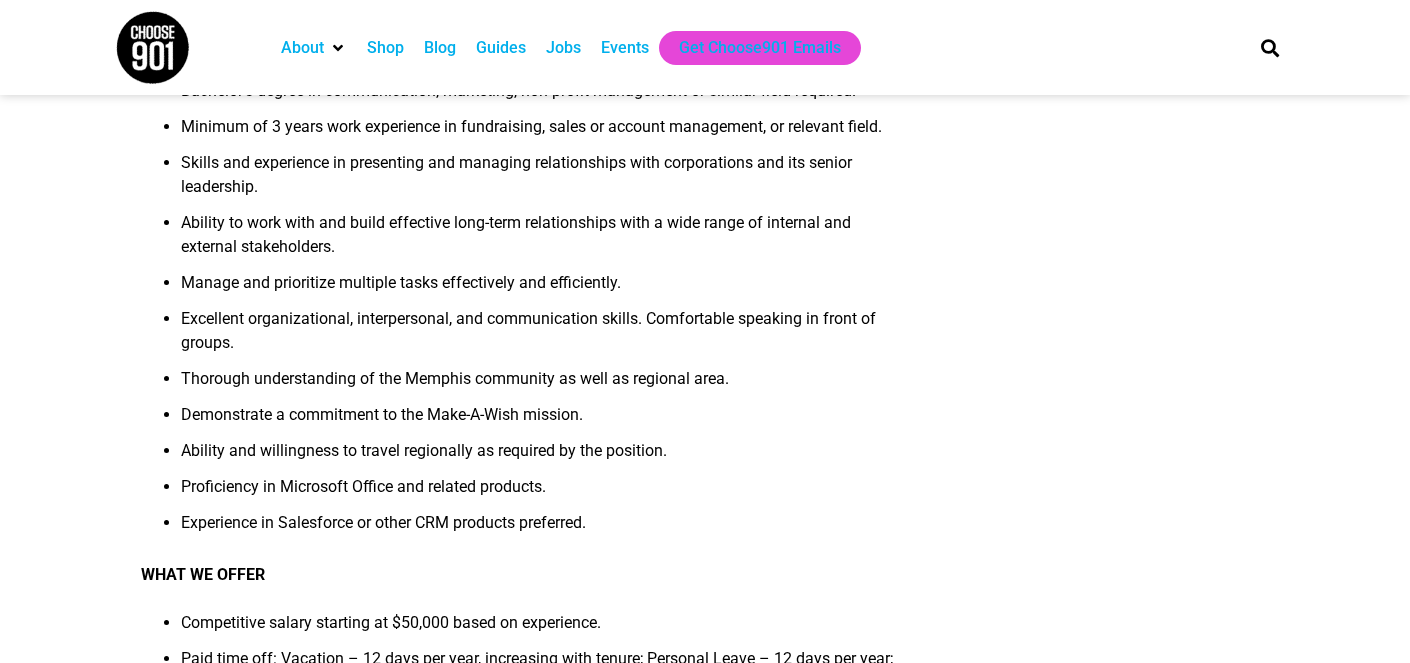 scroll, scrollTop: 1564, scrollLeft: 0, axis: vertical 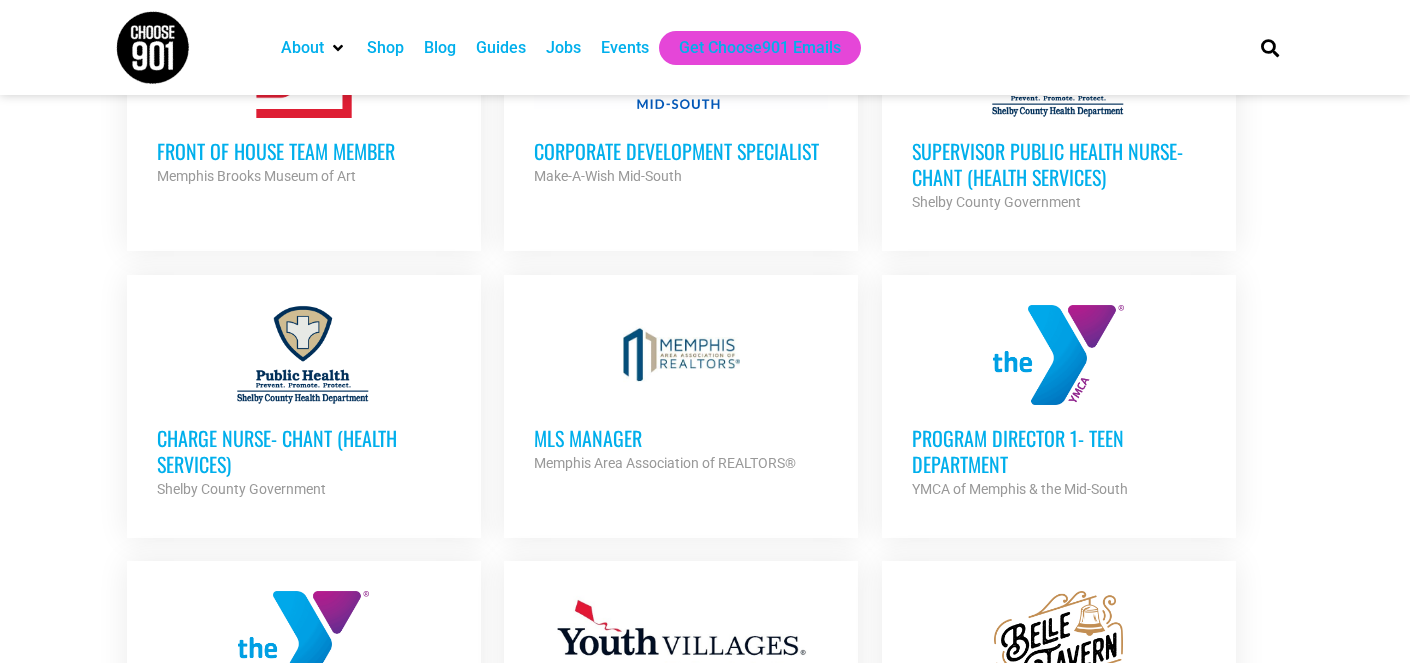 click on "MLS Manager" at bounding box center [681, 438] 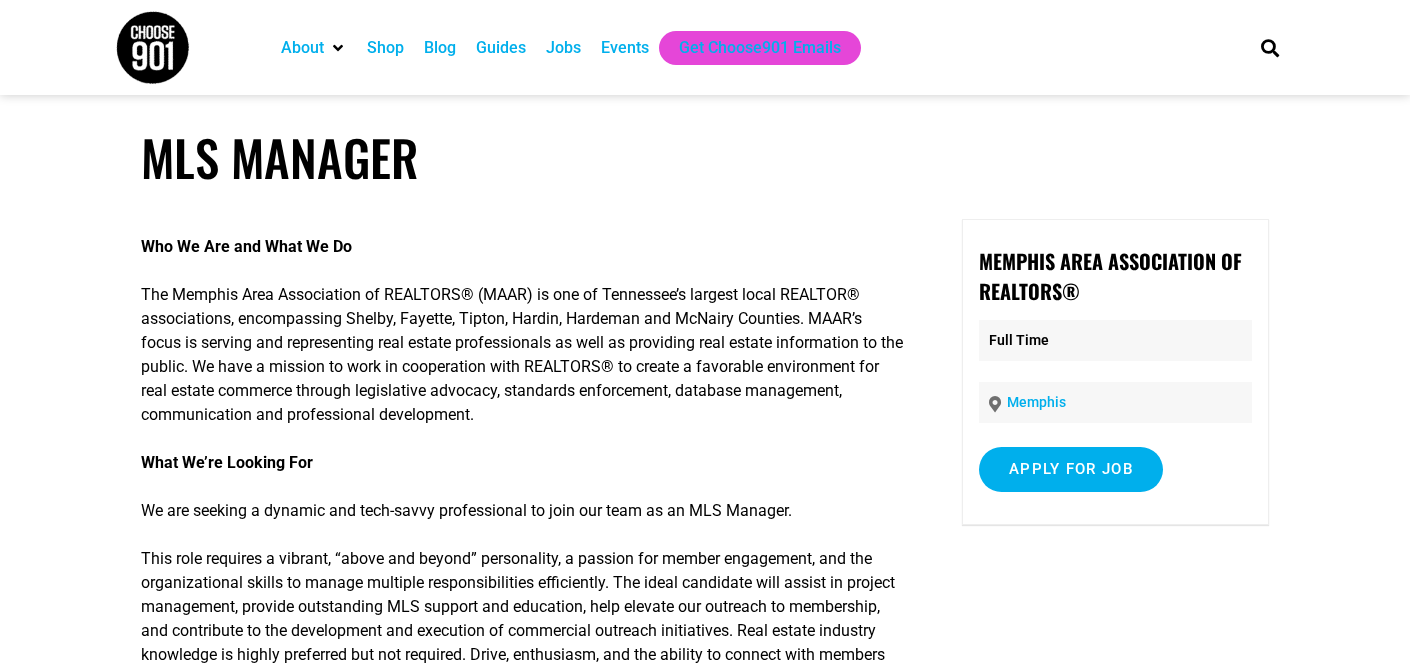 scroll, scrollTop: 0, scrollLeft: 0, axis: both 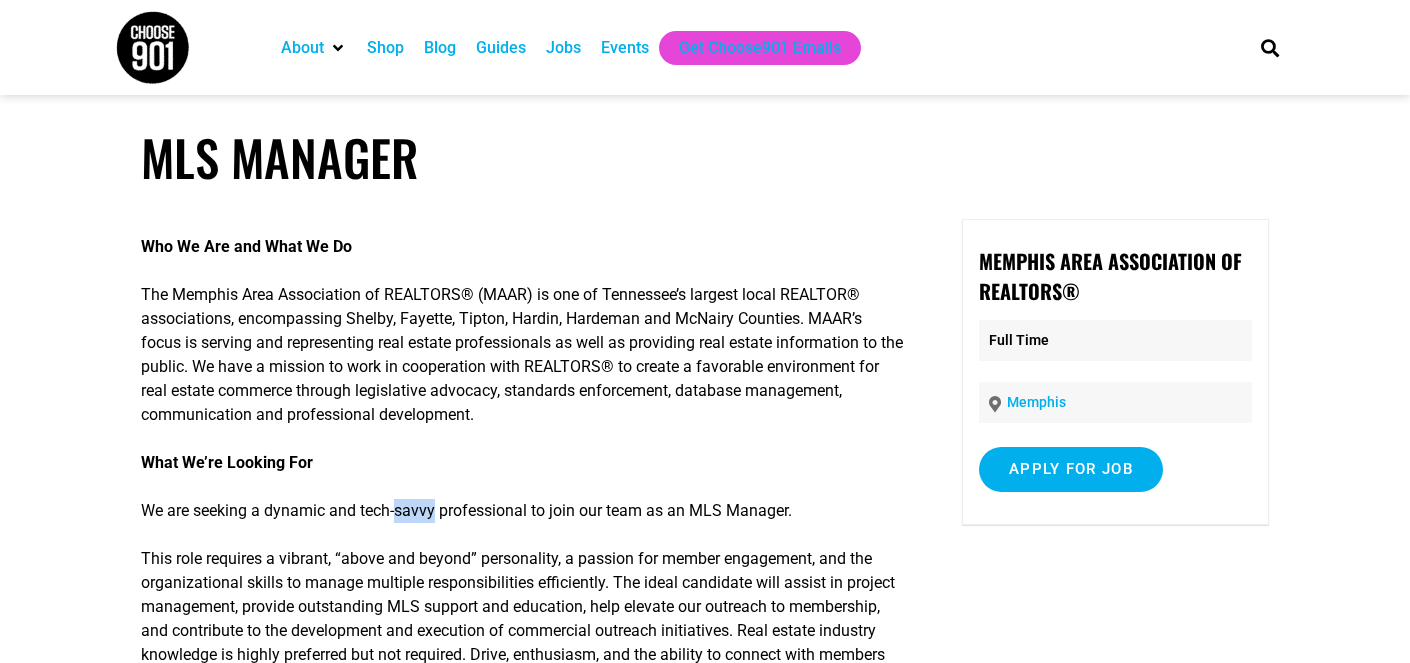 click on "We are seeking a dynamic and tech-savvy professional to join our team as an MLS Manager." at bounding box center (523, 511) 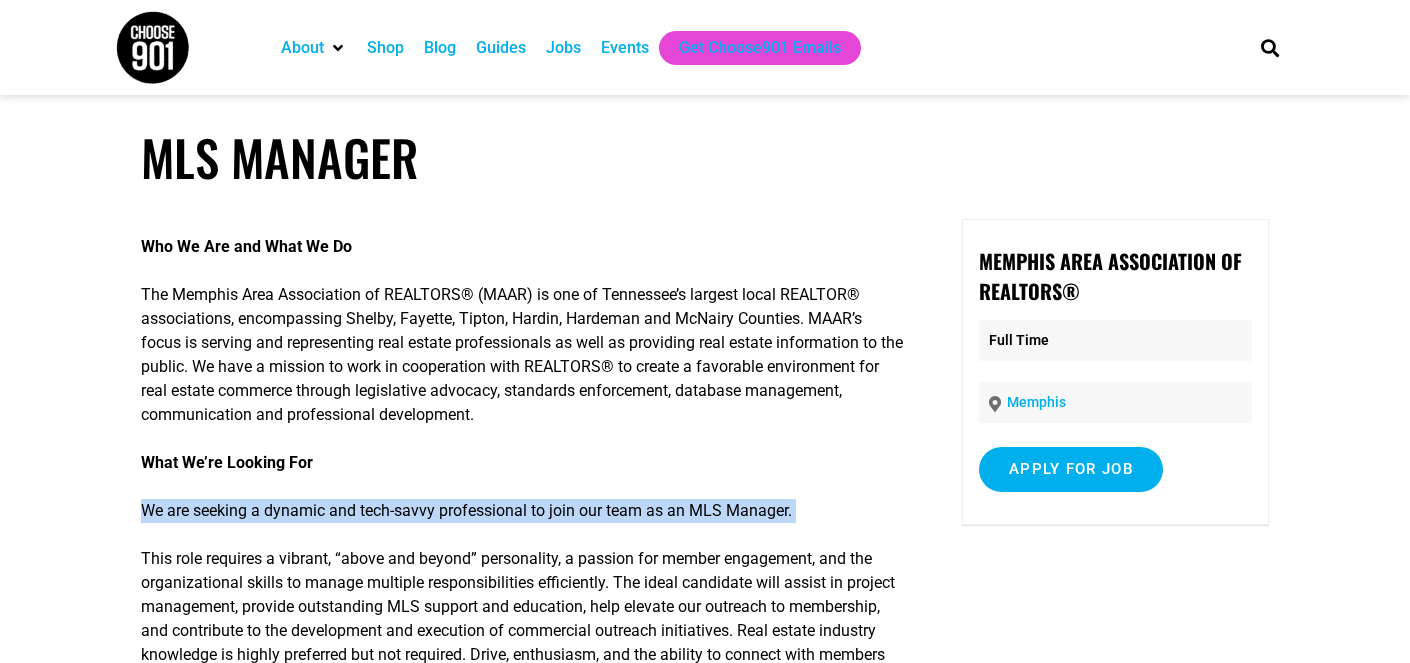 click on "We are seeking a dynamic and tech-savvy professional to join our team as an MLS Manager." at bounding box center (523, 511) 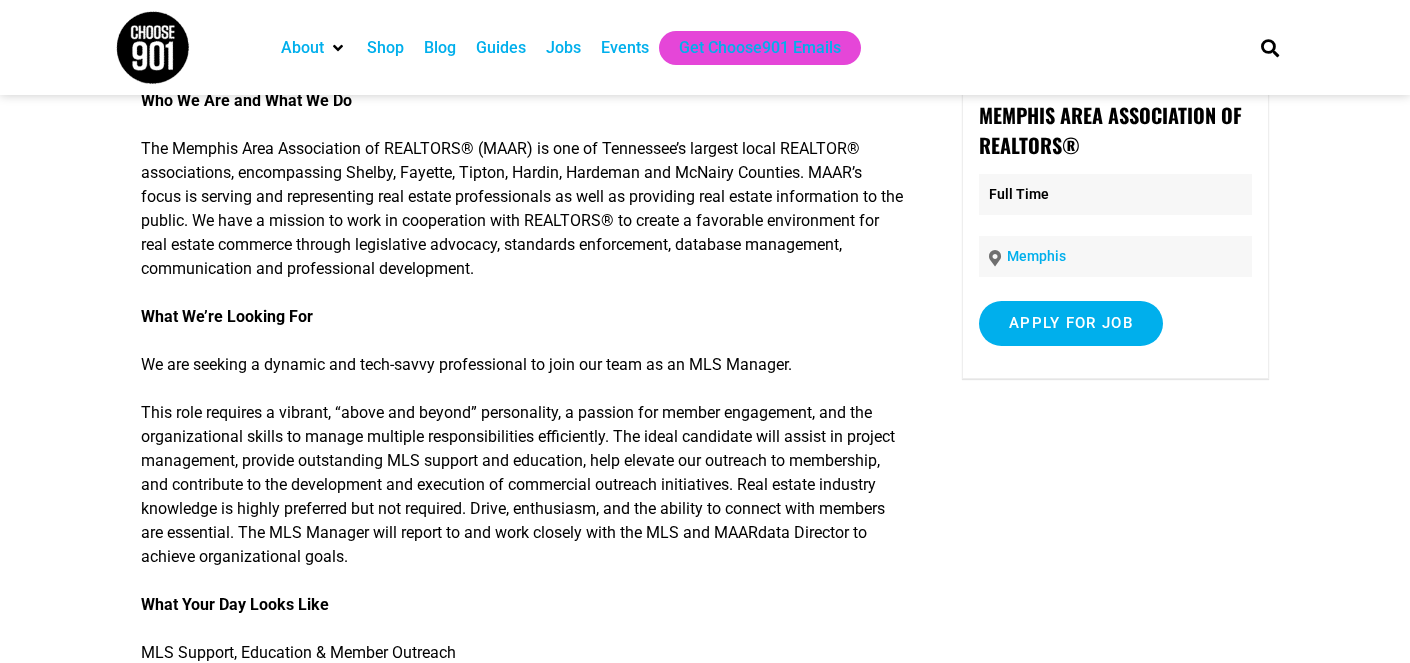 scroll, scrollTop: 207, scrollLeft: 0, axis: vertical 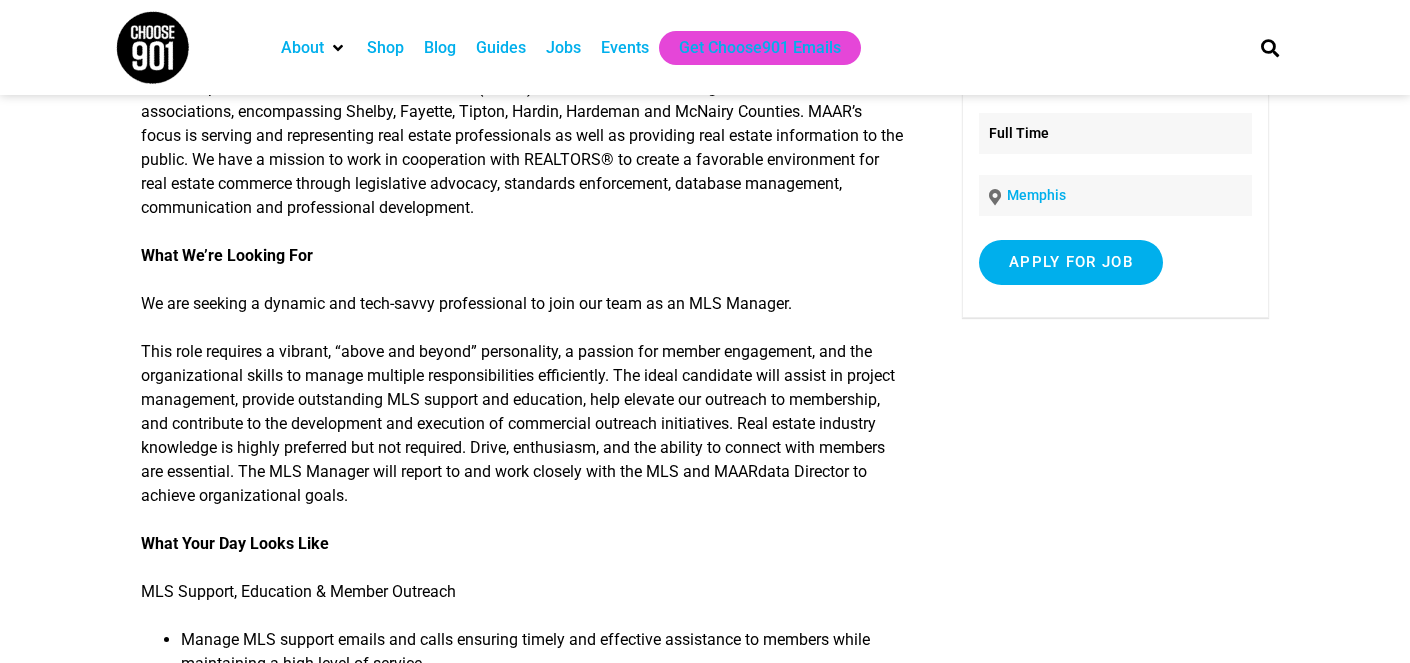 click on "This role requires a vibrant, “above and beyond” personality, a passion for member engagement, and the organizational skills to manage multiple responsibilities efficiently. The ideal candidate will assist in project management, provide outstanding MLS support and education, help elevate our outreach to membership, and contribute to the development and execution of commercial outreach initiatives. Real estate industry knowledge is highly preferred but not required. Drive, enthusiasm, and the ability to connect with members are essential. The MLS Manager will report to and work closely with the MLS and MAARdata Director to achieve organizational goals." at bounding box center [523, 424] 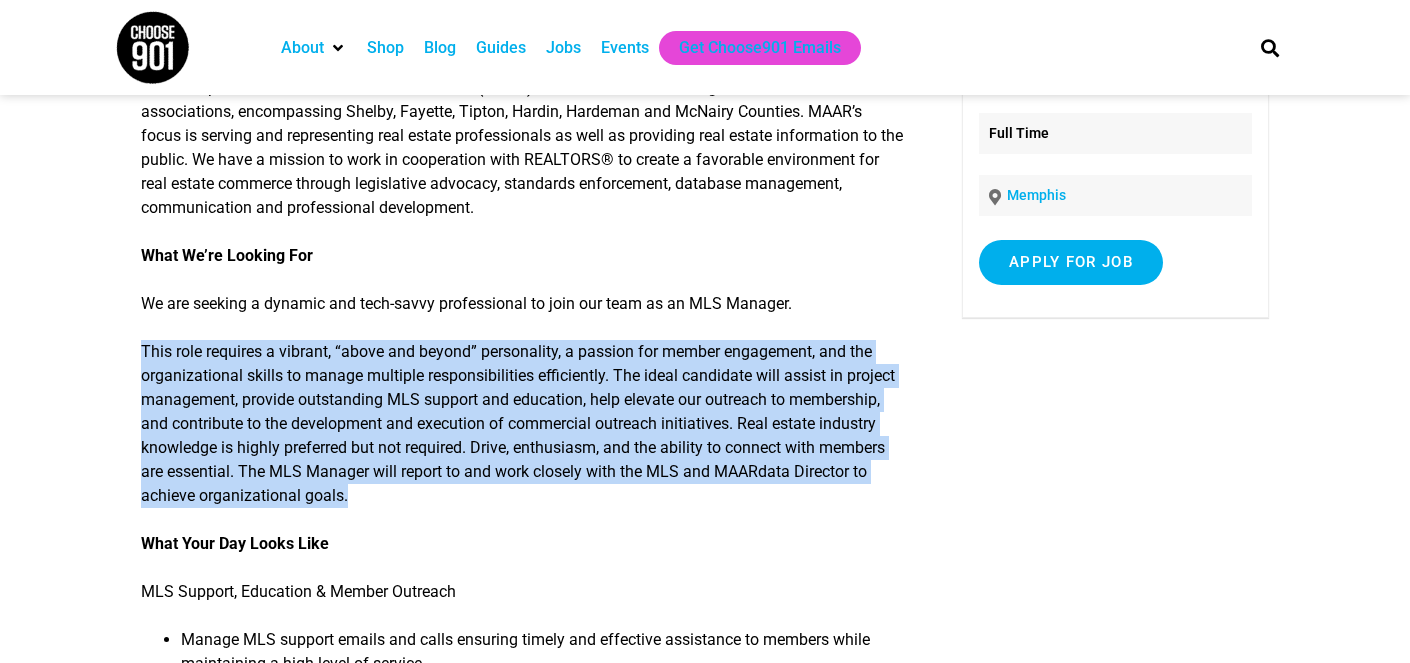 click on "This role requires a vibrant, “above and beyond” personality, a passion for member engagement, and the organizational skills to manage multiple responsibilities efficiently. The ideal candidate will assist in project management, provide outstanding MLS support and education, help elevate our outreach to membership, and contribute to the development and execution of commercial outreach initiatives. Real estate industry knowledge is highly preferred but not required. Drive, enthusiasm, and the ability to connect with members are essential. The MLS Manager will report to and work closely with the MLS and MAARdata Director to achieve organizational goals." at bounding box center [523, 424] 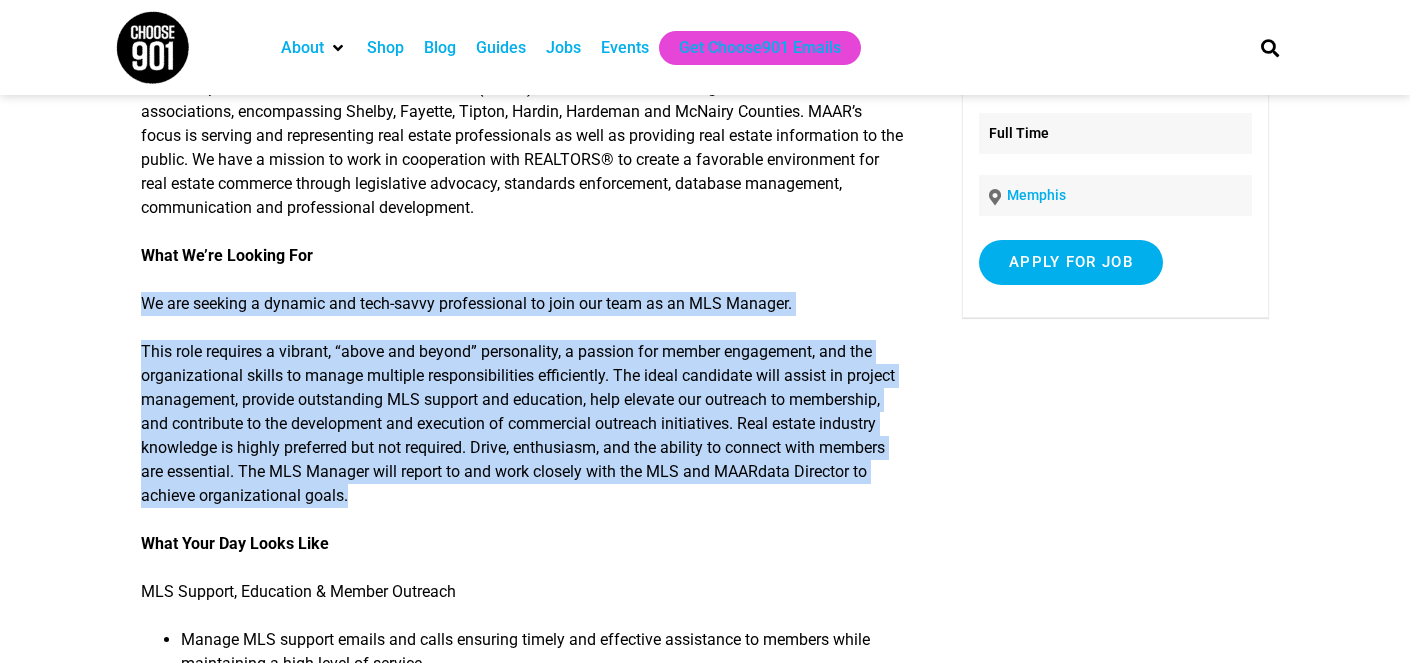 drag, startPoint x: 541, startPoint y: 501, endPoint x: 602, endPoint y: 292, distance: 217.72 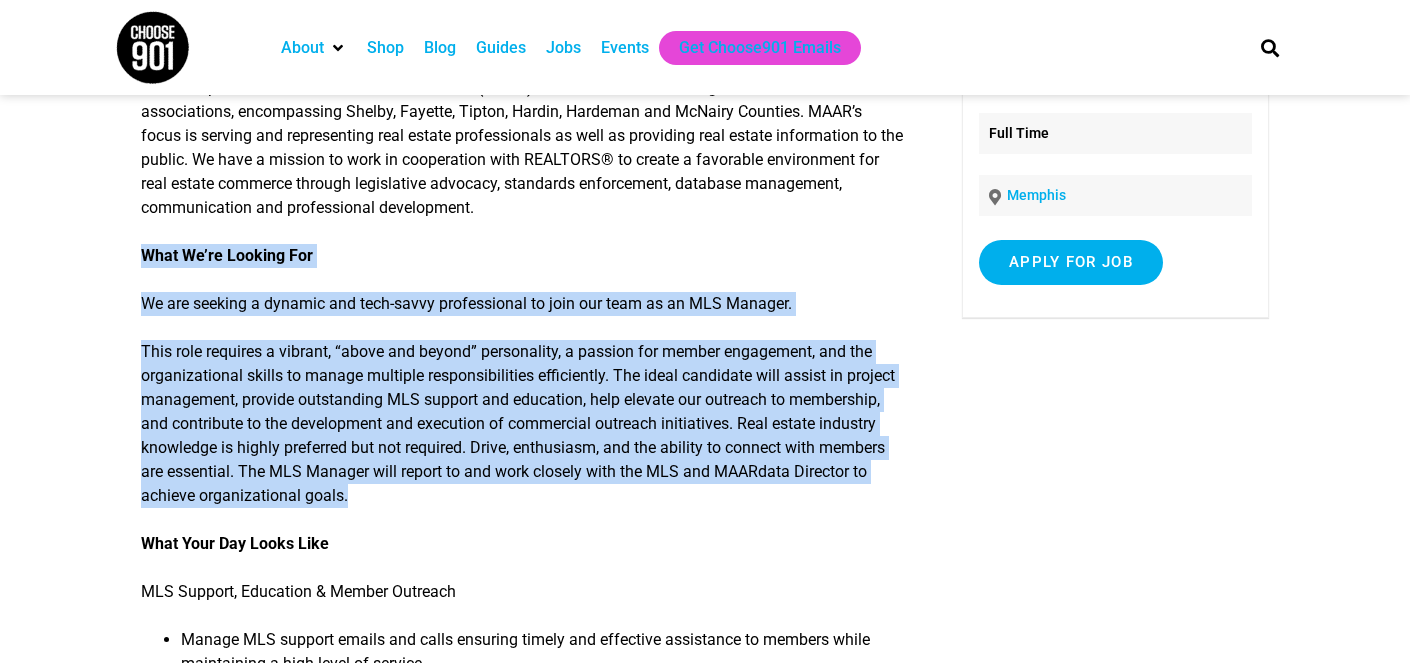 drag, startPoint x: 610, startPoint y: 236, endPoint x: 578, endPoint y: 522, distance: 287.78464 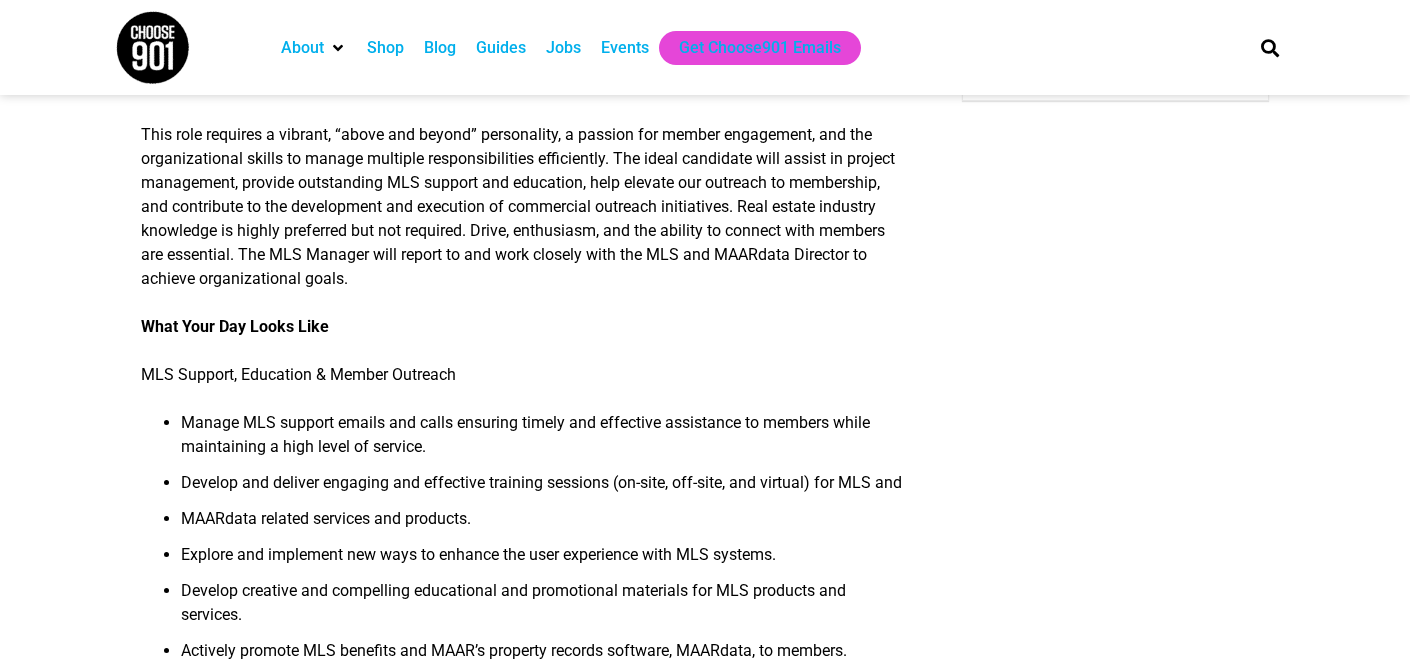 scroll, scrollTop: 544, scrollLeft: 0, axis: vertical 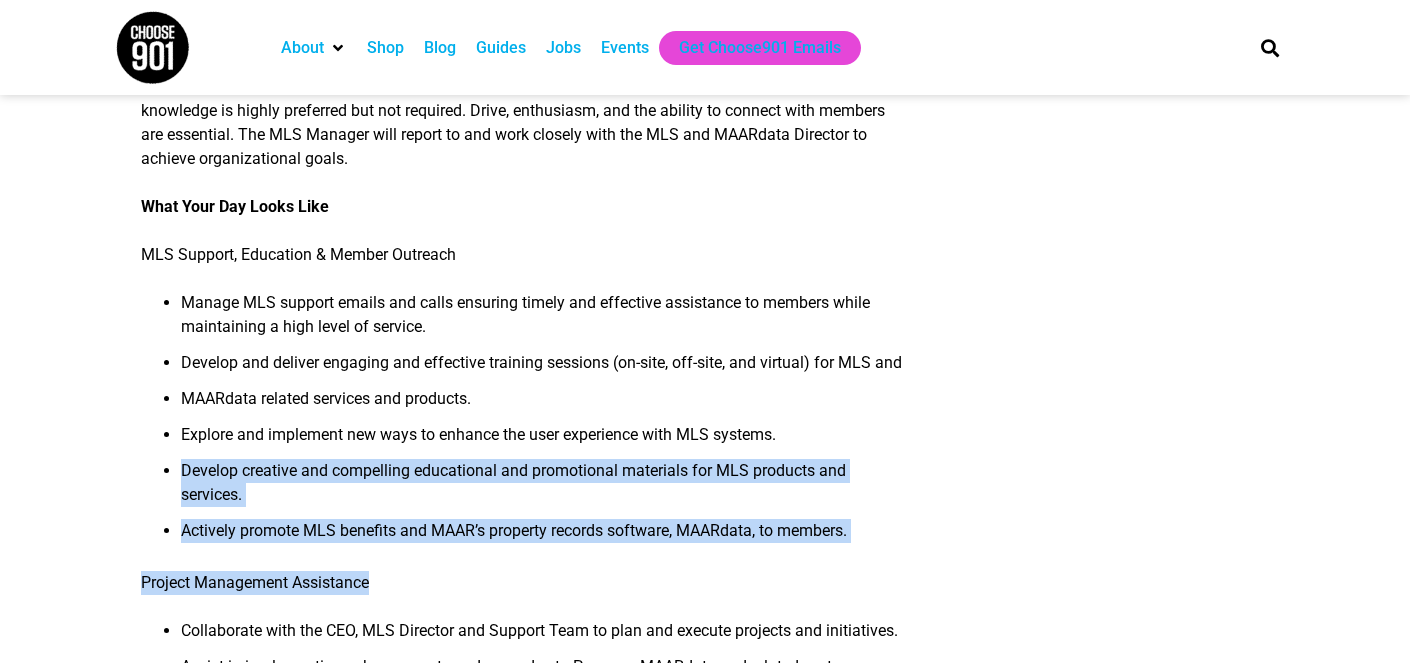drag, startPoint x: 593, startPoint y: 462, endPoint x: 623, endPoint y: 311, distance: 153.9513 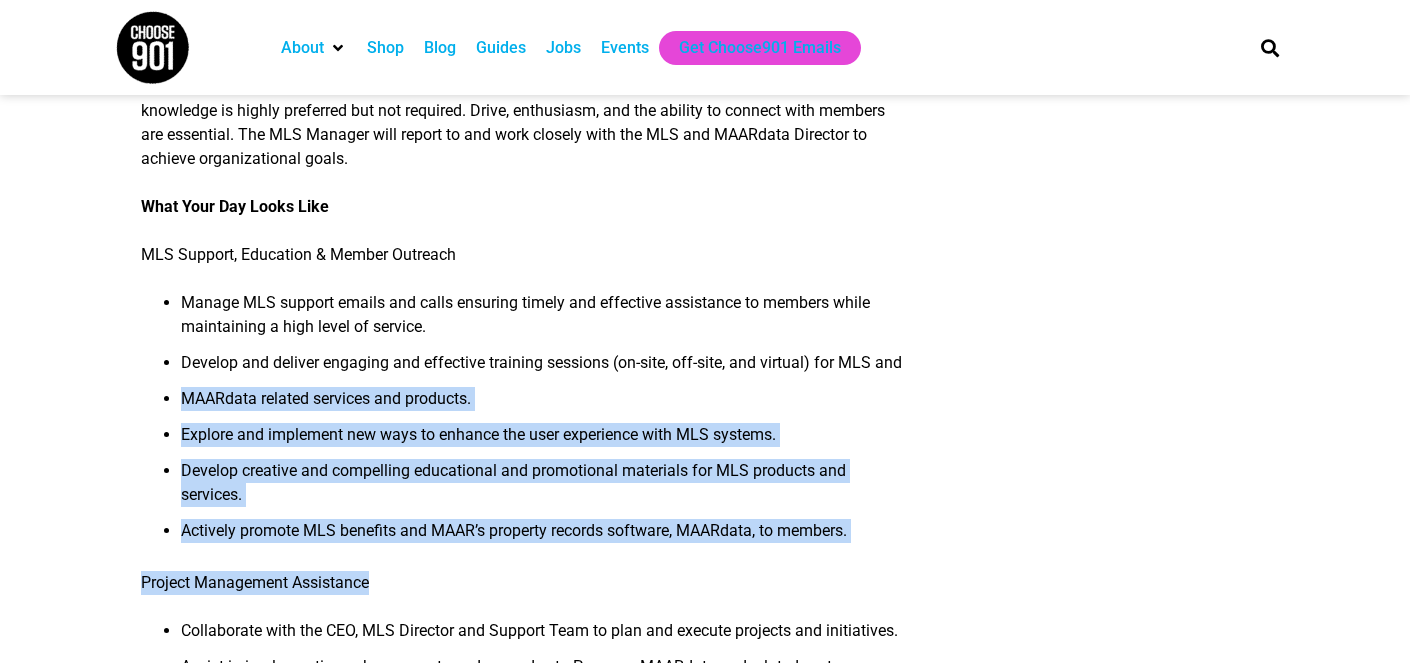 click on "Manage MLS support emails and calls ensuring timely and effective assistance to members while maintaining a high level of service." at bounding box center [543, 321] 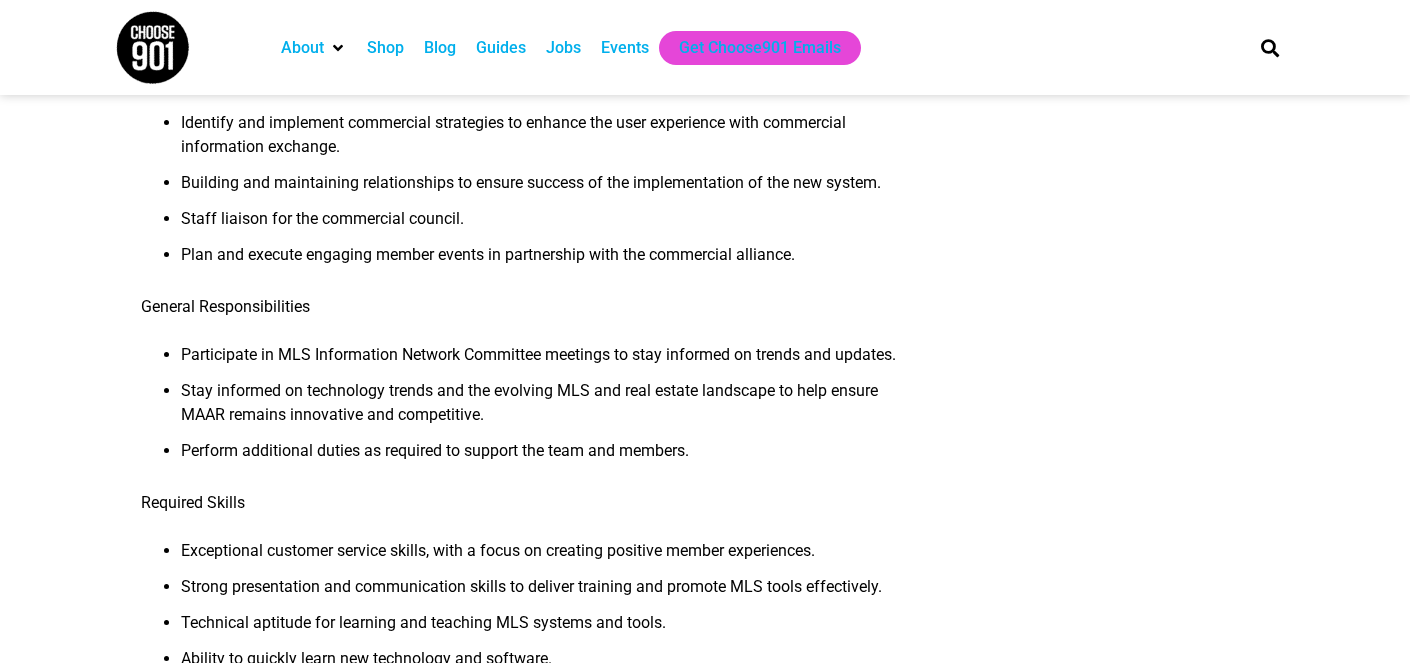 scroll, scrollTop: 1282, scrollLeft: 0, axis: vertical 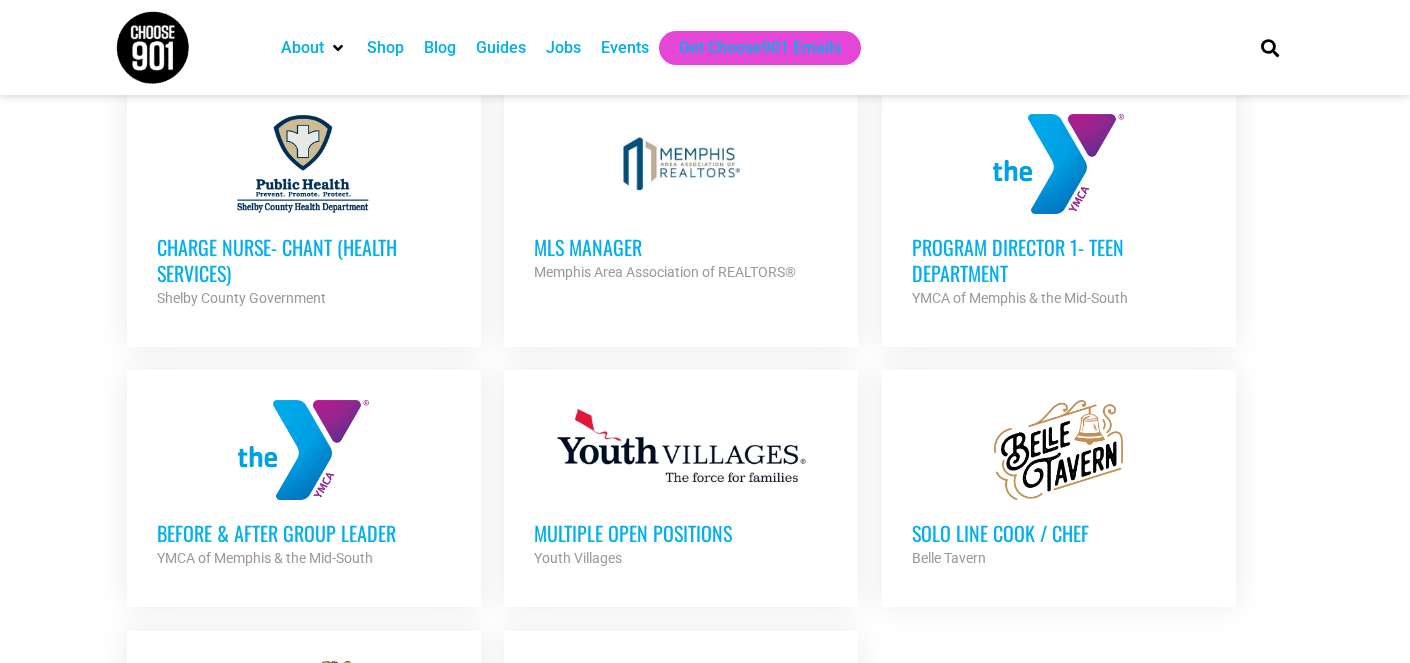 click on "Program Director 1- Teen Department" at bounding box center (1059, 260) 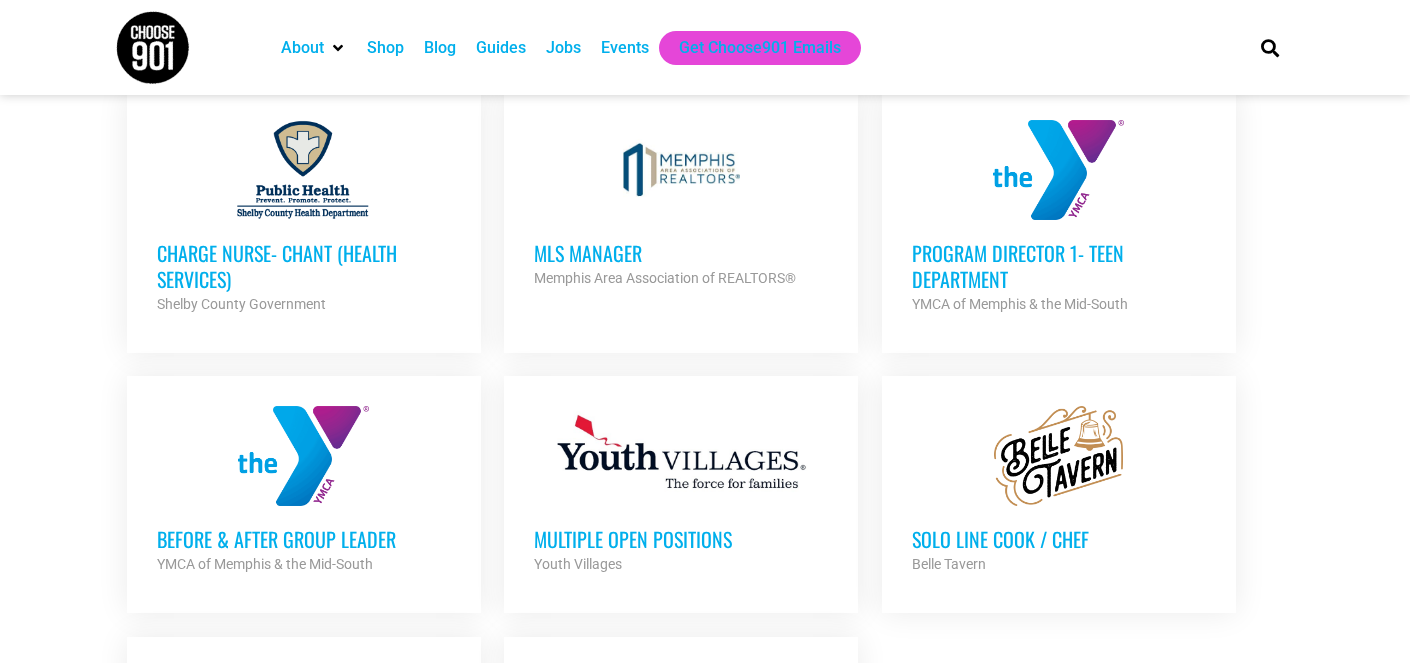 scroll, scrollTop: 1925, scrollLeft: 0, axis: vertical 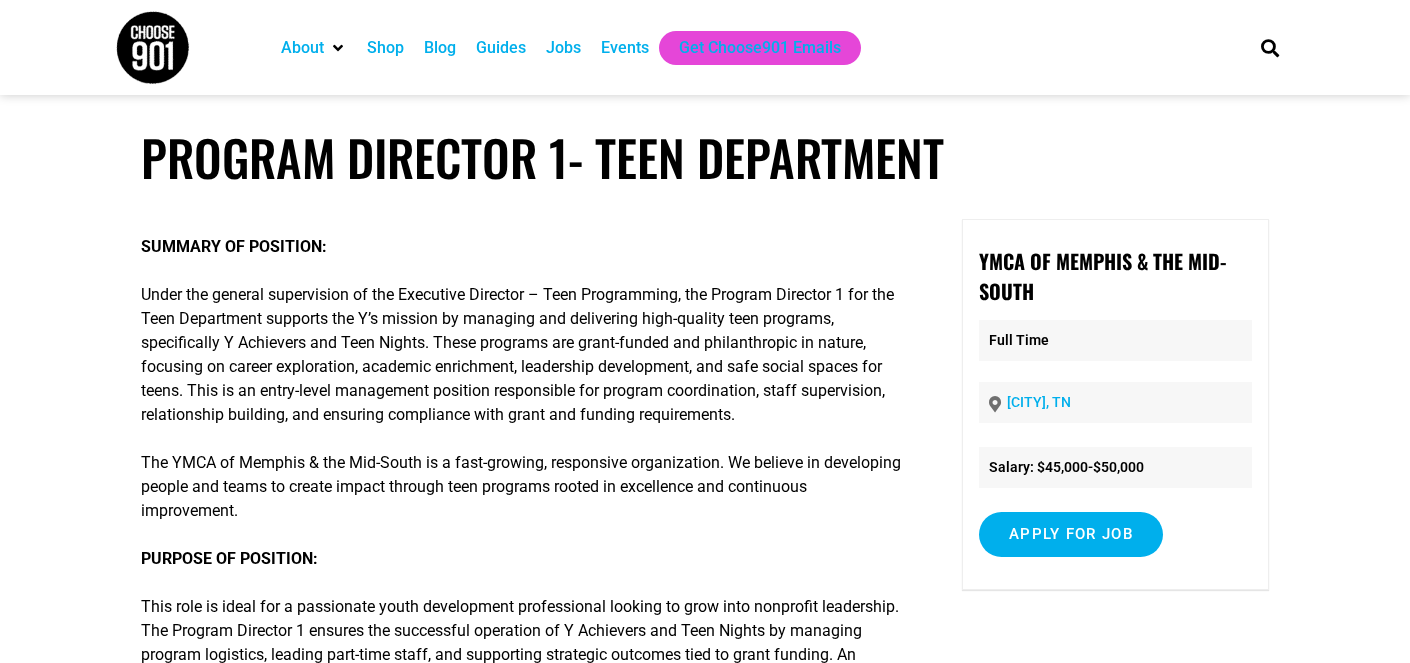 click on "Under the general supervision of the Executive Director – Teen Programming, the Program Director 1 for the Teen Department supports the Y’s mission by managing and delivering high-quality teen programs, specifically Y Achievers and Teen Nights. These programs are grant-funded and philanthropic in nature, focusing on career exploration, academic enrichment, leadership development, and safe social spaces for teens. This is an entry-level management position responsible for program coordination, staff supervision, relationship building, and ensuring compliance with grant and funding requirements." at bounding box center (523, 355) 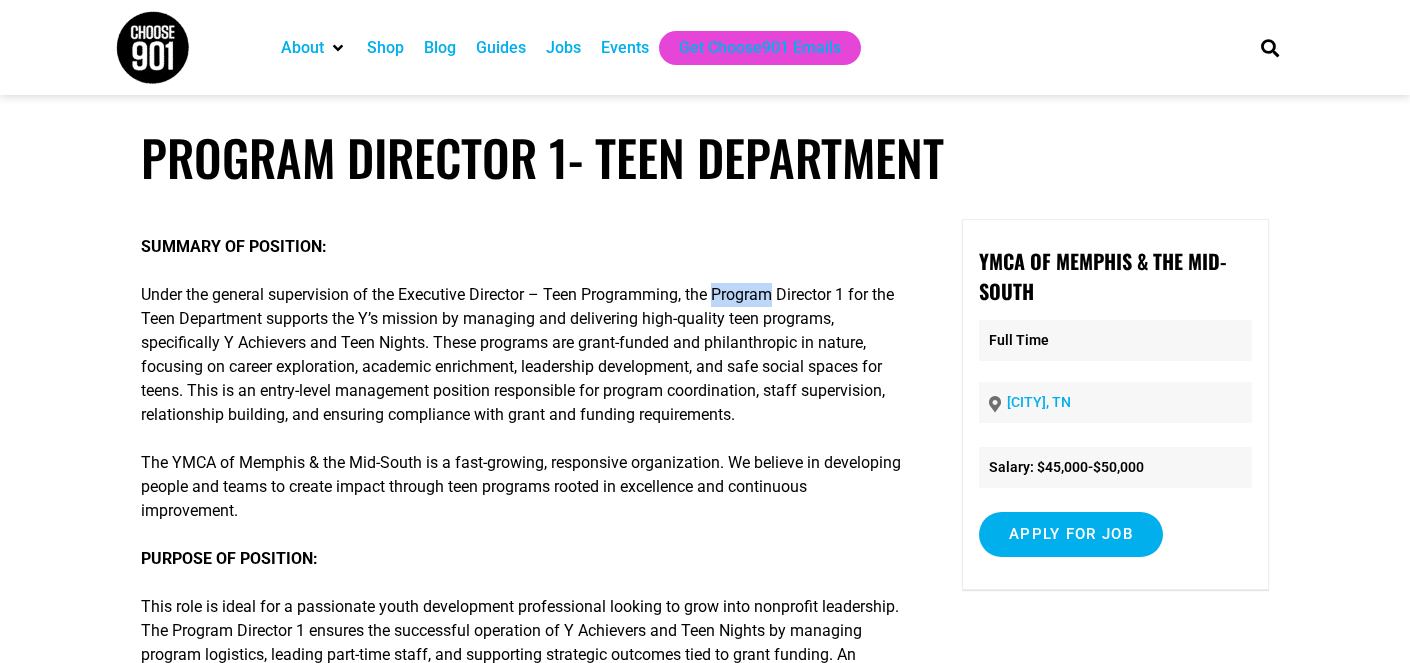 click on "Under the general supervision of the Executive Director – Teen Programming, the Program Director 1 for the Teen Department supports the Y’s mission by managing and delivering high-quality teen programs, specifically Y Achievers and Teen Nights. These programs are grant-funded and philanthropic in nature, focusing on career exploration, academic enrichment, leadership development, and safe social spaces for teens. This is an entry-level management position responsible for program coordination, staff supervision, relationship building, and ensuring compliance with grant and funding requirements." at bounding box center [523, 355] 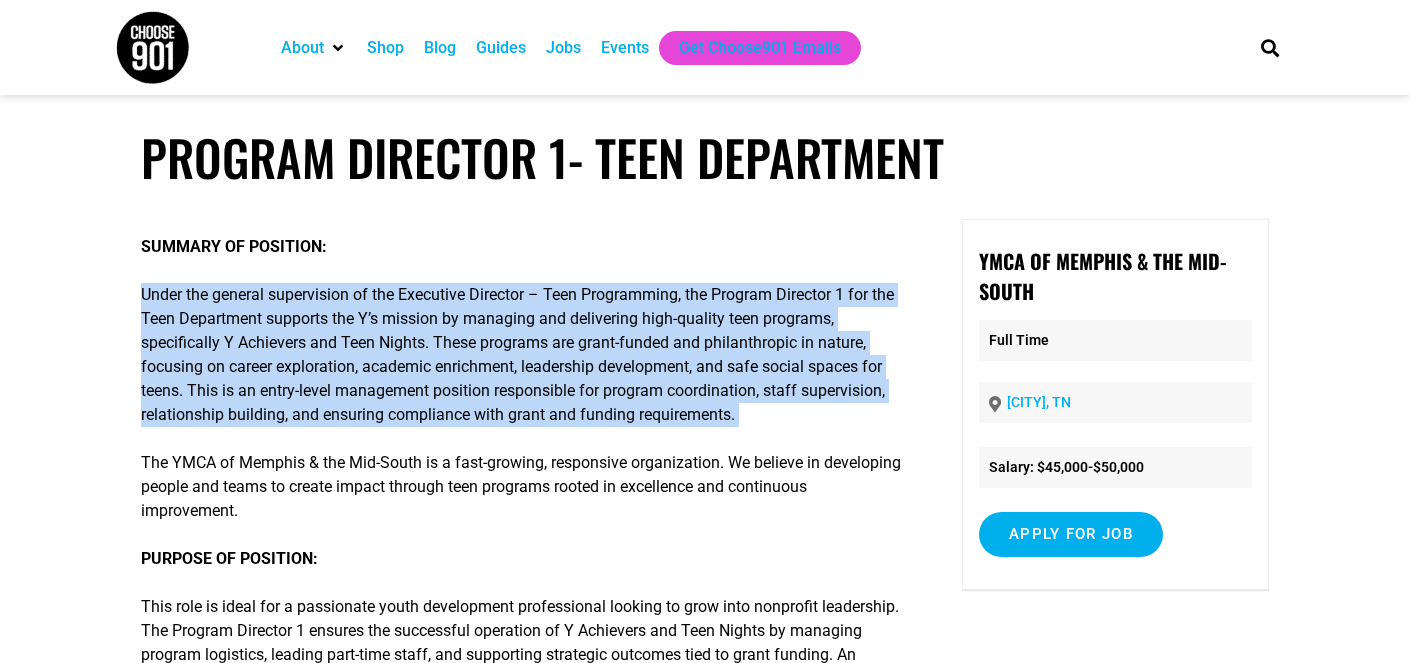 click on "Under the general supervision of the Executive Director – Teen Programming, the Program Director 1 for the Teen Department supports the Y’s mission by managing and delivering high-quality teen programs, specifically Y Achievers and Teen Nights. These programs are grant-funded and philanthropic in nature, focusing on career exploration, academic enrichment, leadership development, and safe social spaces for teens. This is an entry-level management position responsible for program coordination, staff supervision, relationship building, and ensuring compliance with grant and funding requirements." at bounding box center [523, 355] 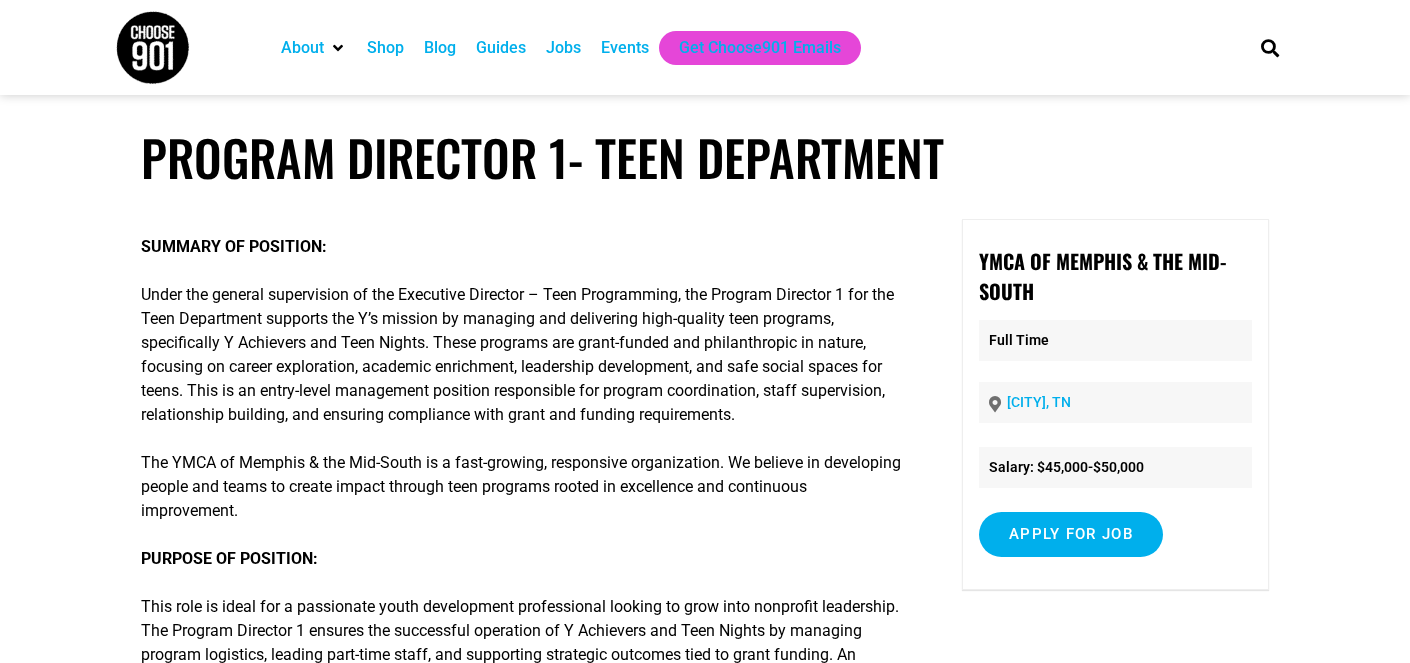 click on "Under the general supervision of the Executive Director – Teen Programming, the Program Director 1 for the Teen Department supports the Y’s mission by managing and delivering high-quality teen programs, specifically Y Achievers and Teen Nights. These programs are grant-funded and philanthropic in nature, focusing on career exploration, academic enrichment, leadership development, and safe social spaces for teens. This is an entry-level management position responsible for program coordination, staff supervision, relationship building, and ensuring compliance with grant and funding requirements." at bounding box center [523, 355] 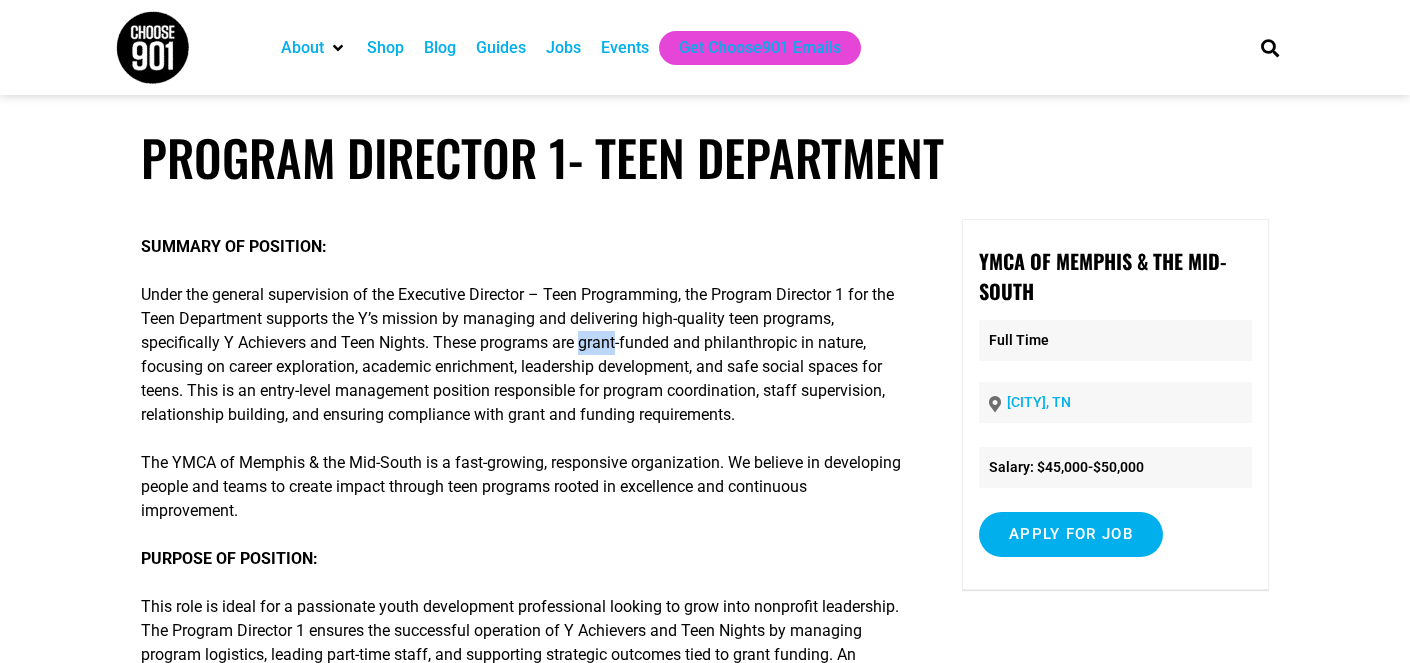 click on "Under the general supervision of the Executive Director – Teen Programming, the Program Director 1 for the Teen Department supports the Y’s mission by managing and delivering high-quality teen programs, specifically Y Achievers and Teen Nights. These programs are grant-funded and philanthropic in nature, focusing on career exploration, academic enrichment, leadership development, and safe social spaces for teens. This is an entry-level management position responsible for program coordination, staff supervision, relationship building, and ensuring compliance with grant and funding requirements." at bounding box center [523, 355] 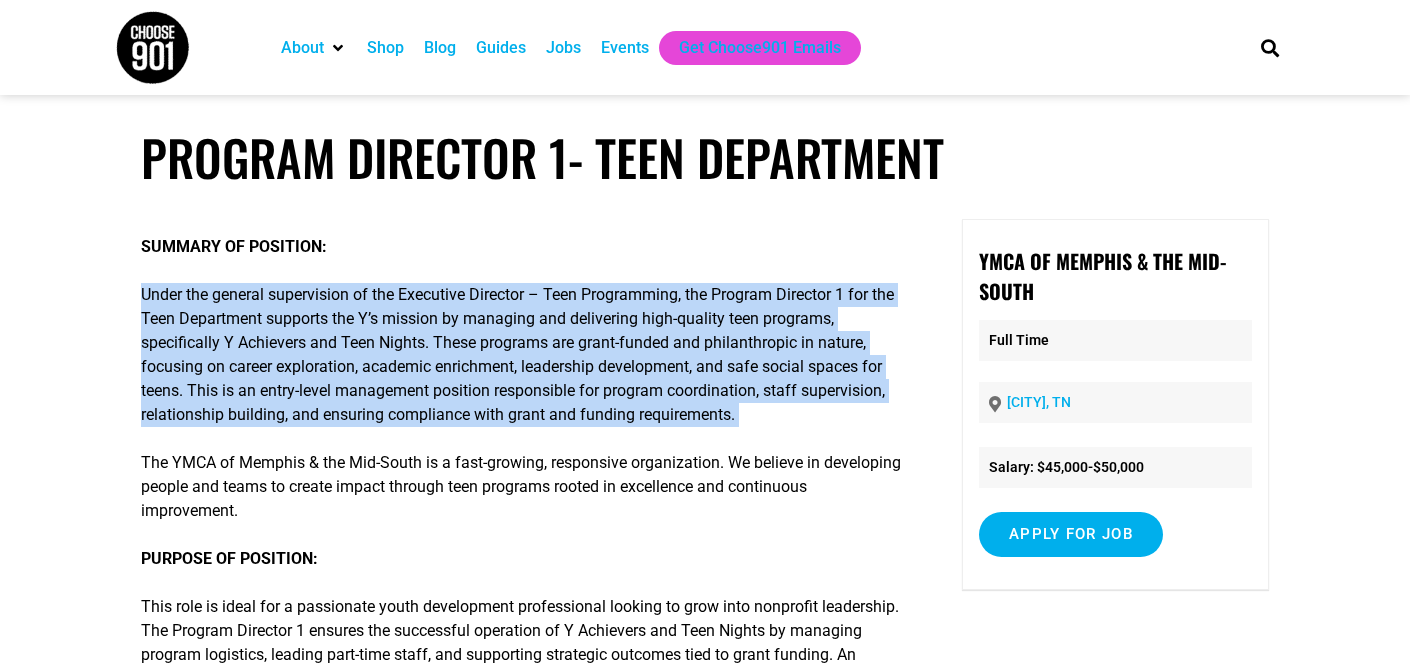 click on "Under the general supervision of the Executive Director – Teen Programming, the Program Director 1 for the Teen Department supports the Y’s mission by managing and delivering high-quality teen programs, specifically Y Achievers and Teen Nights. These programs are grant-funded and philanthropic in nature, focusing on career exploration, academic enrichment, leadership development, and safe social spaces for teens. This is an entry-level management position responsible for program coordination, staff supervision, relationship building, and ensuring compliance with grant and funding requirements." at bounding box center (523, 355) 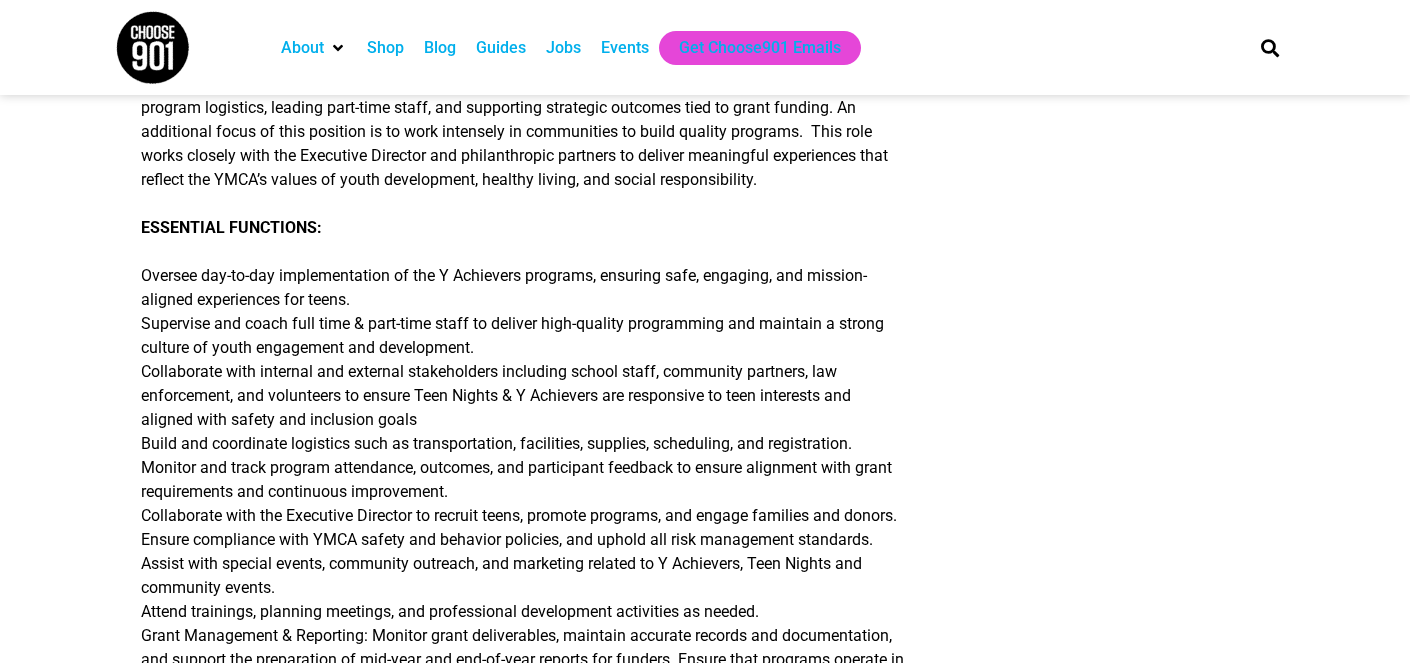 scroll, scrollTop: 553, scrollLeft: 0, axis: vertical 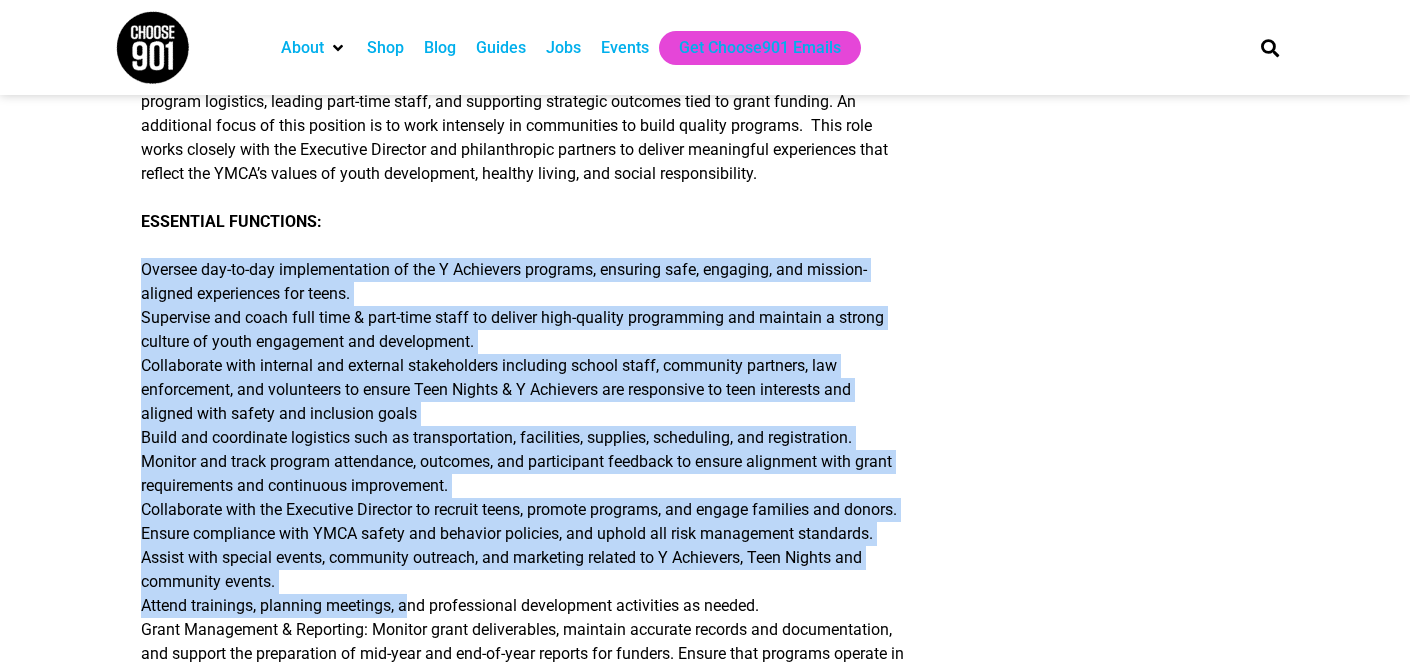 drag, startPoint x: 678, startPoint y: 223, endPoint x: 406, endPoint y: 624, distance: 484.54617 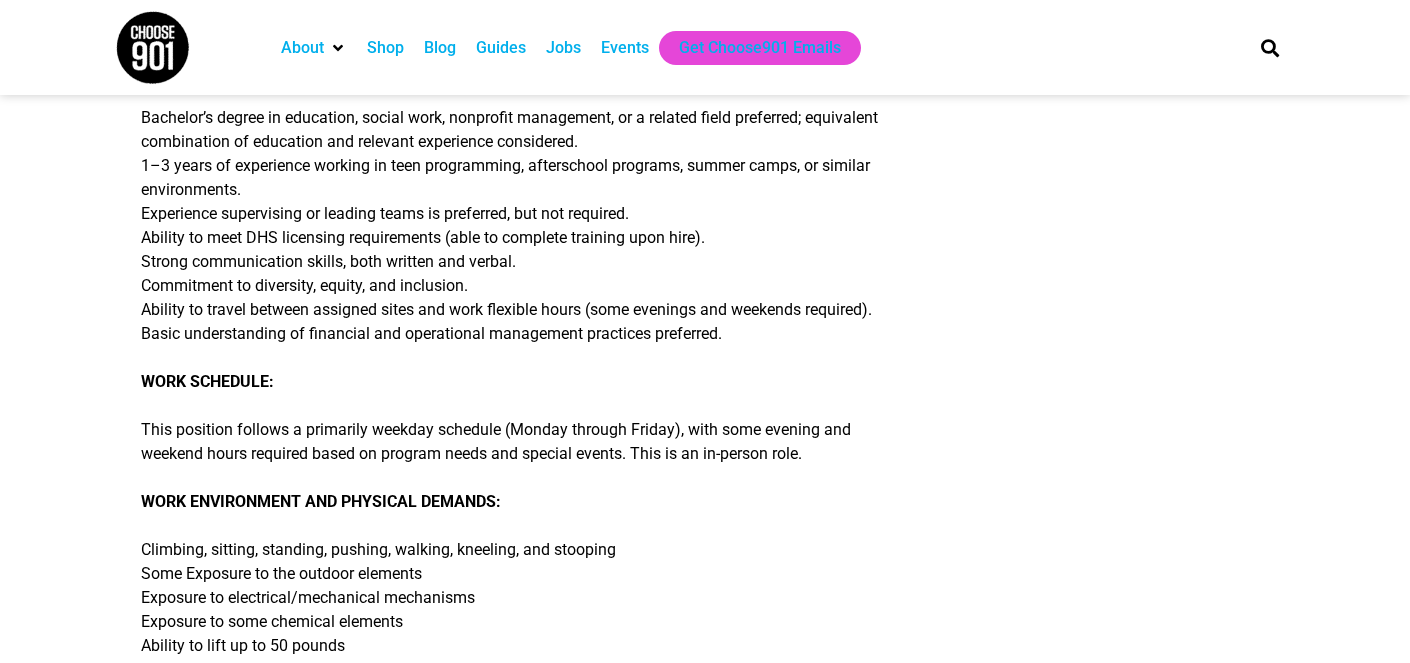 scroll, scrollTop: 1813, scrollLeft: 0, axis: vertical 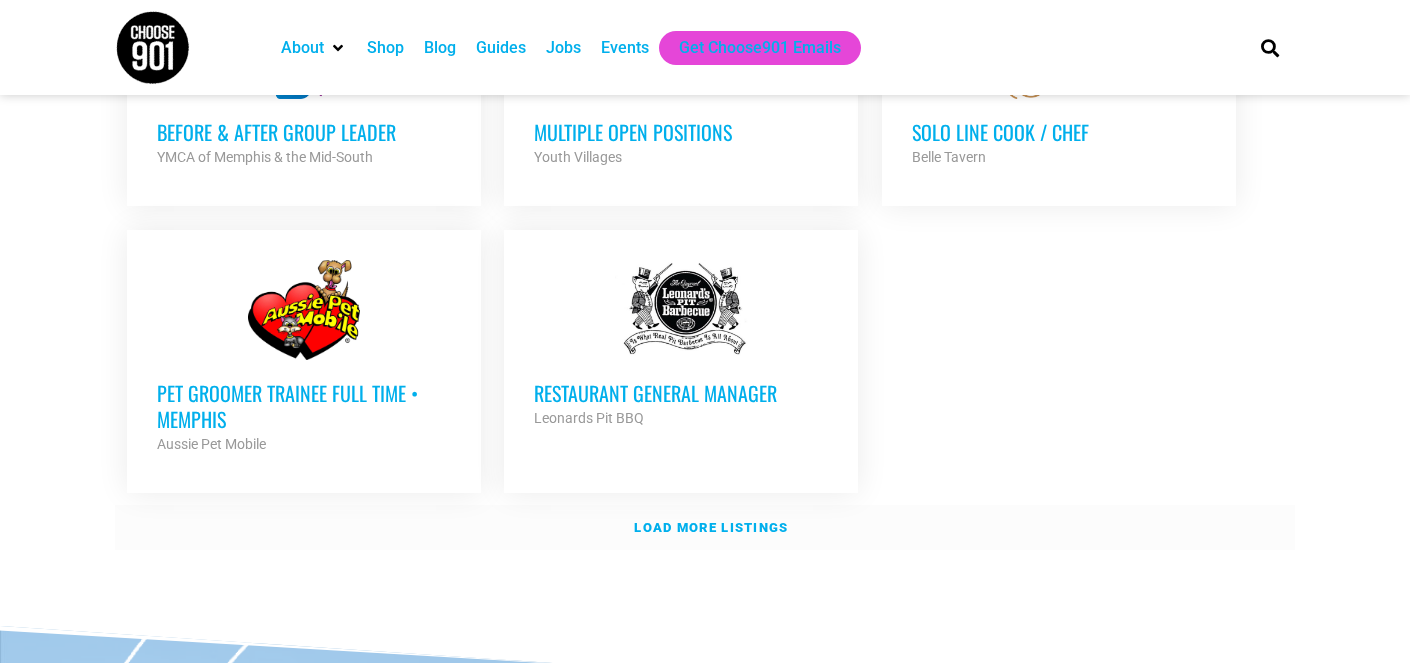 click on "Load more listings" at bounding box center [711, 527] 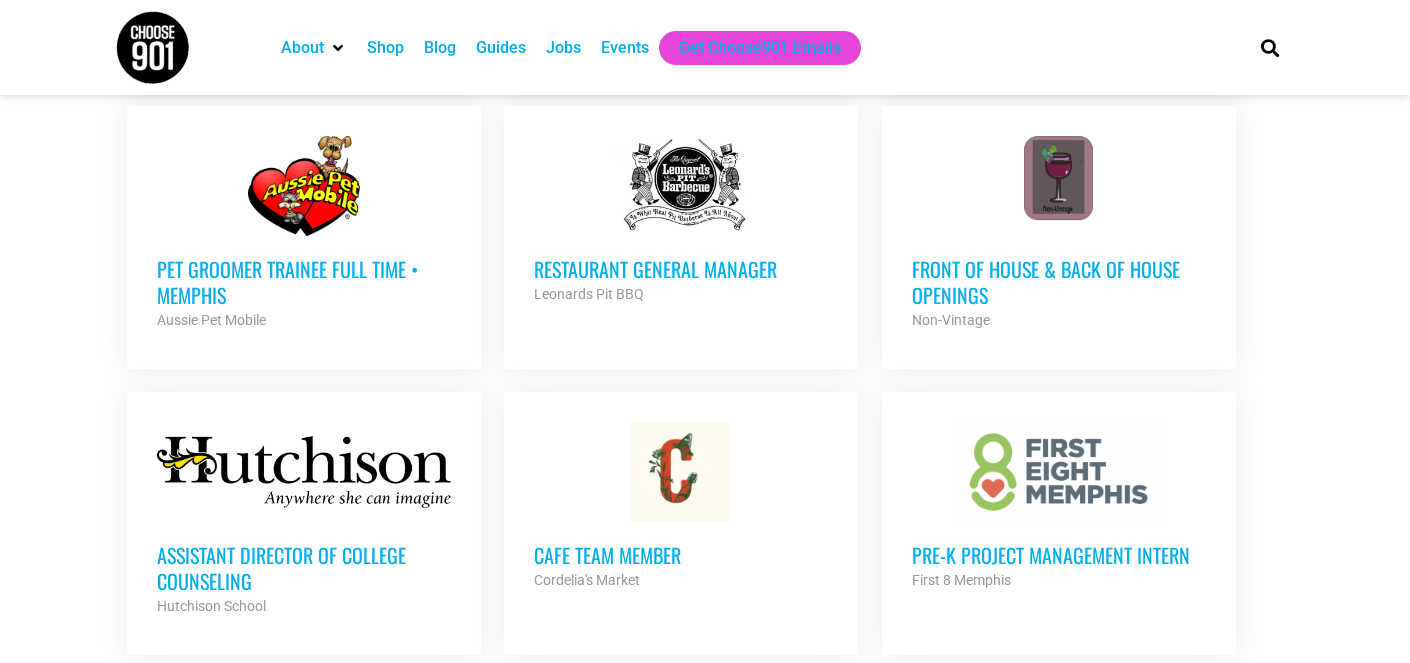 scroll, scrollTop: 2495, scrollLeft: 0, axis: vertical 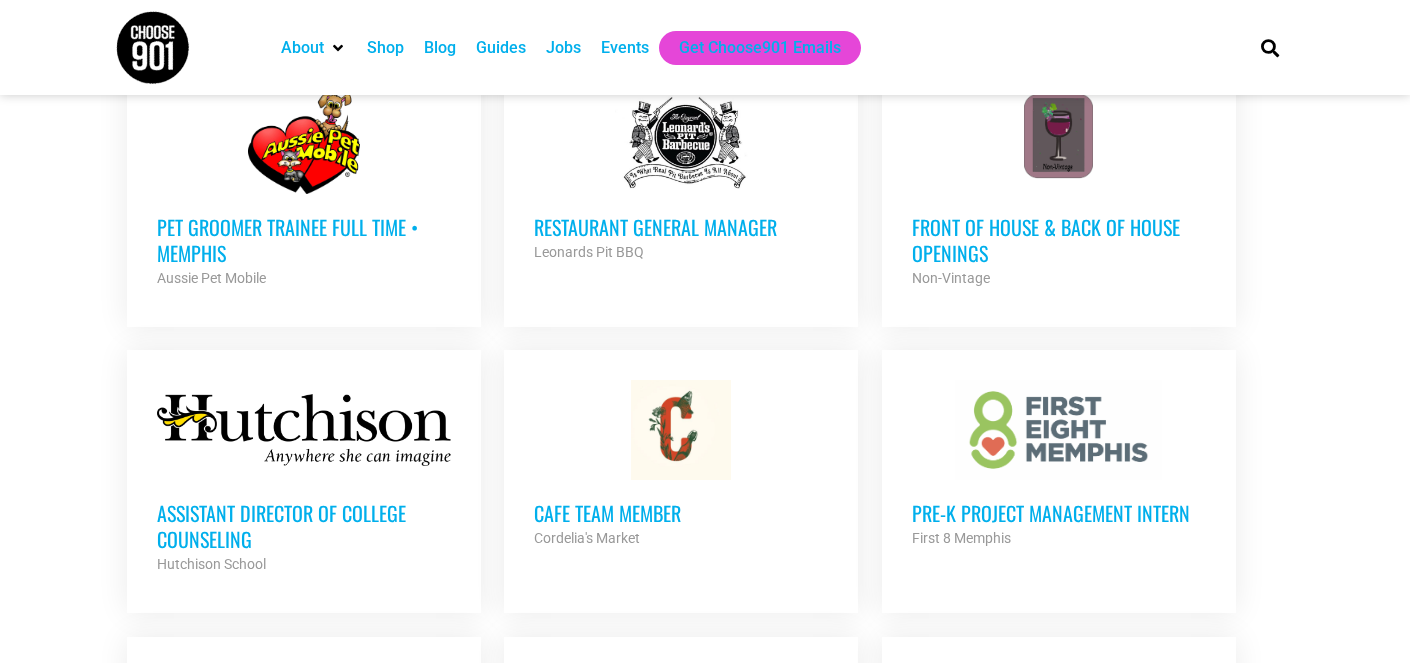 click on "Assistant Director of College Counseling" at bounding box center (304, 526) 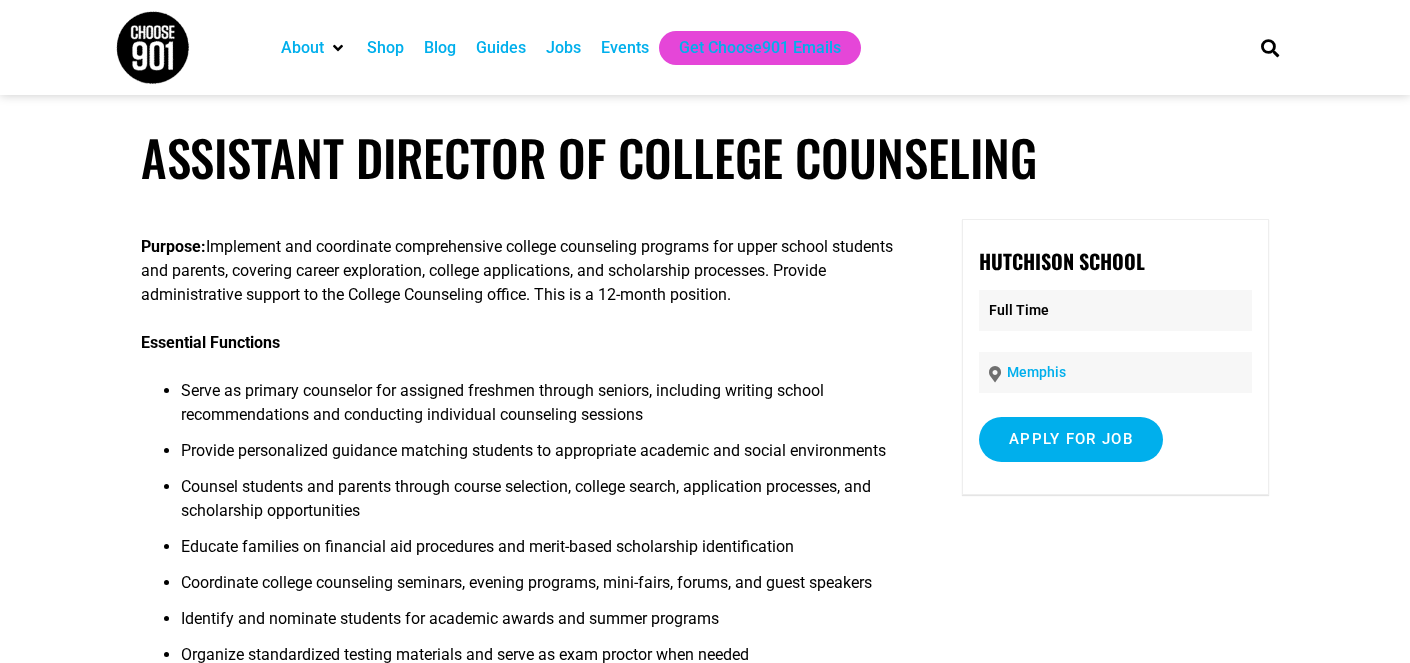 scroll, scrollTop: 0, scrollLeft: 0, axis: both 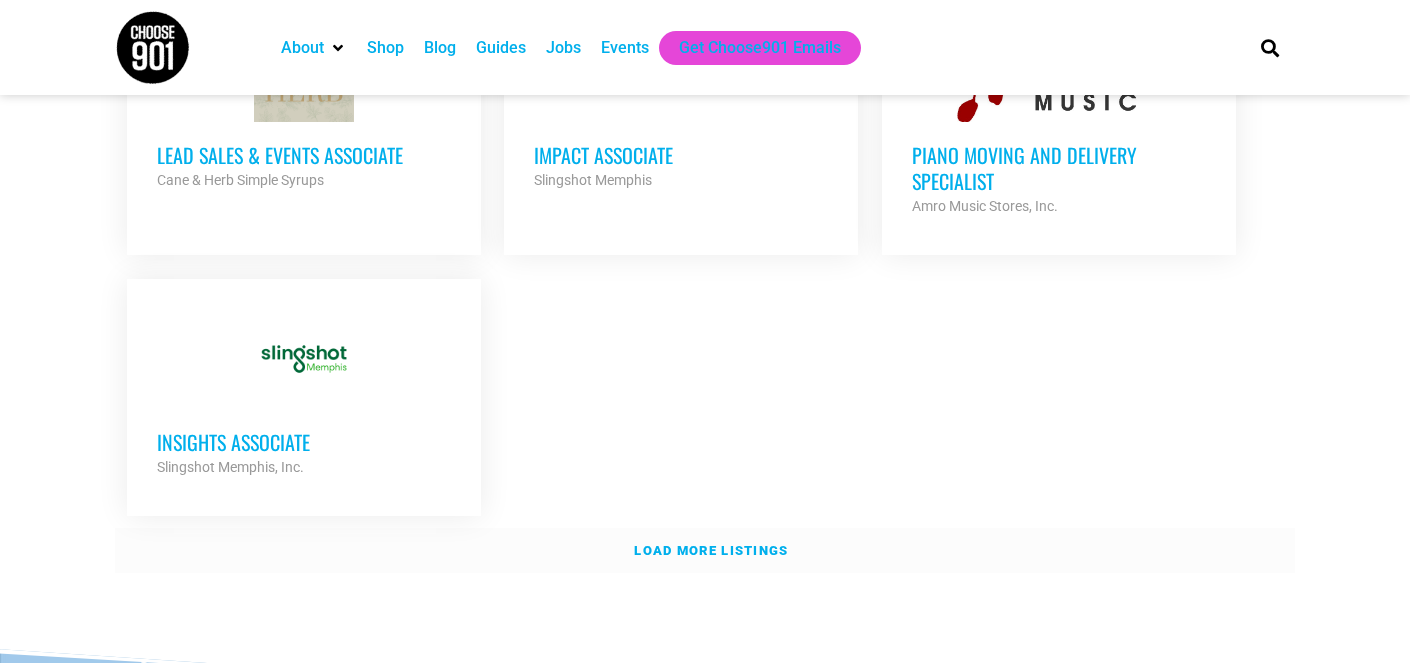 click on "Load more listings" at bounding box center [711, 550] 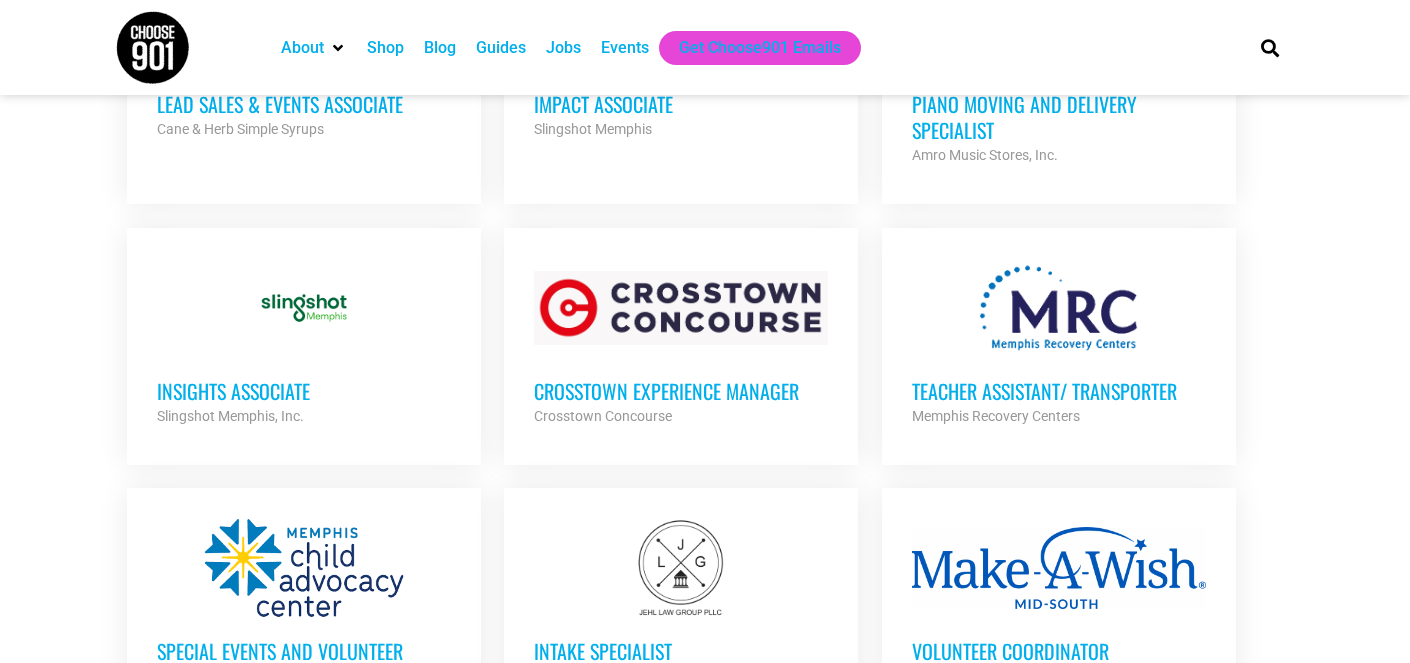 scroll, scrollTop: 4316, scrollLeft: 0, axis: vertical 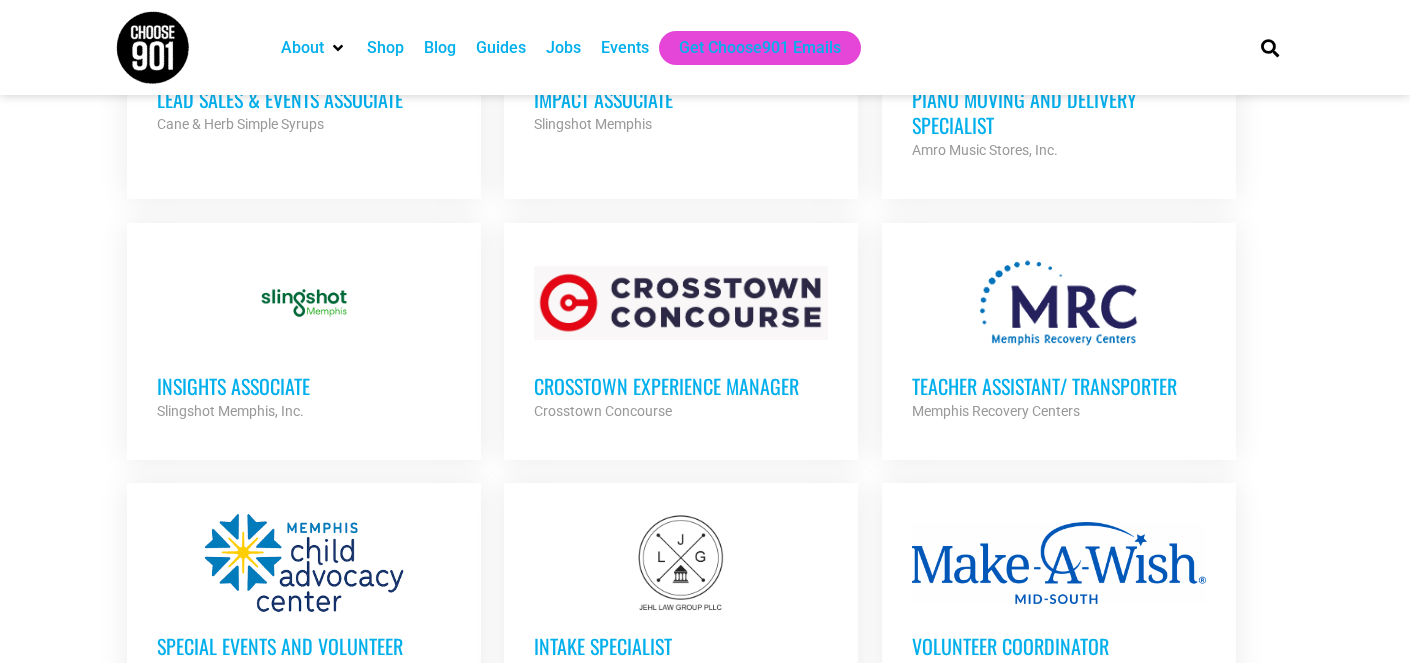 click on "Looking to make career moves in Memphis?
From tech to teaching, medical and more, Memphis is thriving with opportunities at some of the most dynamic companies and organizations in the region. The Choose901 Jobs Page is updated daily, so keep an eye out. The perfect opportunity might pop up at any moment!
Want New Job Opportunities like these Delivered Directly to your Inbox?
Subscribe to the Choose901 newsletter!
Keywords
Location
Category
Accounting
Administrative
Communication
Creative
Customer Service
Development
Education
Internship
Legal
Management
Marketing
Medical
Operations
Outdoor Work
Restaurant/Hospitality
Retail
Sales" at bounding box center [705, -975] 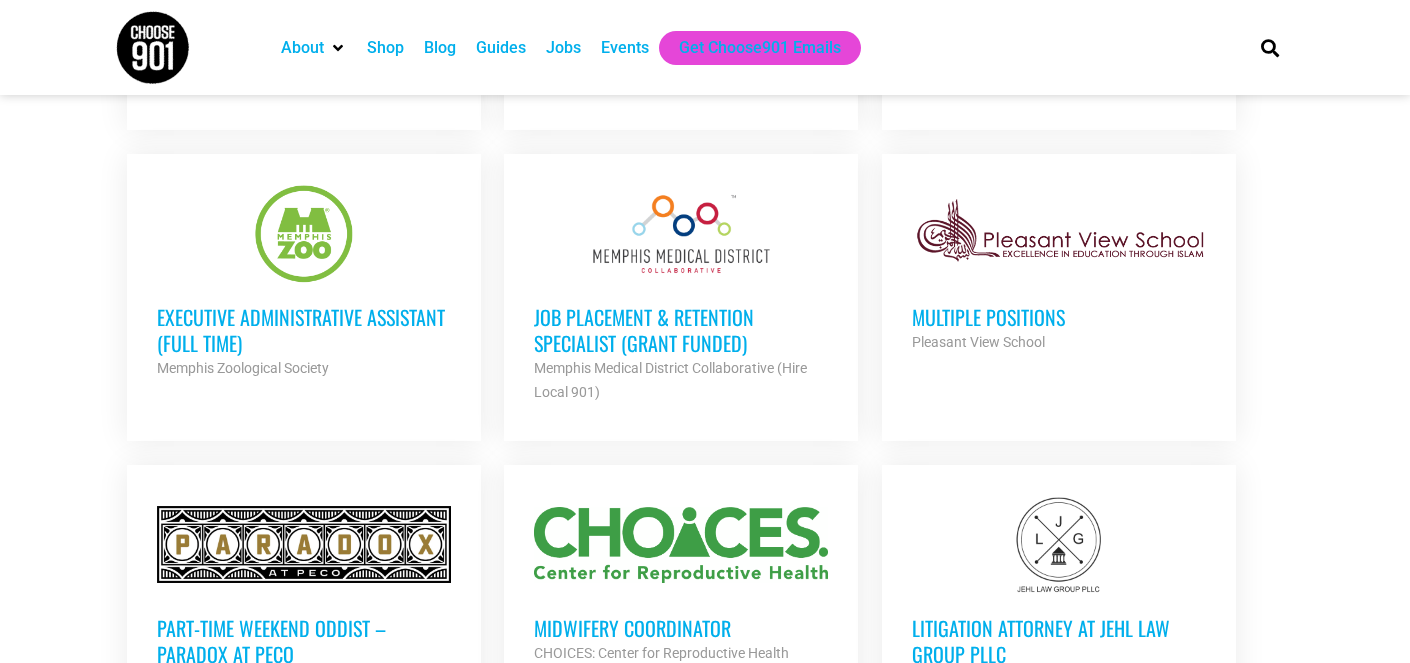 scroll, scrollTop: 4938, scrollLeft: 0, axis: vertical 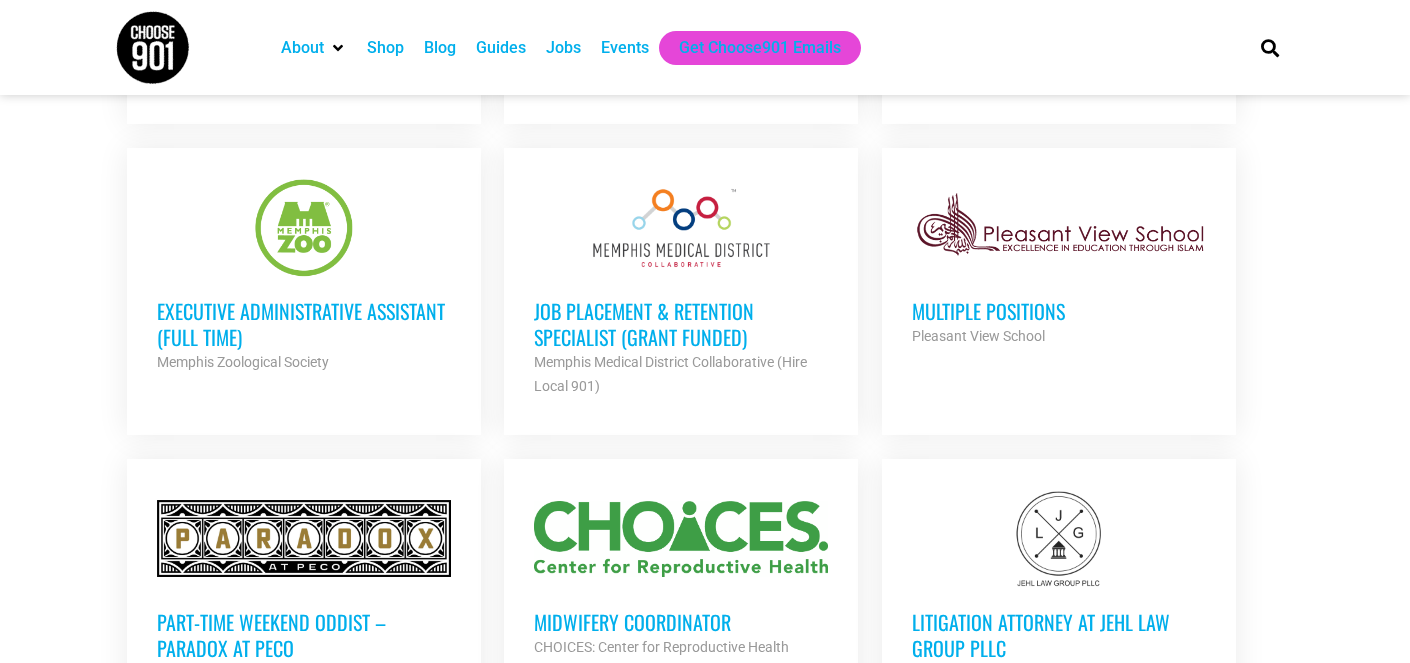 click on "Multiple Positions" at bounding box center (1059, 311) 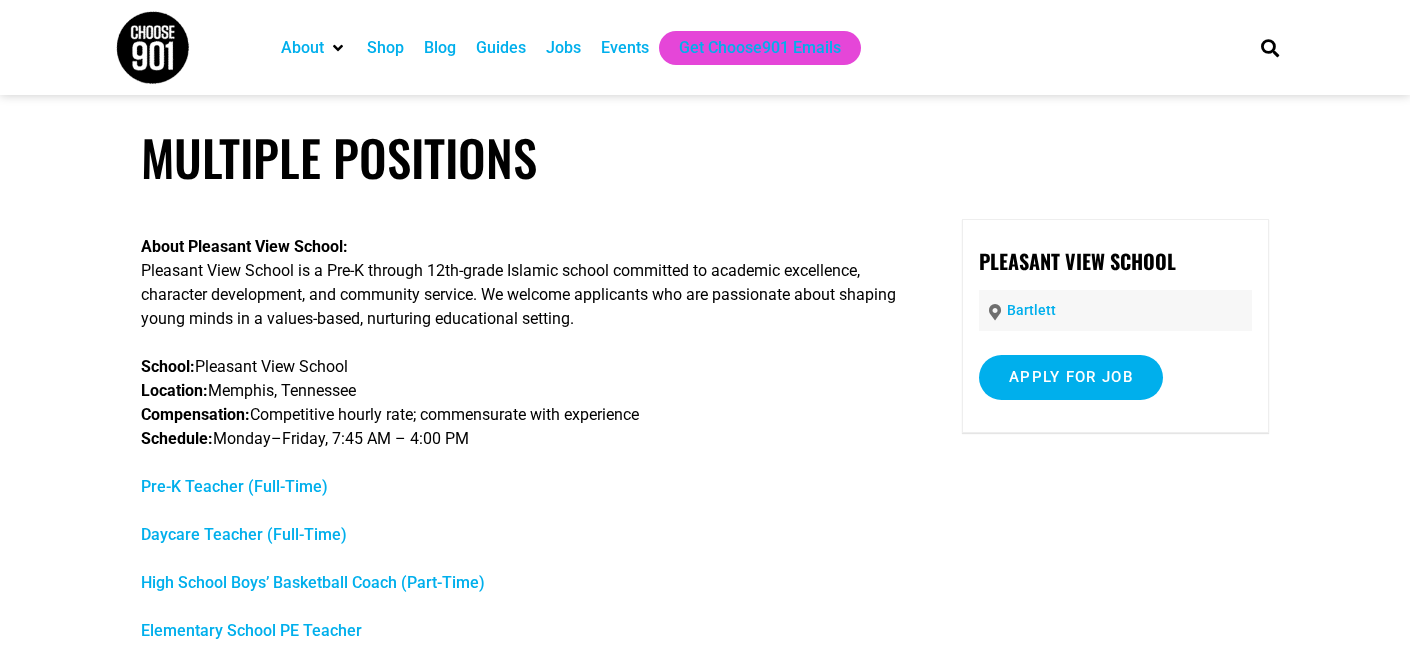 scroll, scrollTop: 0, scrollLeft: 0, axis: both 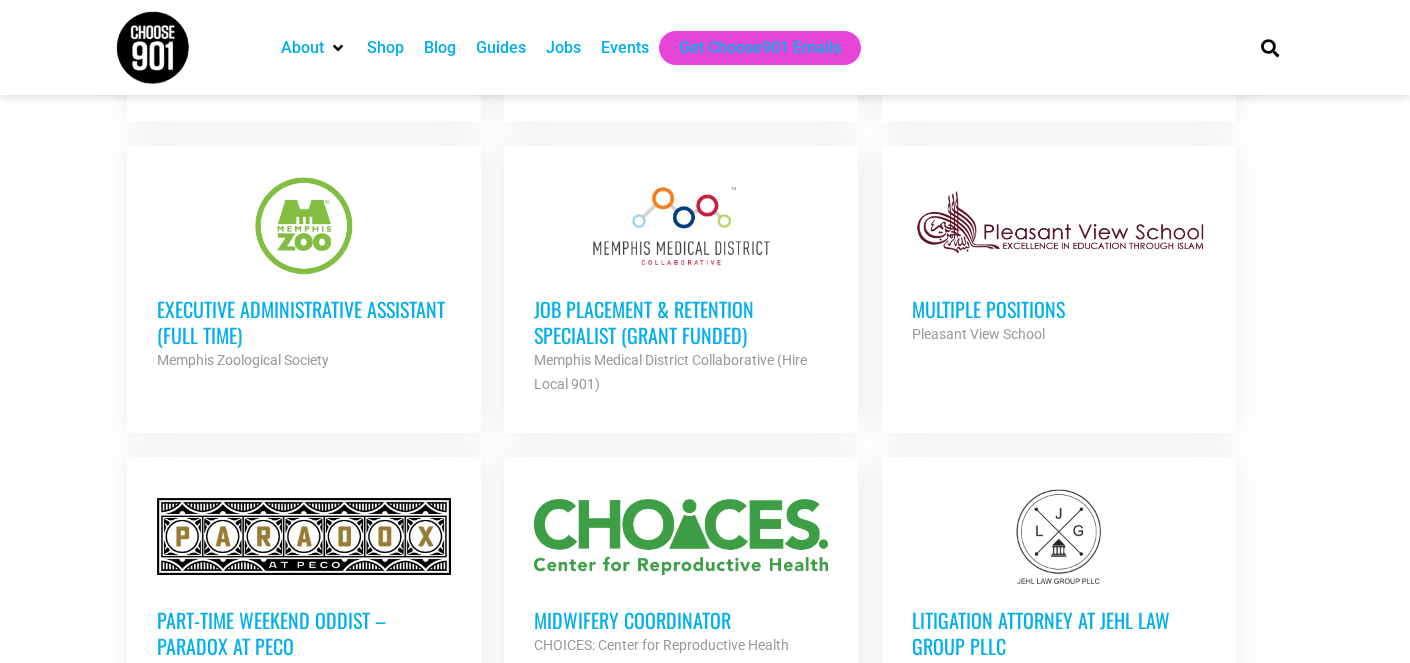 click on "Job Placement & Retention Specialist (GRANT FUNDED)" at bounding box center (681, 322) 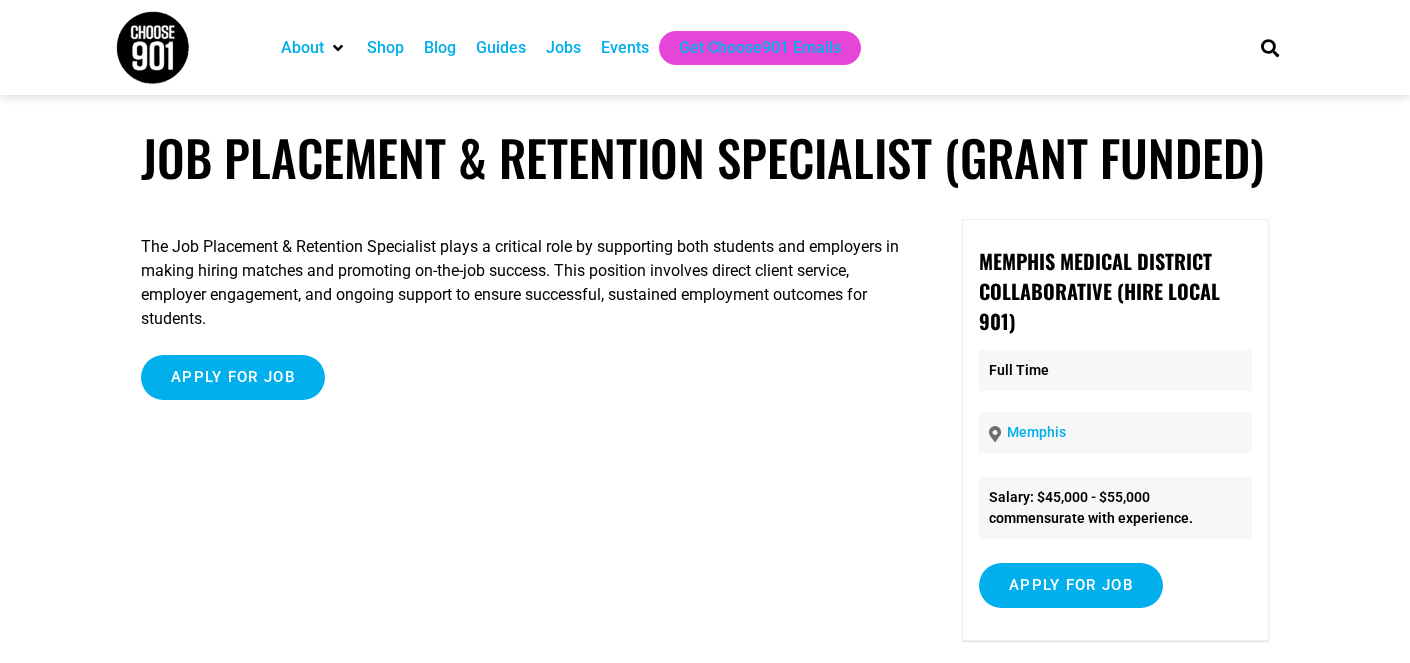 scroll, scrollTop: 0, scrollLeft: 0, axis: both 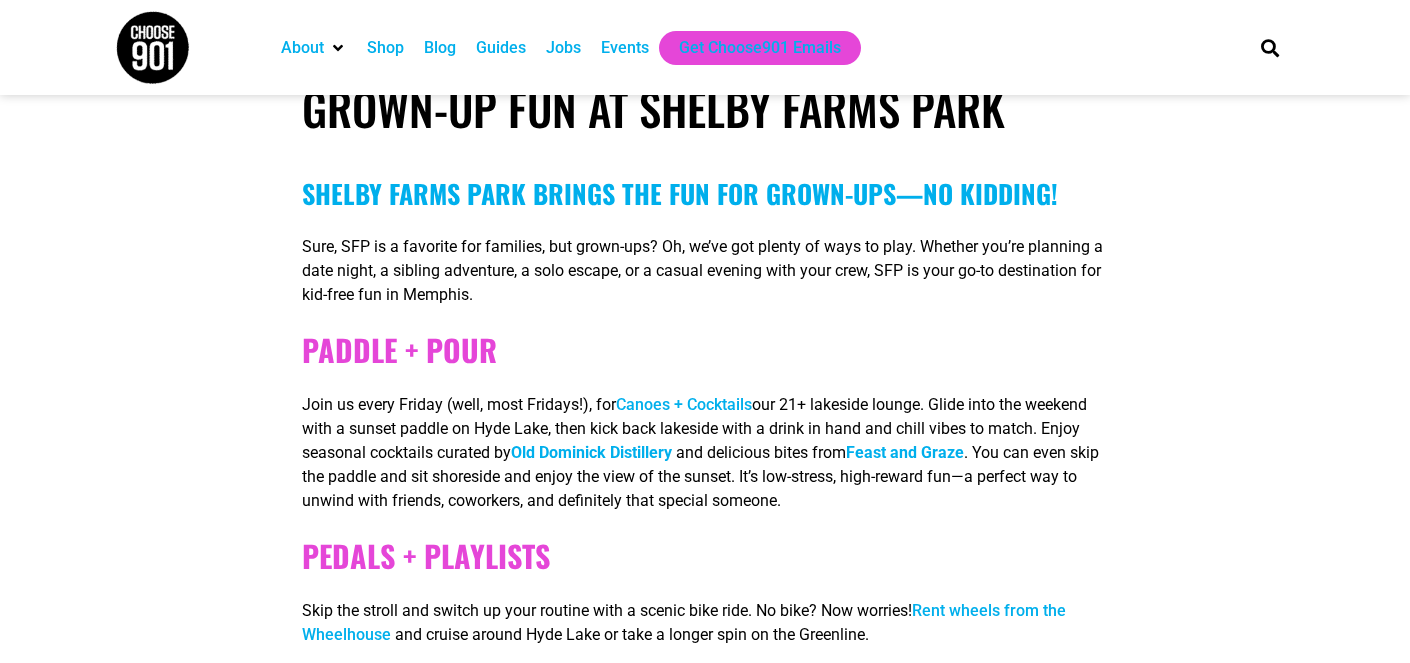 click on "Canoes + Cocktails" at bounding box center [684, 404] 